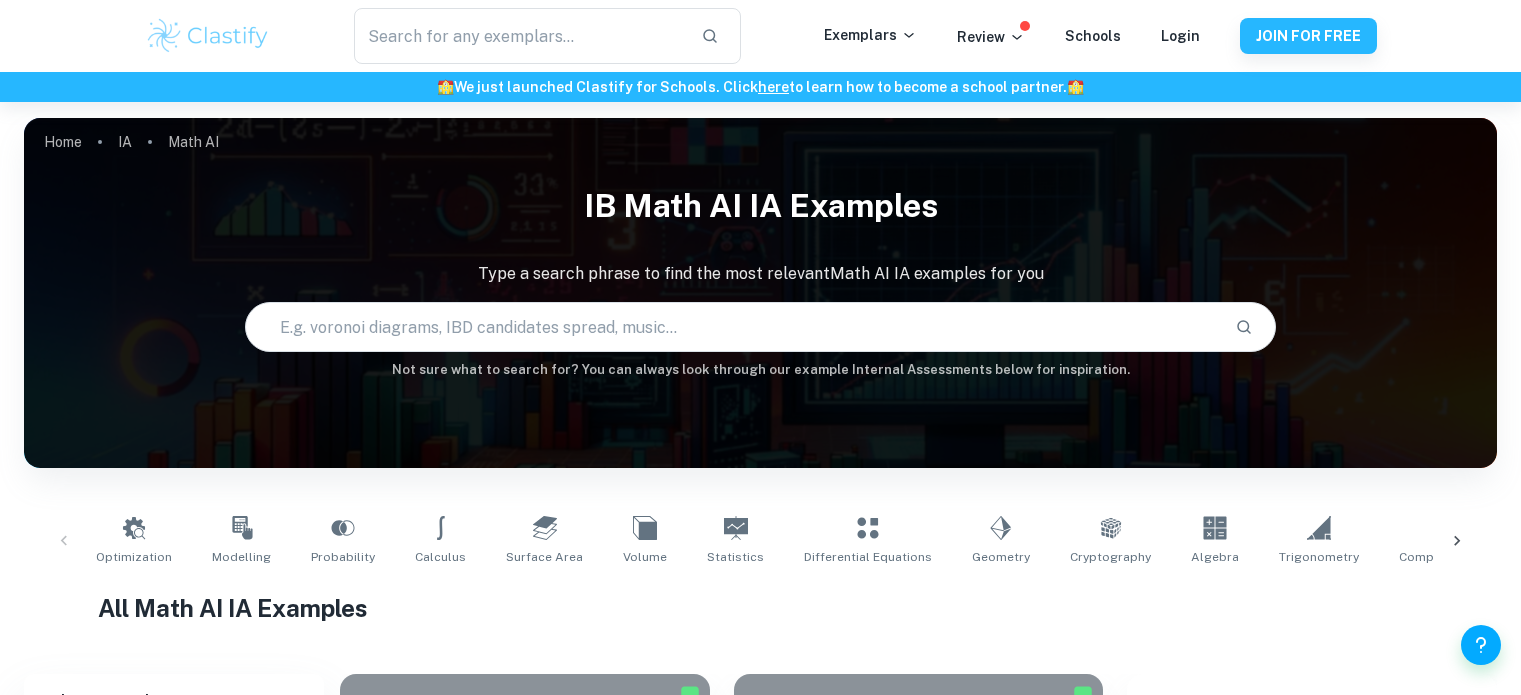 scroll, scrollTop: 0, scrollLeft: 0, axis: both 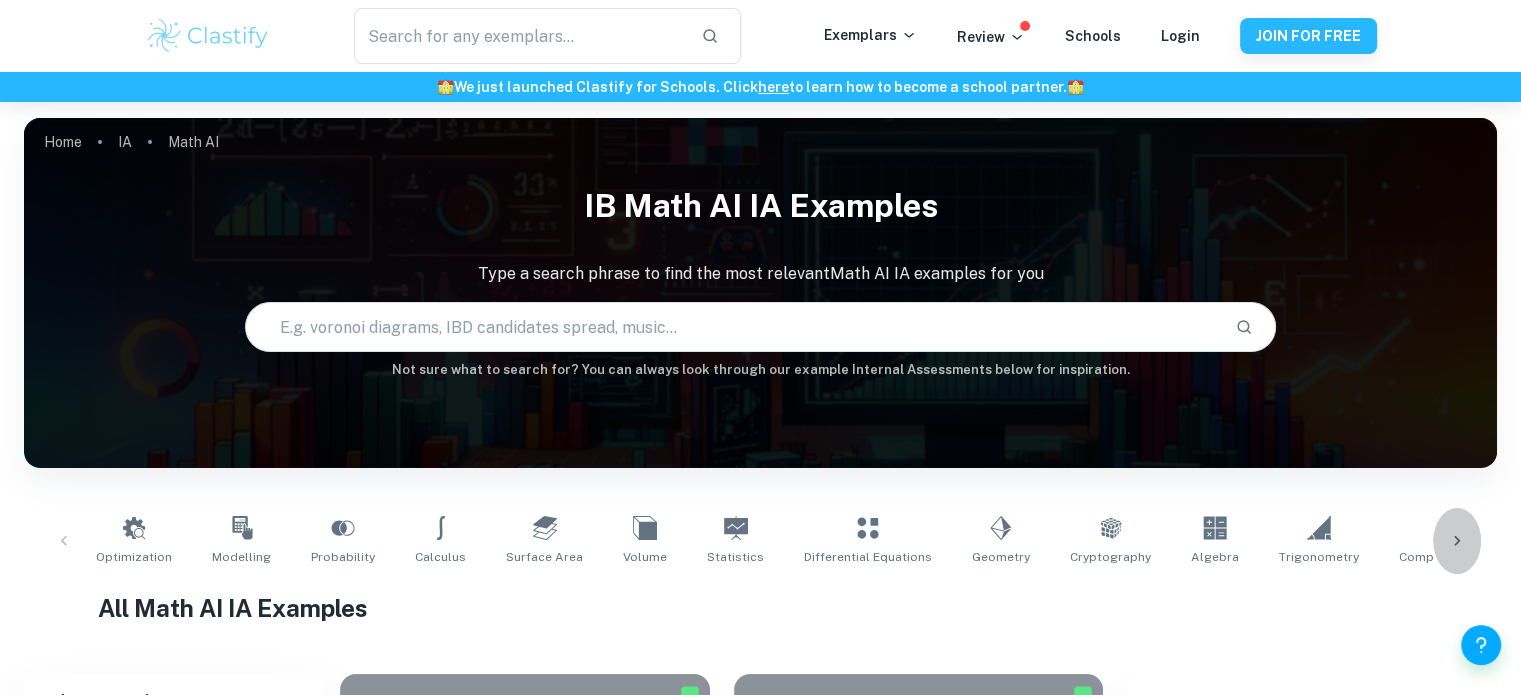 click at bounding box center [1457, 541] 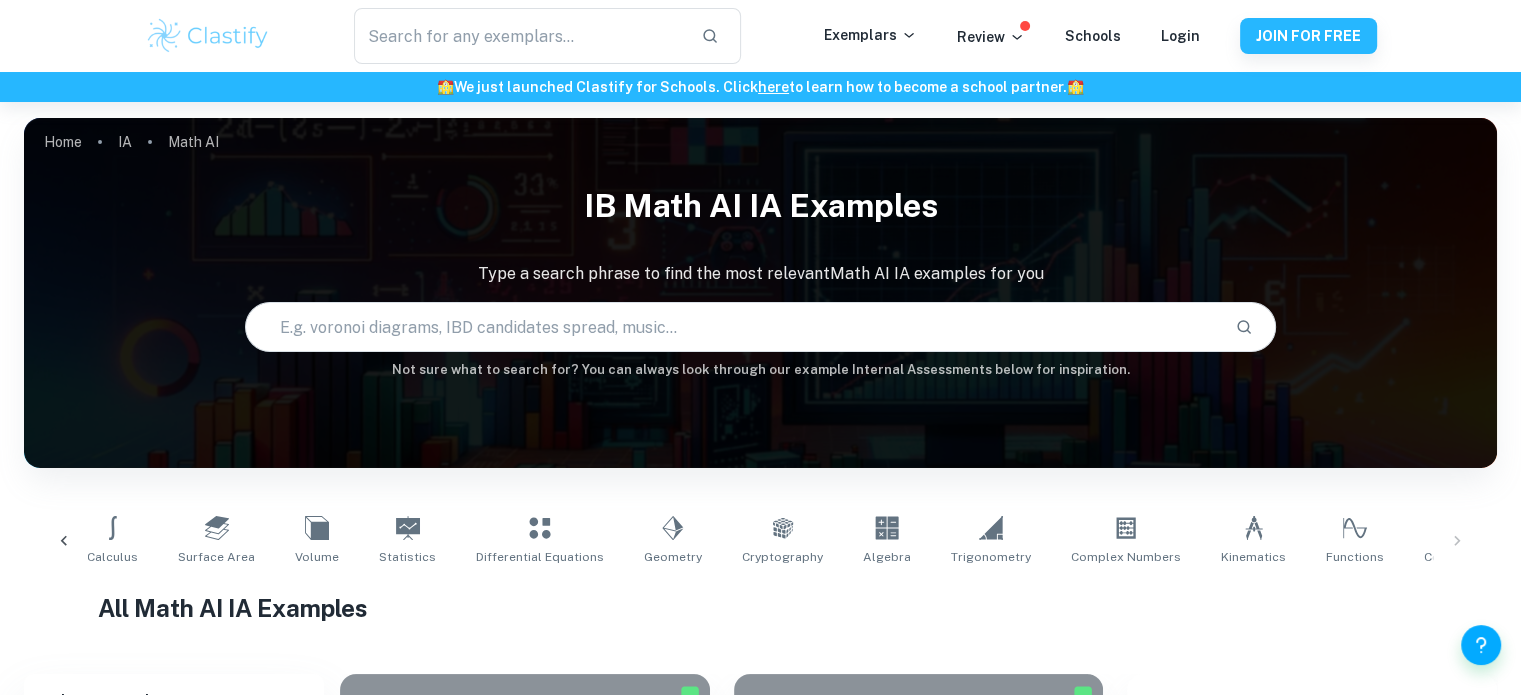 click 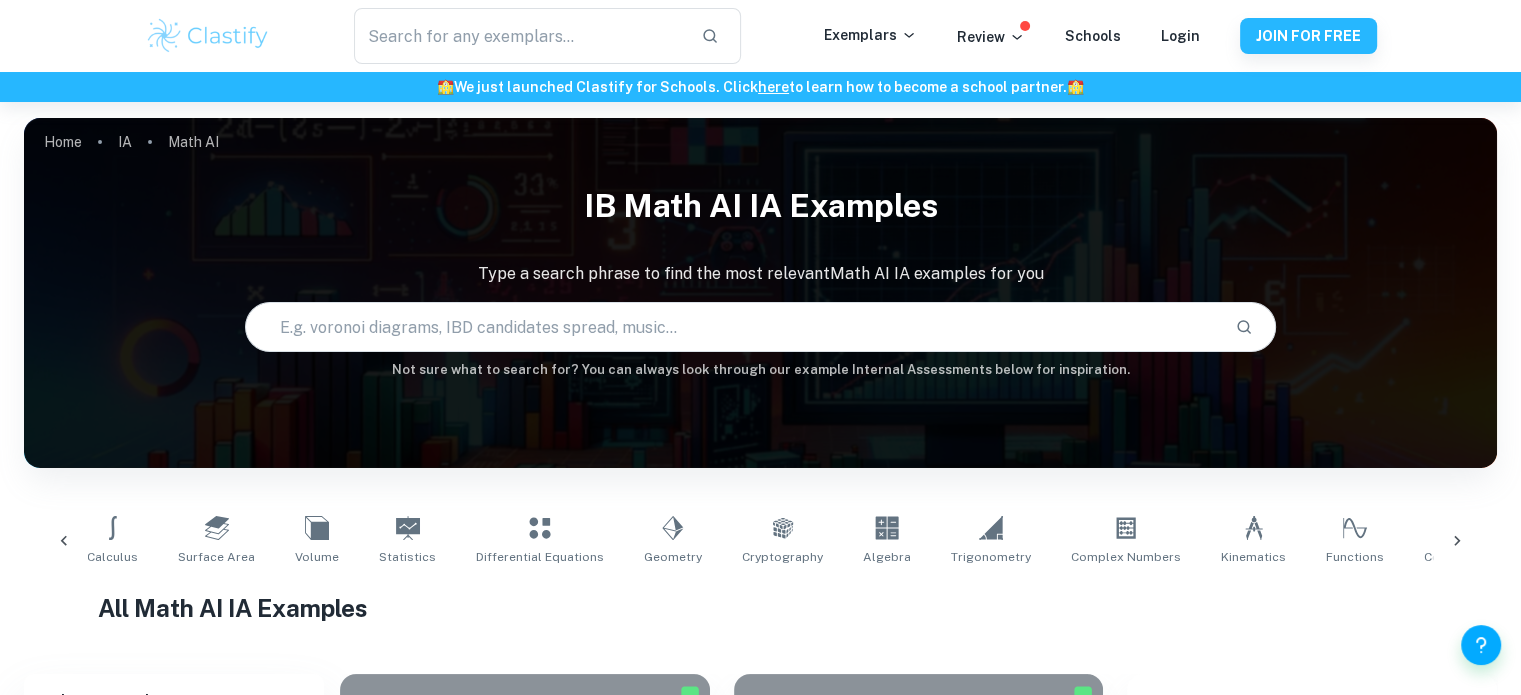 scroll, scrollTop: 0, scrollLeft: 0, axis: both 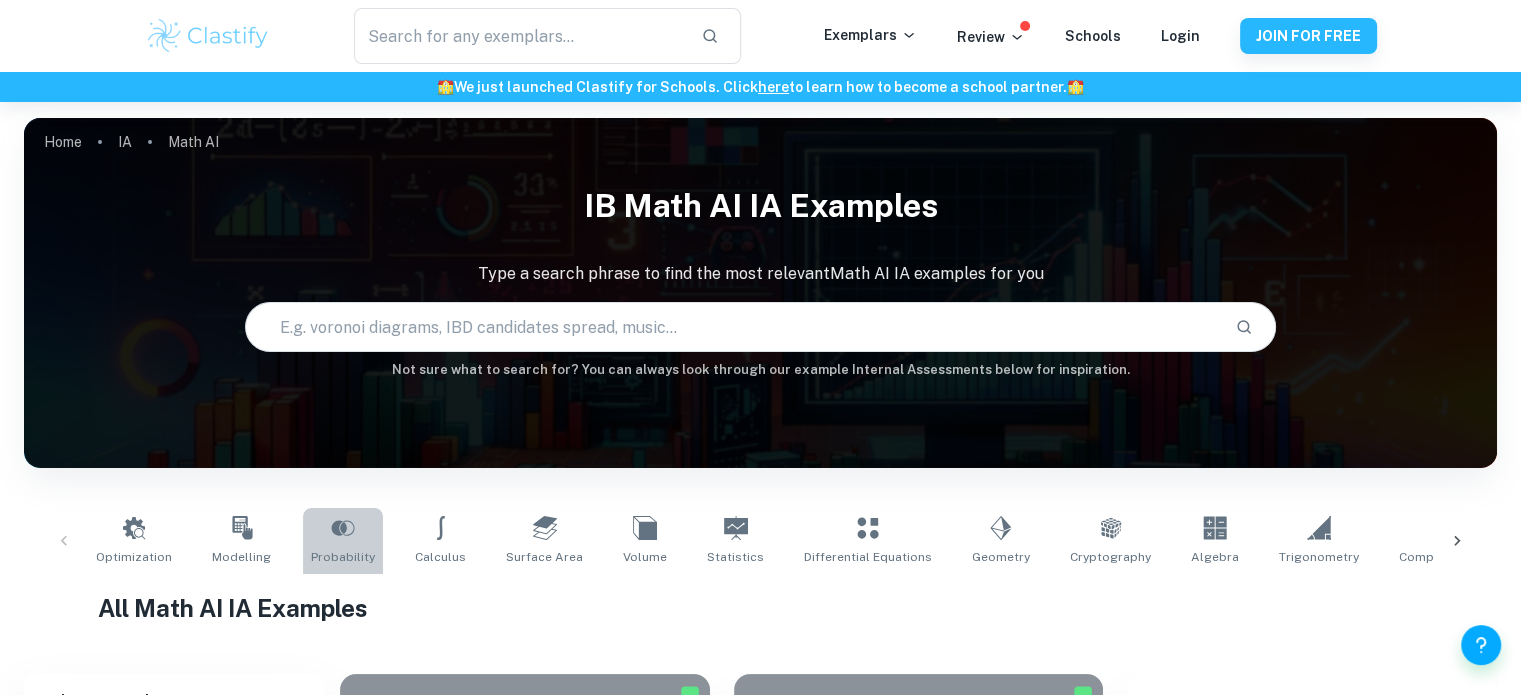 click on "Probability" at bounding box center [343, 541] 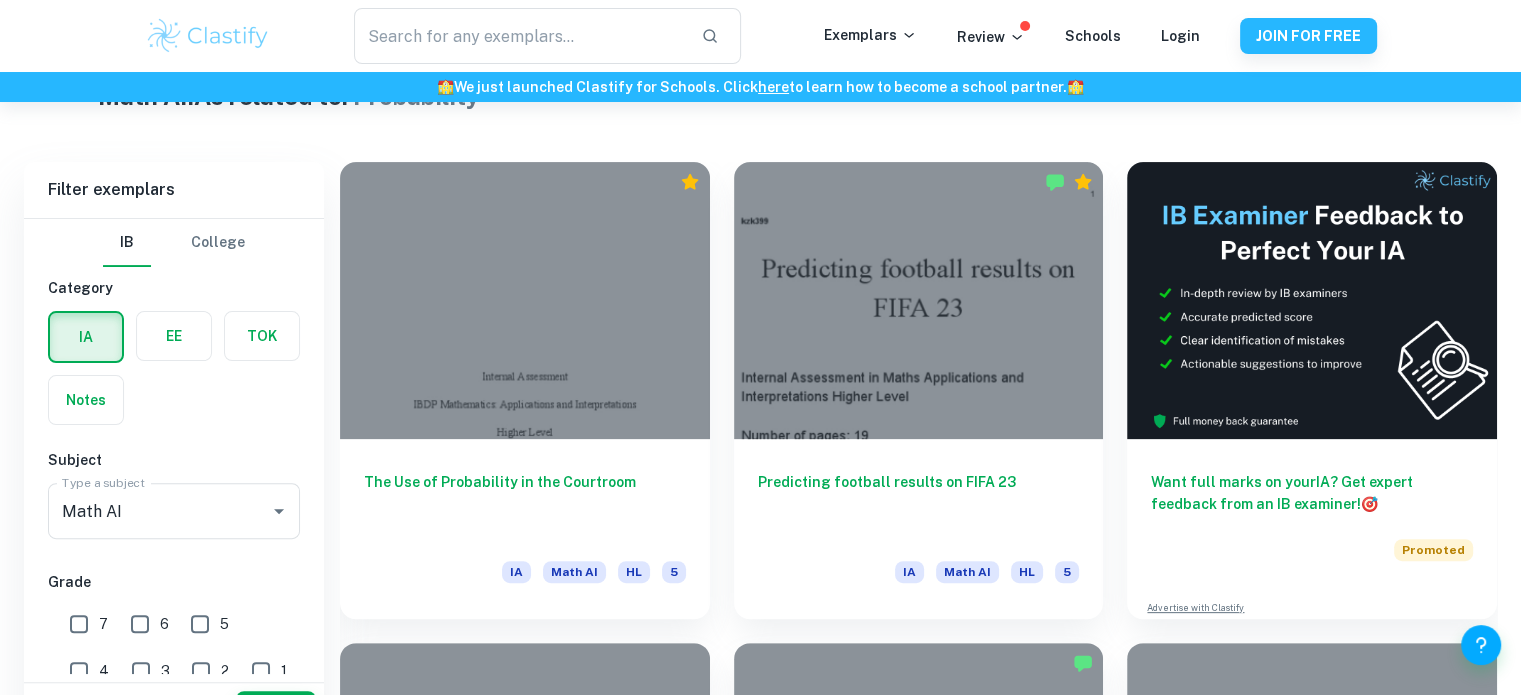 scroll, scrollTop: 602, scrollLeft: 0, axis: vertical 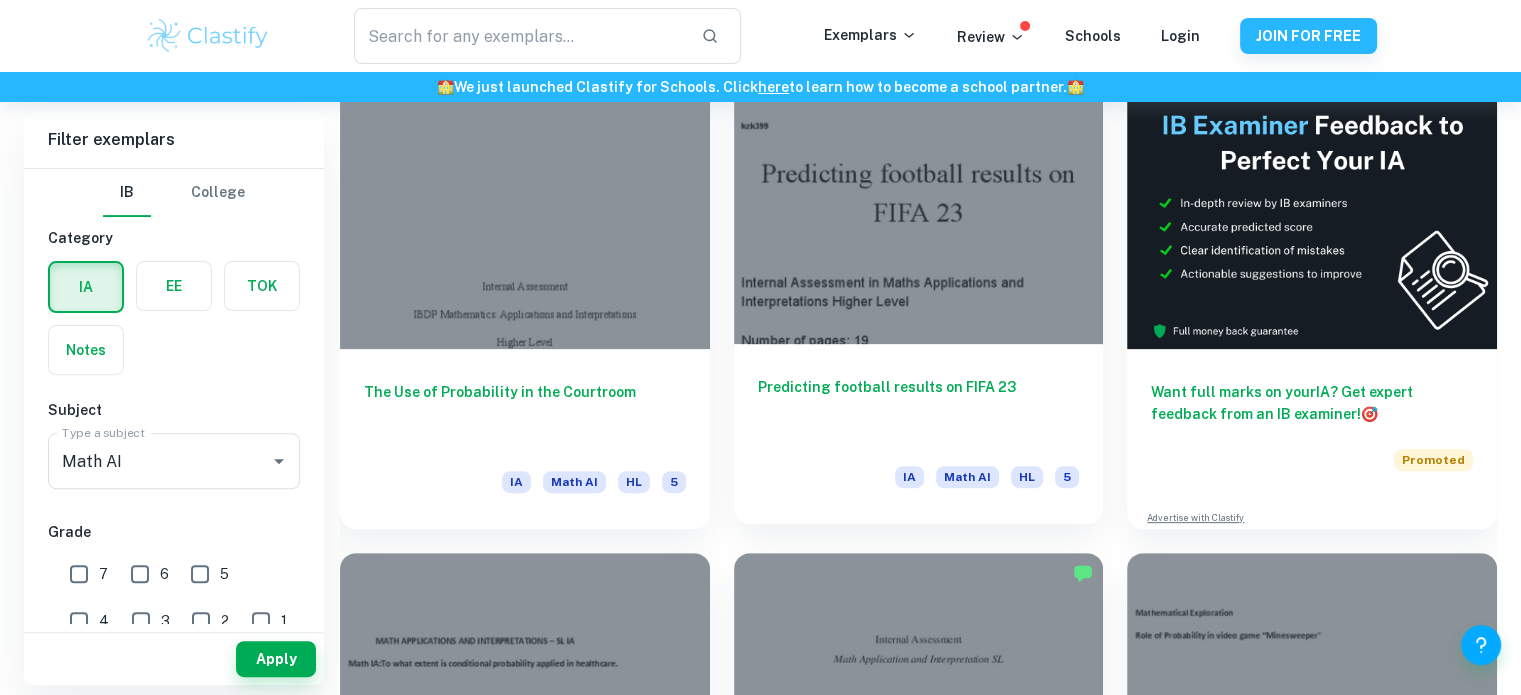 click at bounding box center [919, 205] 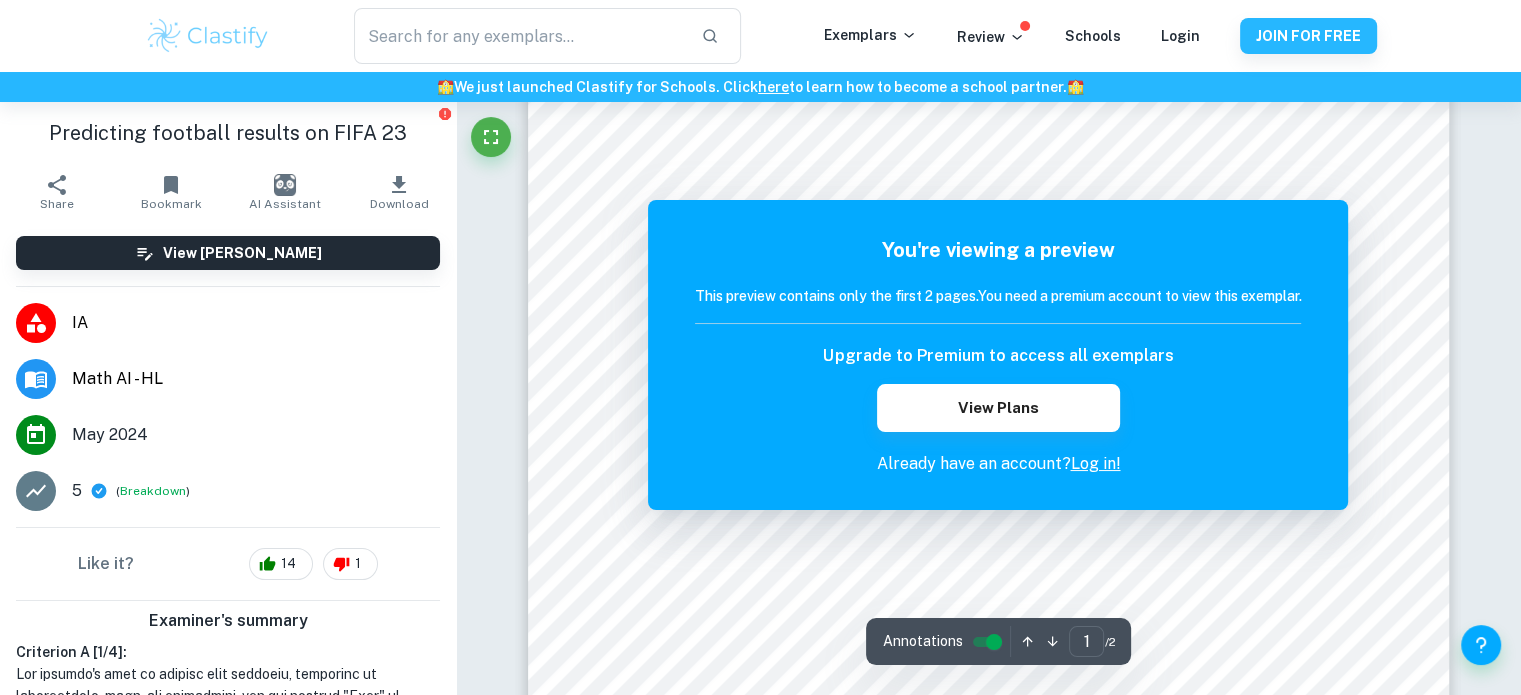 scroll, scrollTop: 0, scrollLeft: 0, axis: both 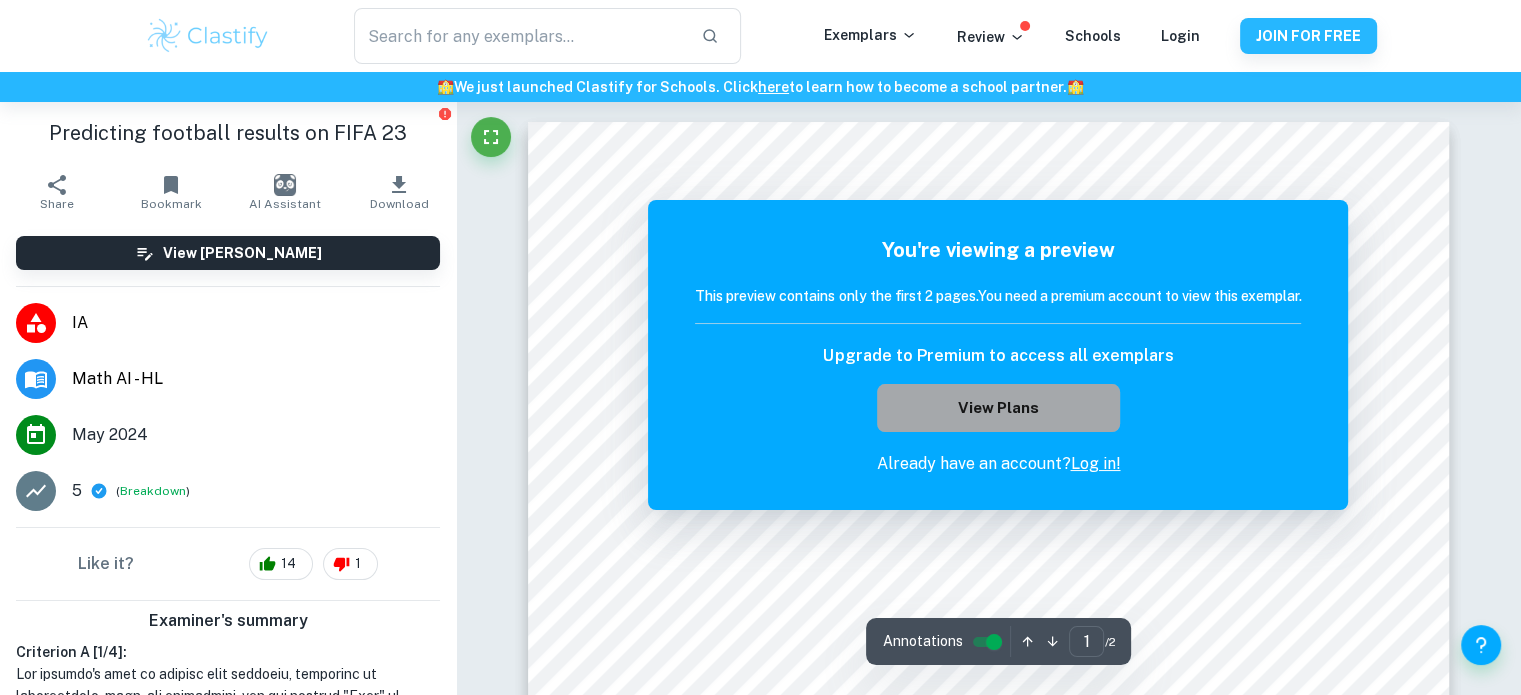 click on "View Plans" at bounding box center (998, 408) 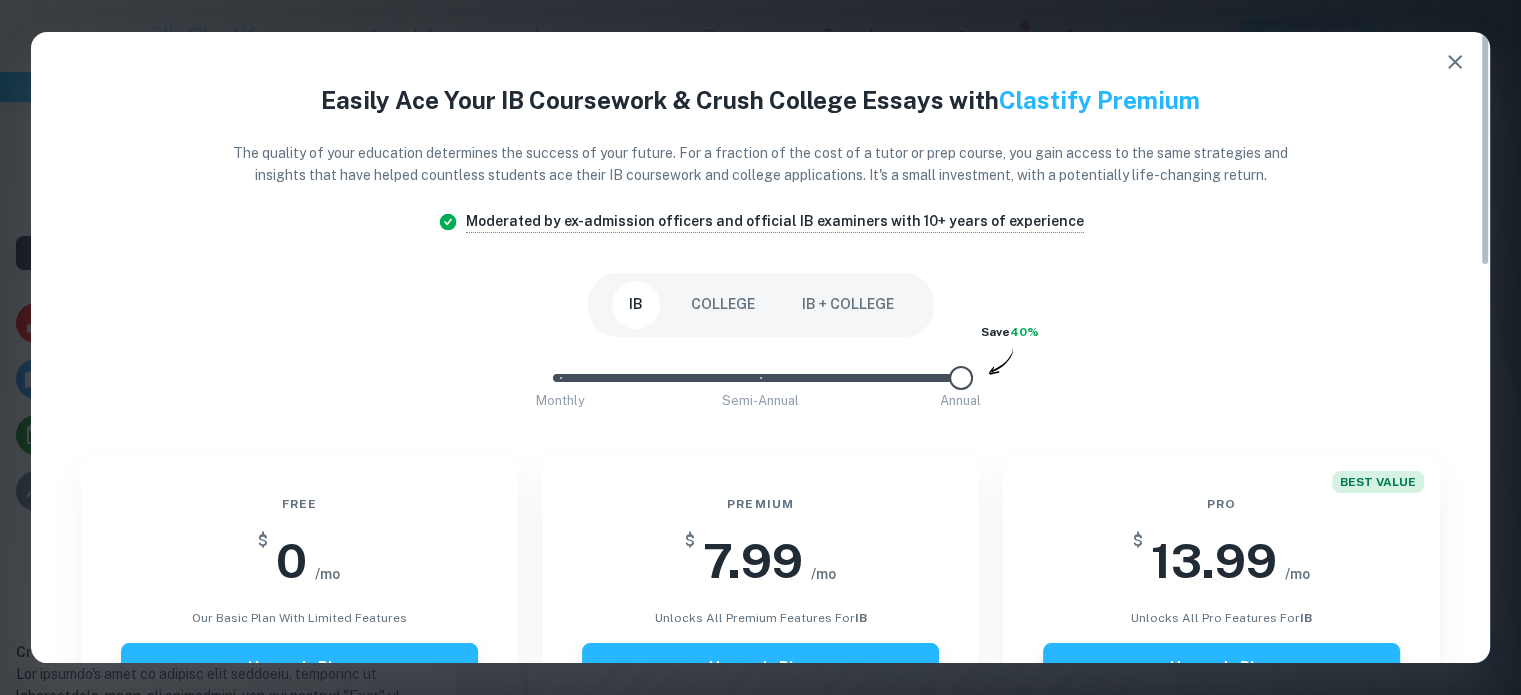 click 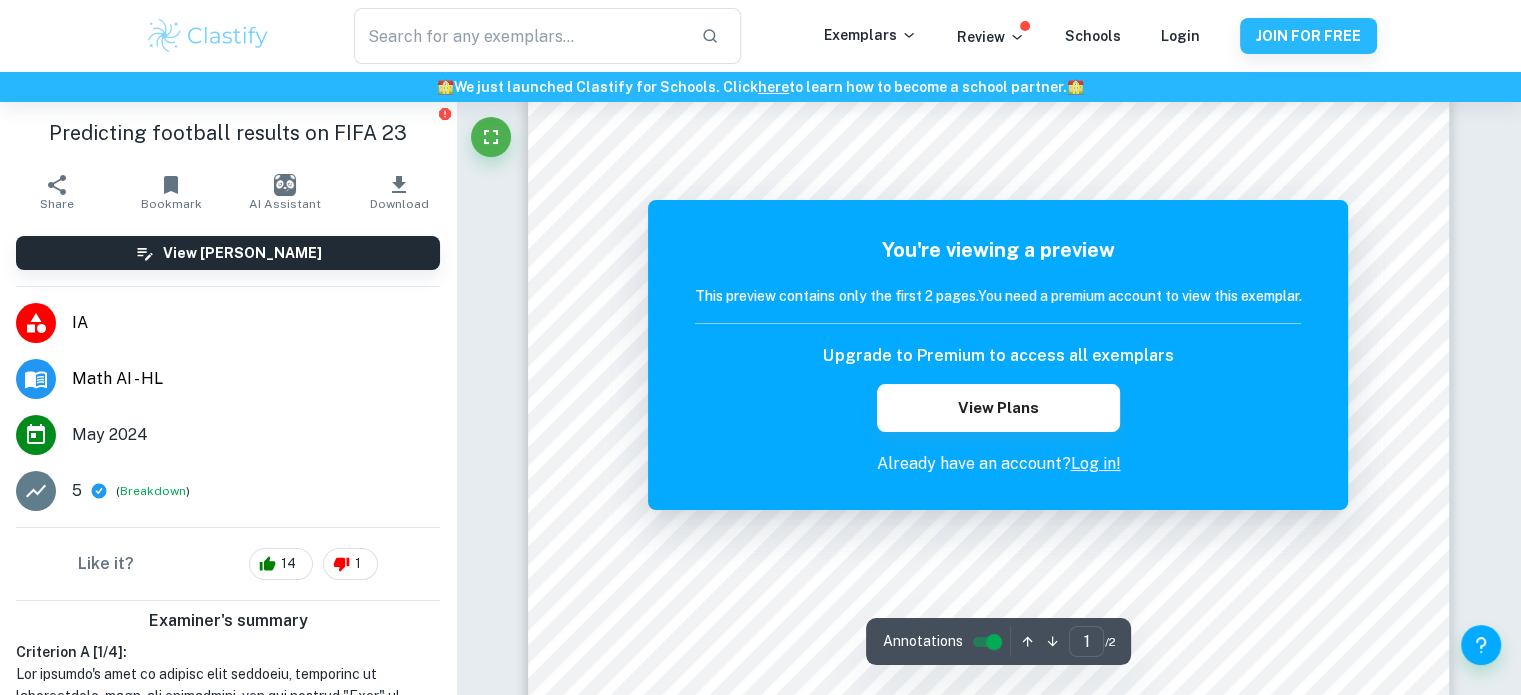 scroll, scrollTop: 0, scrollLeft: 0, axis: both 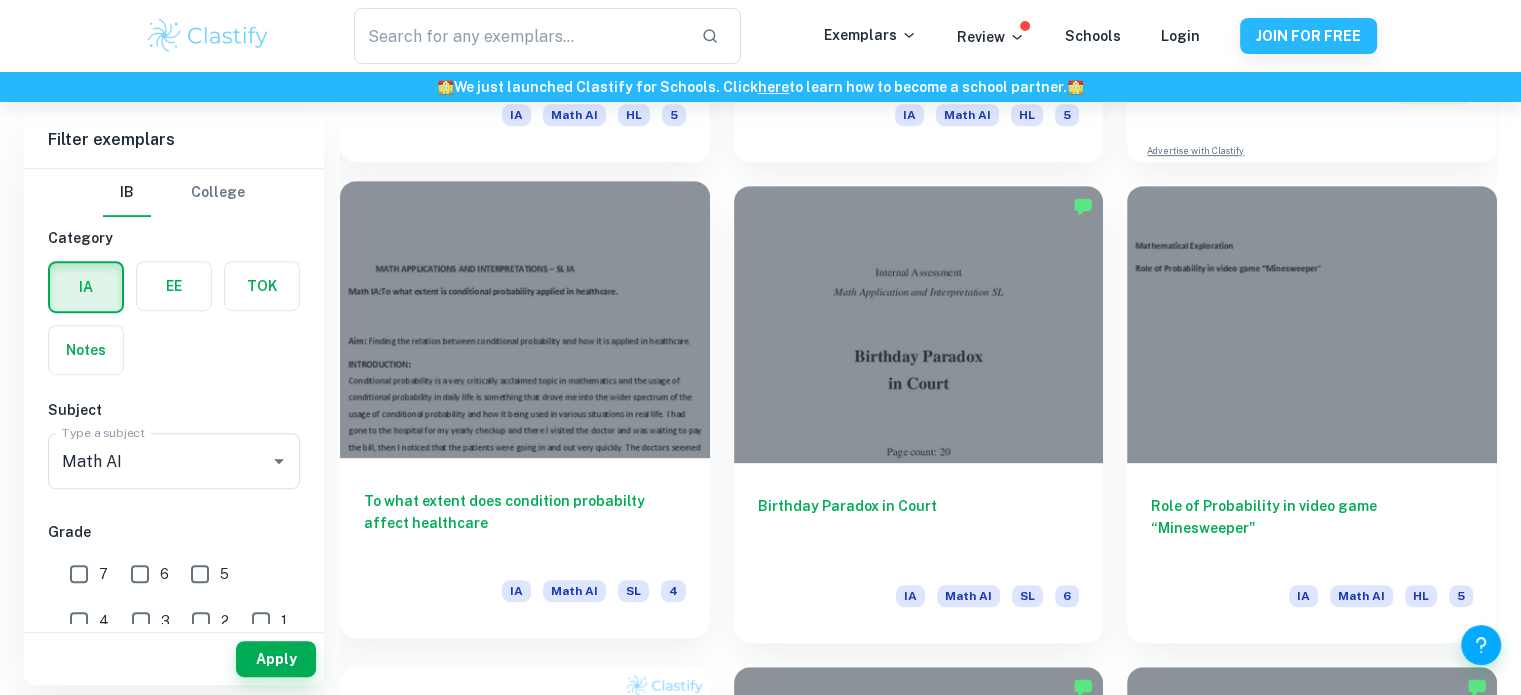 click at bounding box center [525, 319] 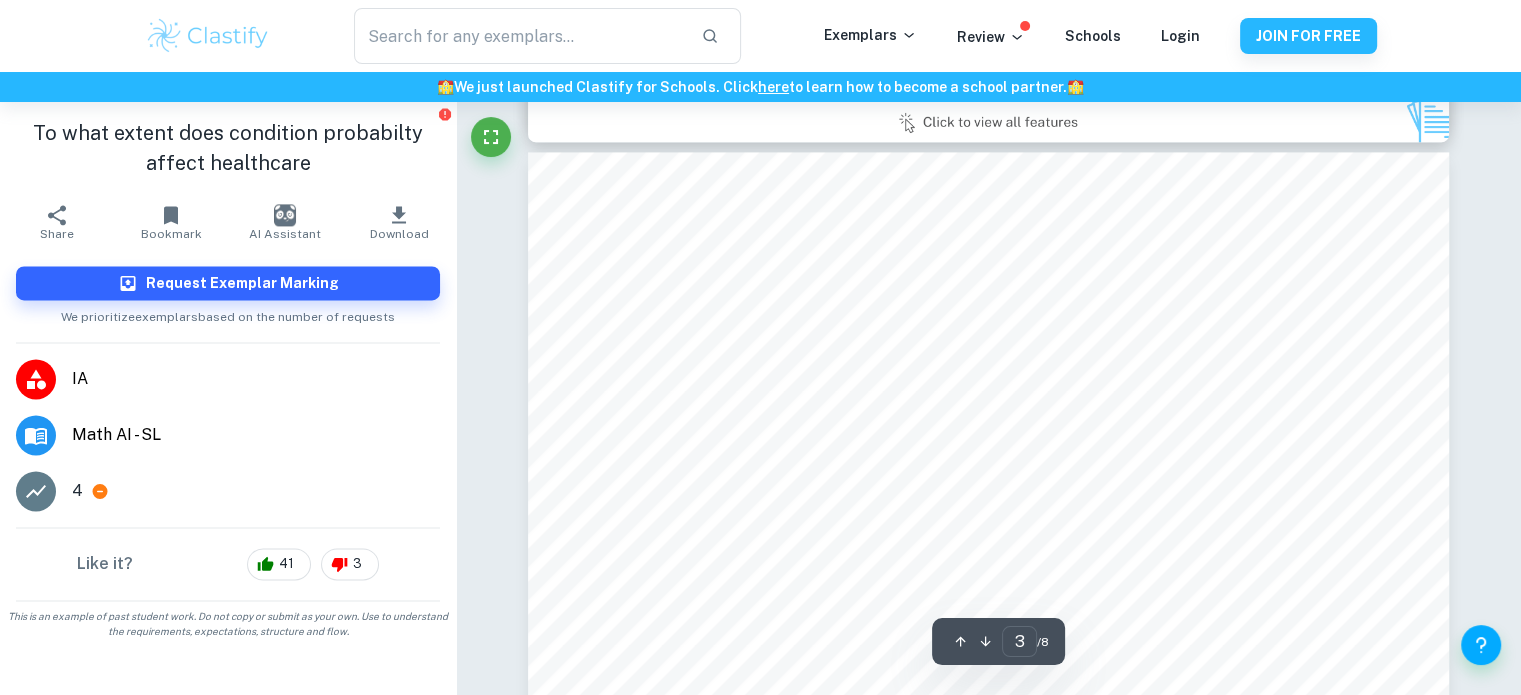 scroll, scrollTop: 2890, scrollLeft: 0, axis: vertical 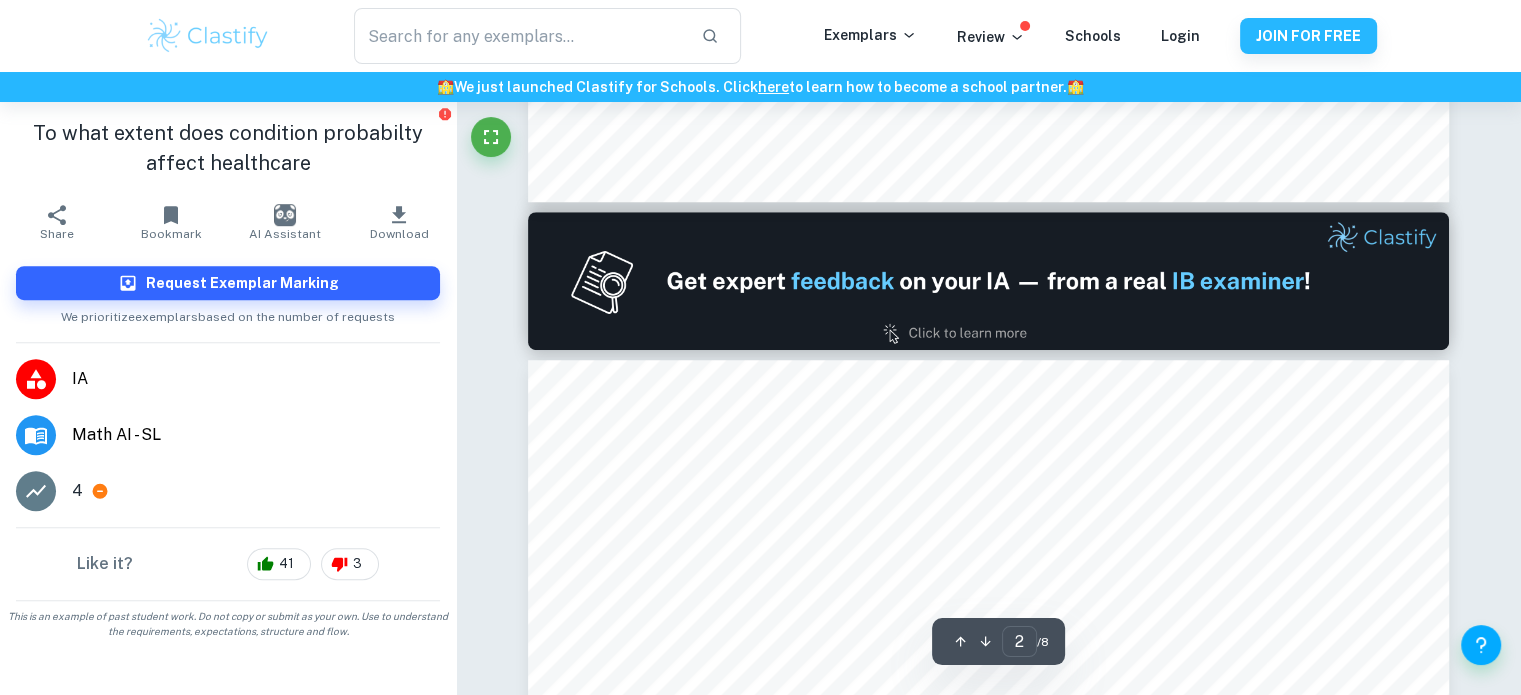 type on "1" 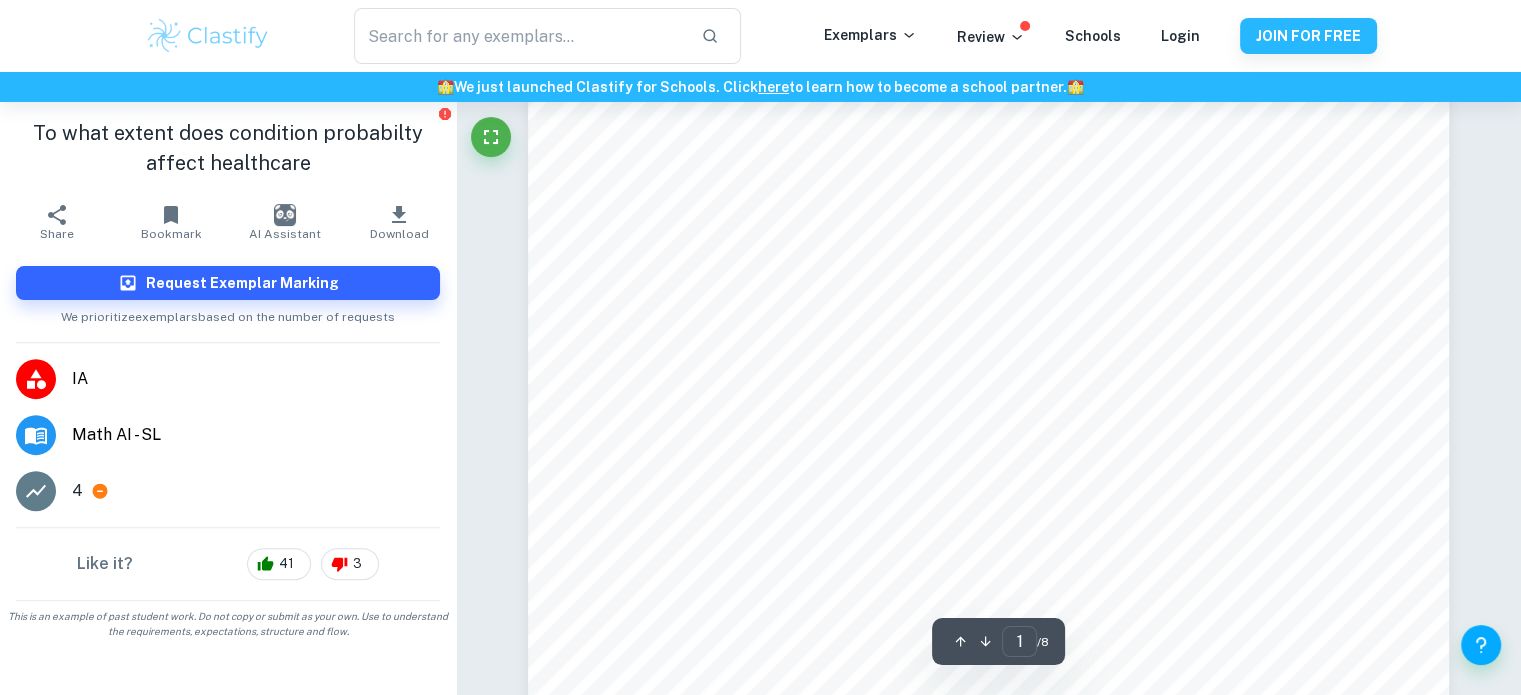 scroll, scrollTop: 0, scrollLeft: 0, axis: both 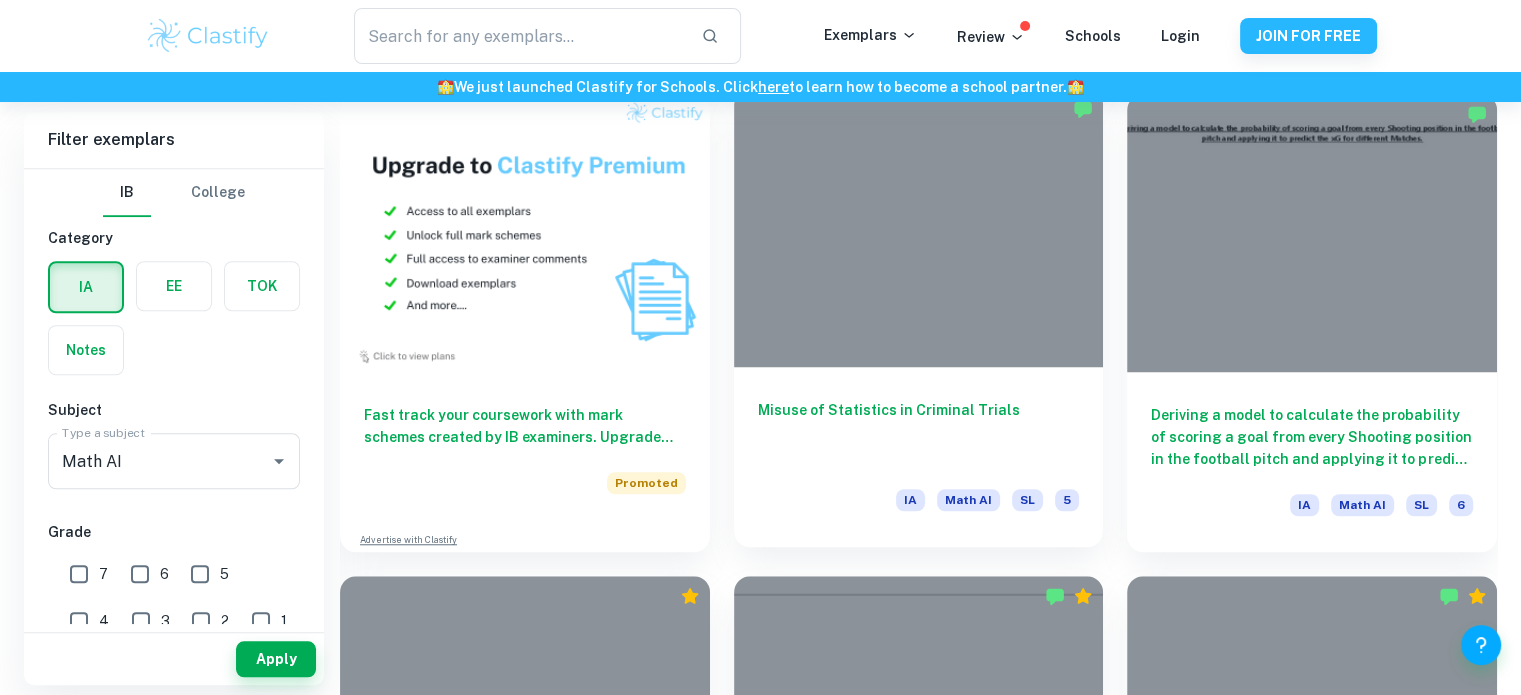 click at bounding box center (919, 227) 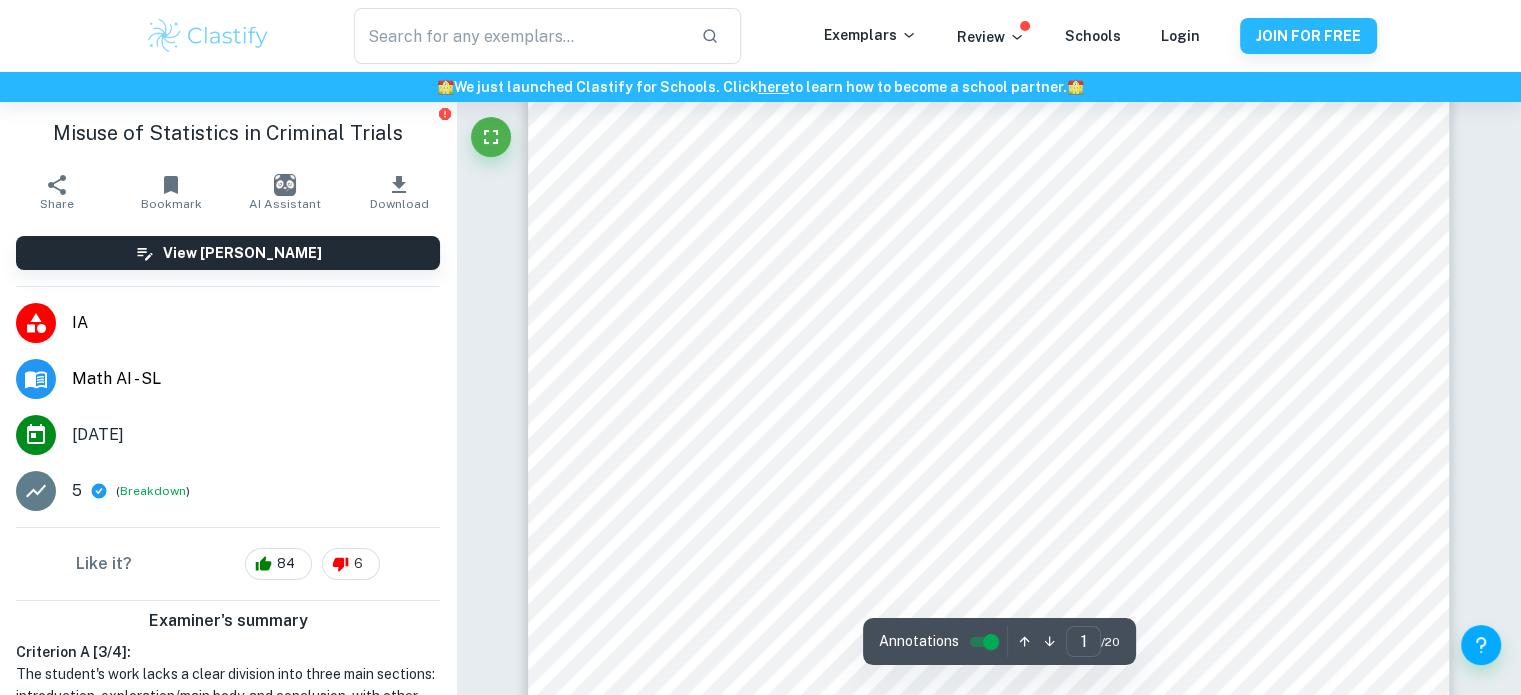 scroll, scrollTop: 476, scrollLeft: 0, axis: vertical 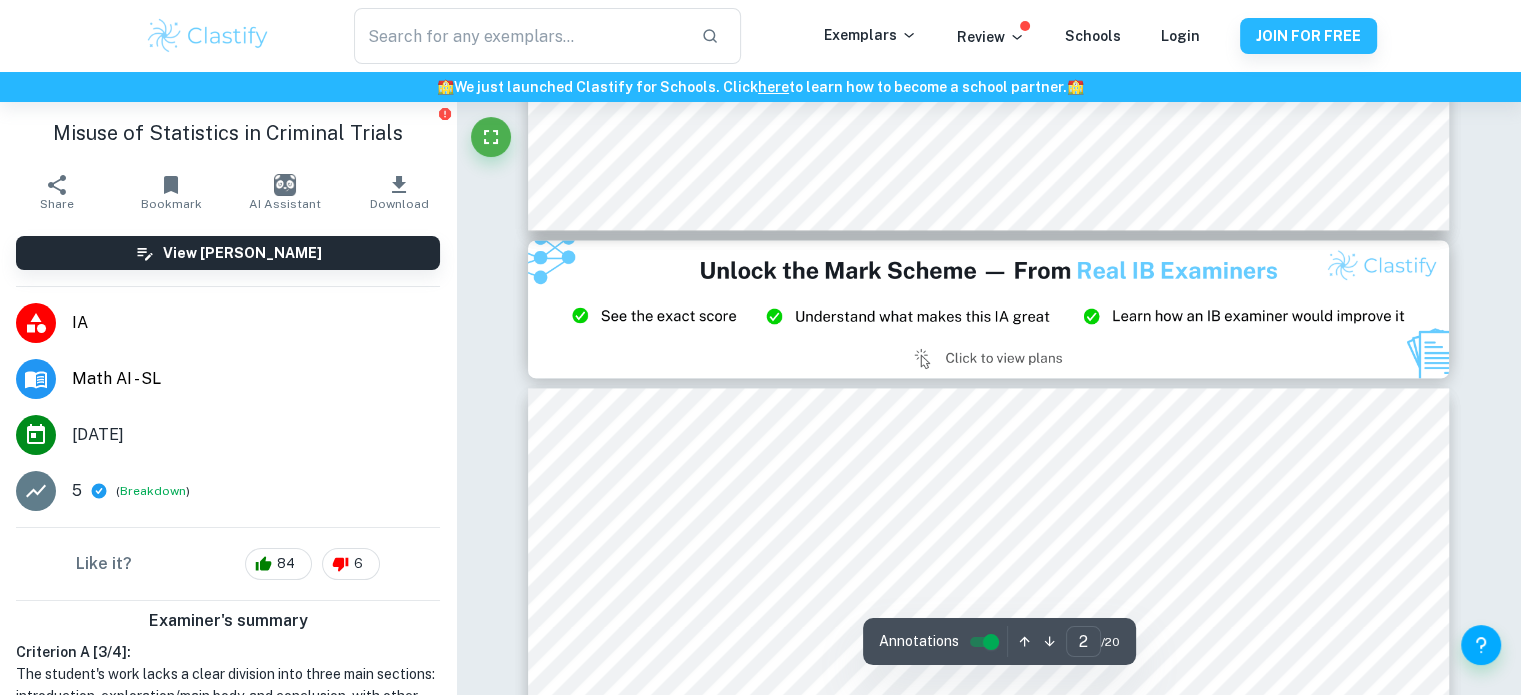 type on "3" 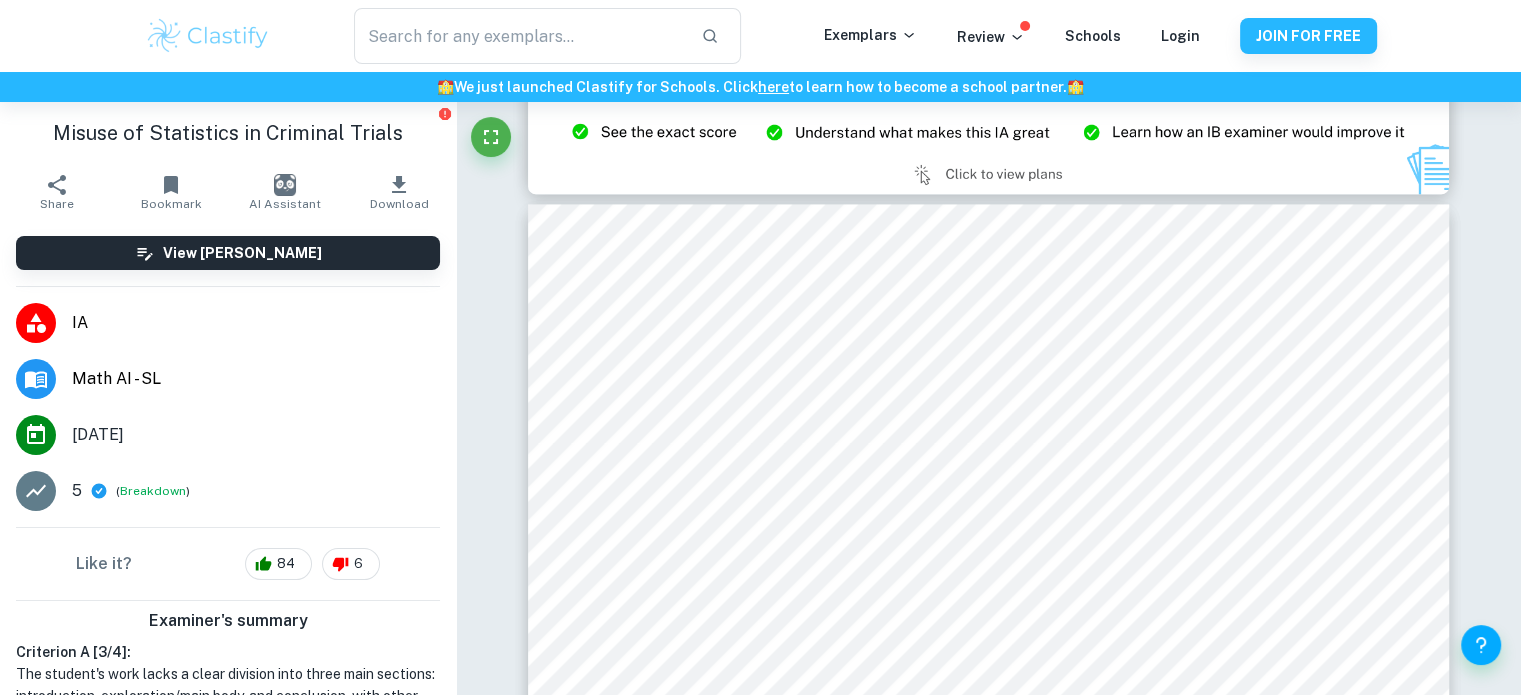 scroll, scrollTop: 2840, scrollLeft: 0, axis: vertical 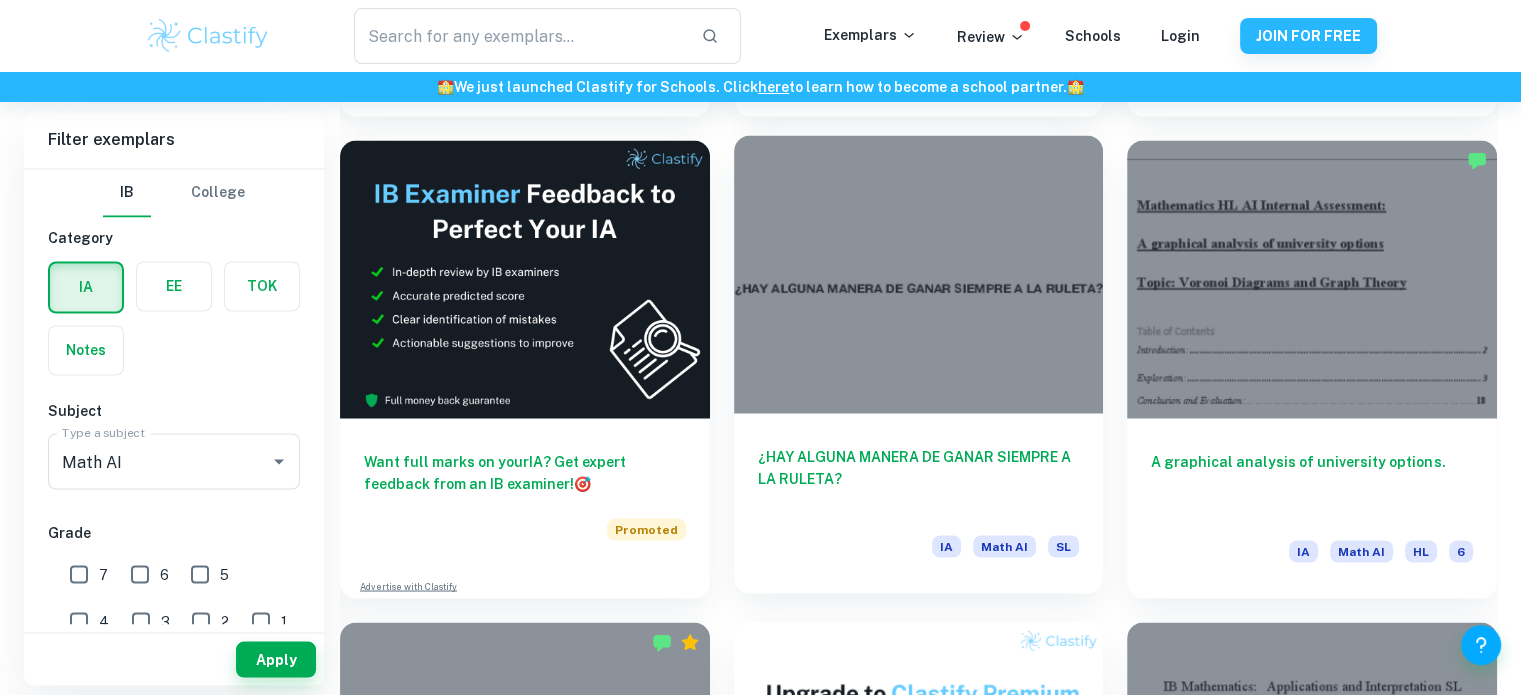 click at bounding box center (919, 273) 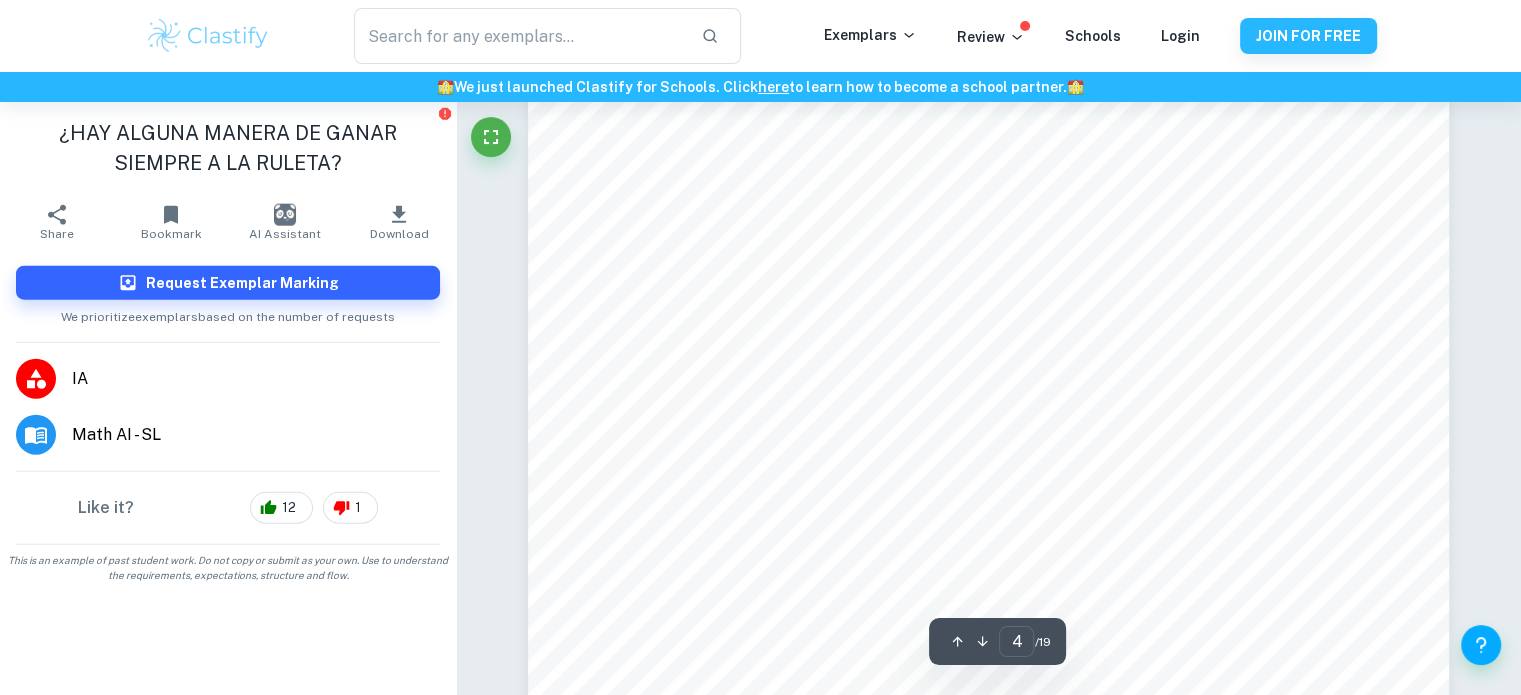 scroll, scrollTop: 4944, scrollLeft: 0, axis: vertical 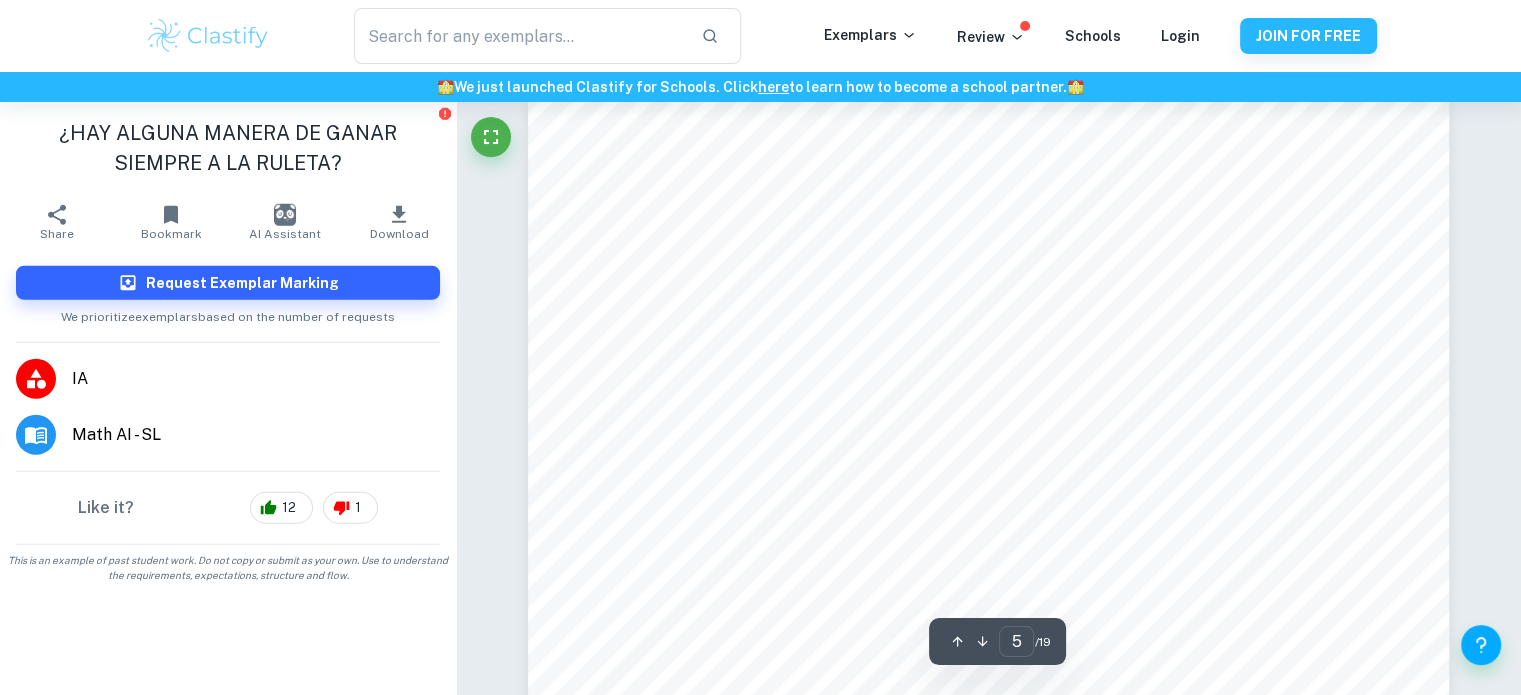 type on "4" 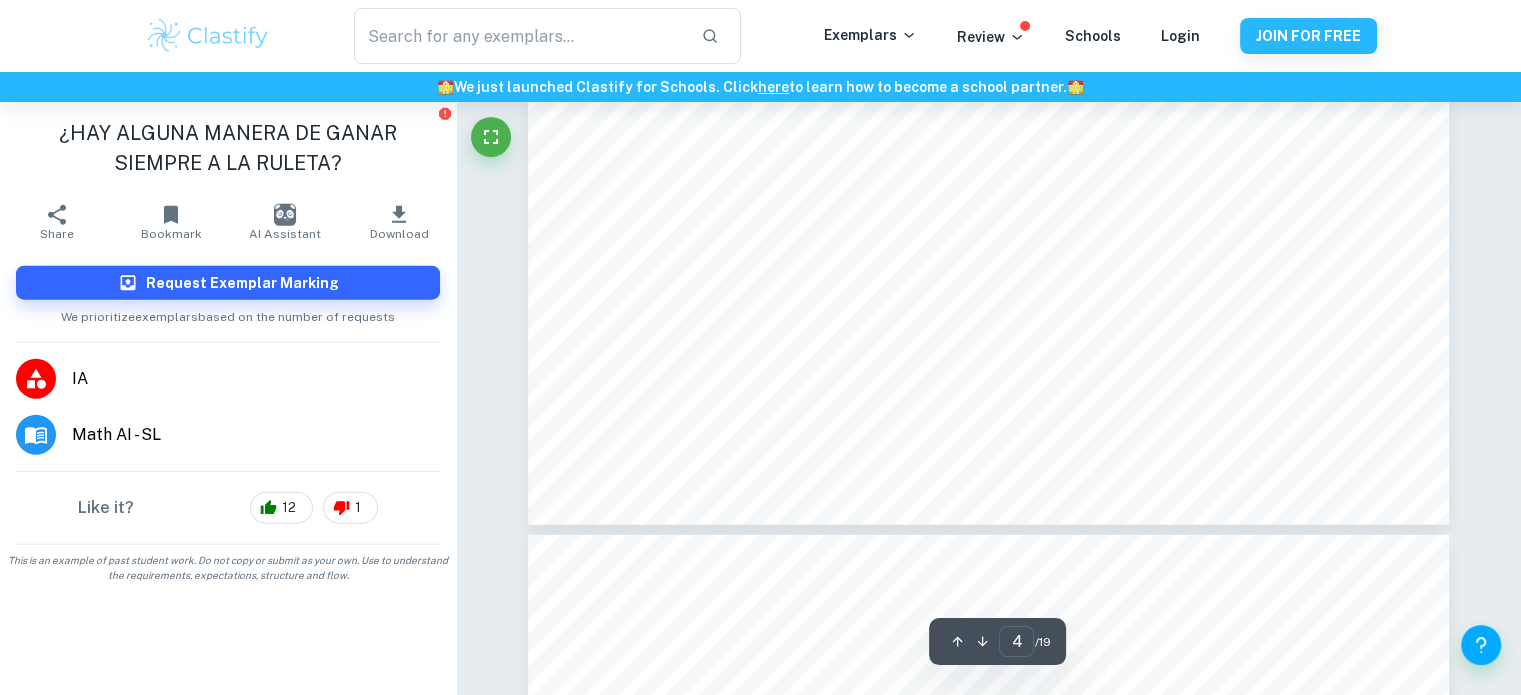 scroll, scrollTop: 4982, scrollLeft: 0, axis: vertical 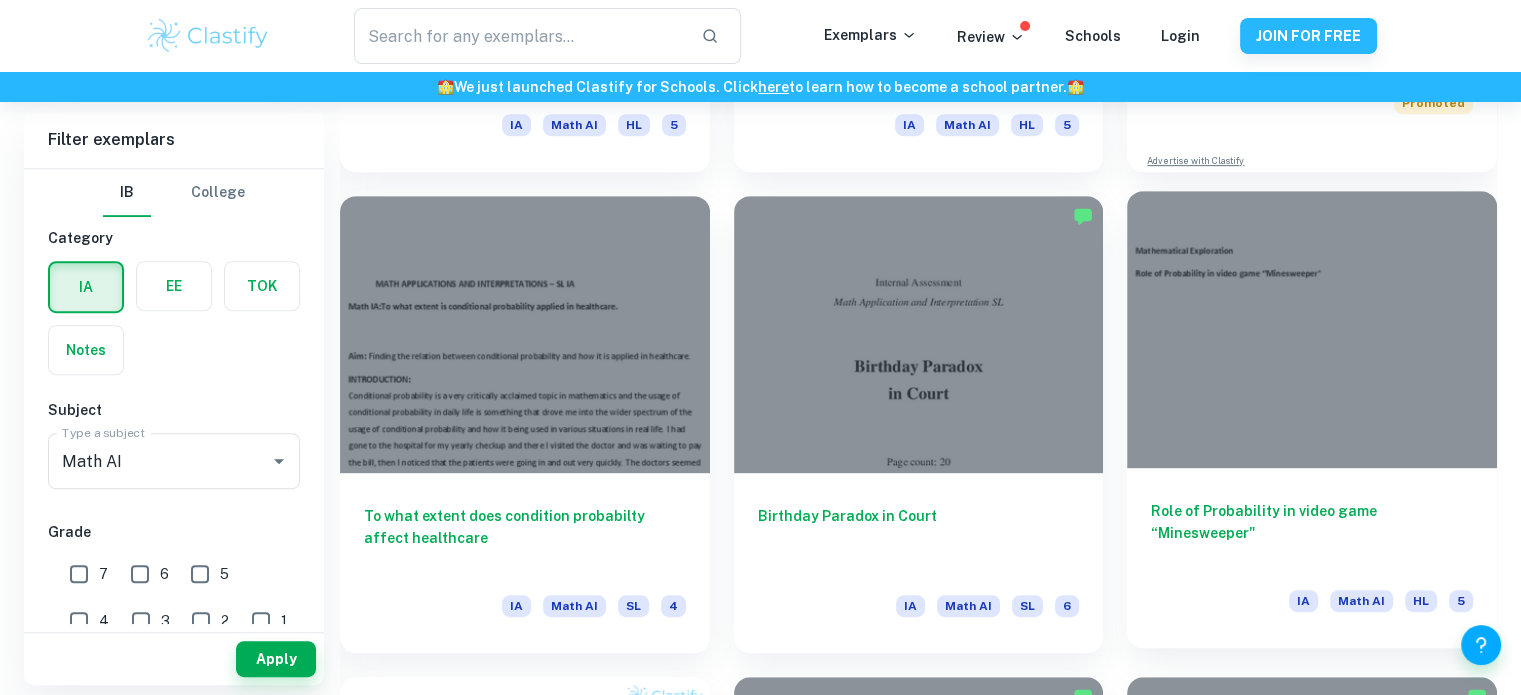 click at bounding box center (1312, 329) 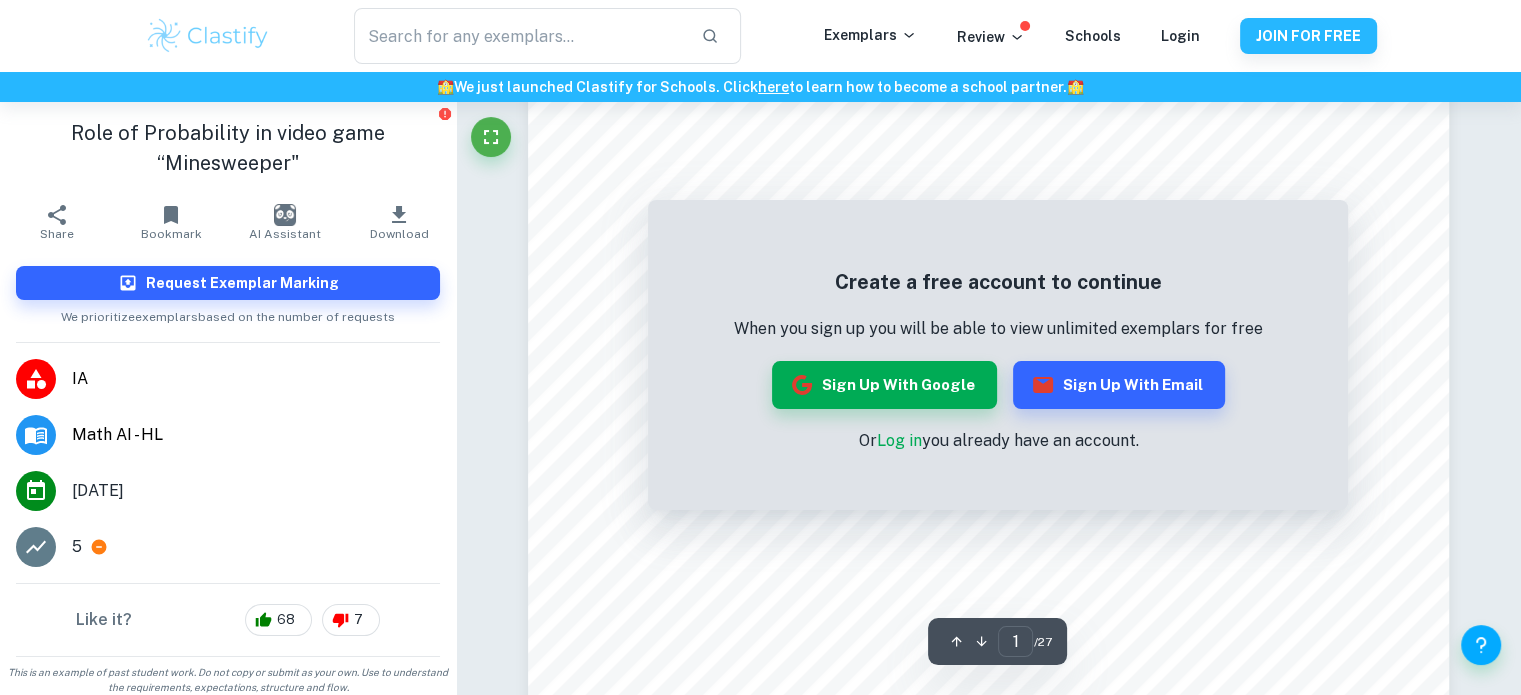 scroll, scrollTop: 163, scrollLeft: 0, axis: vertical 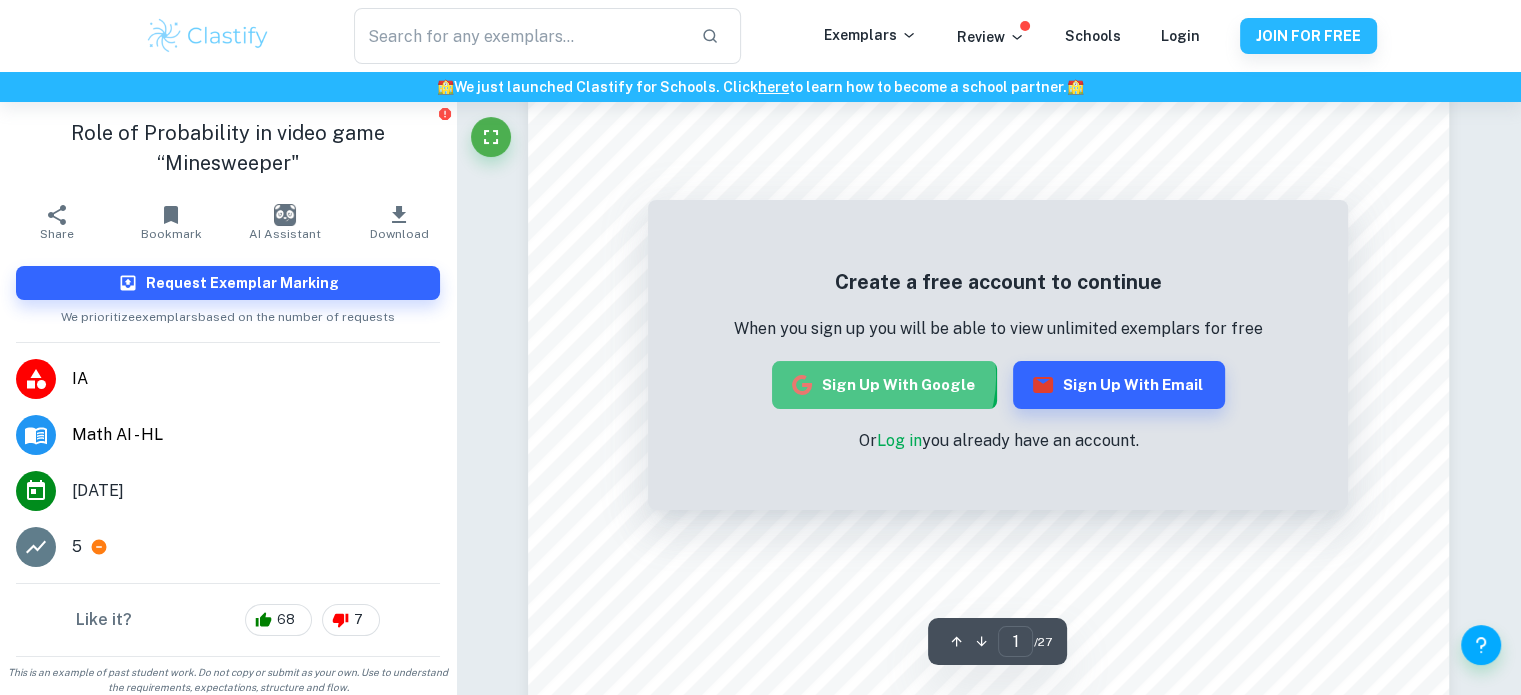 click on "Sign up with Google" at bounding box center (884, 385) 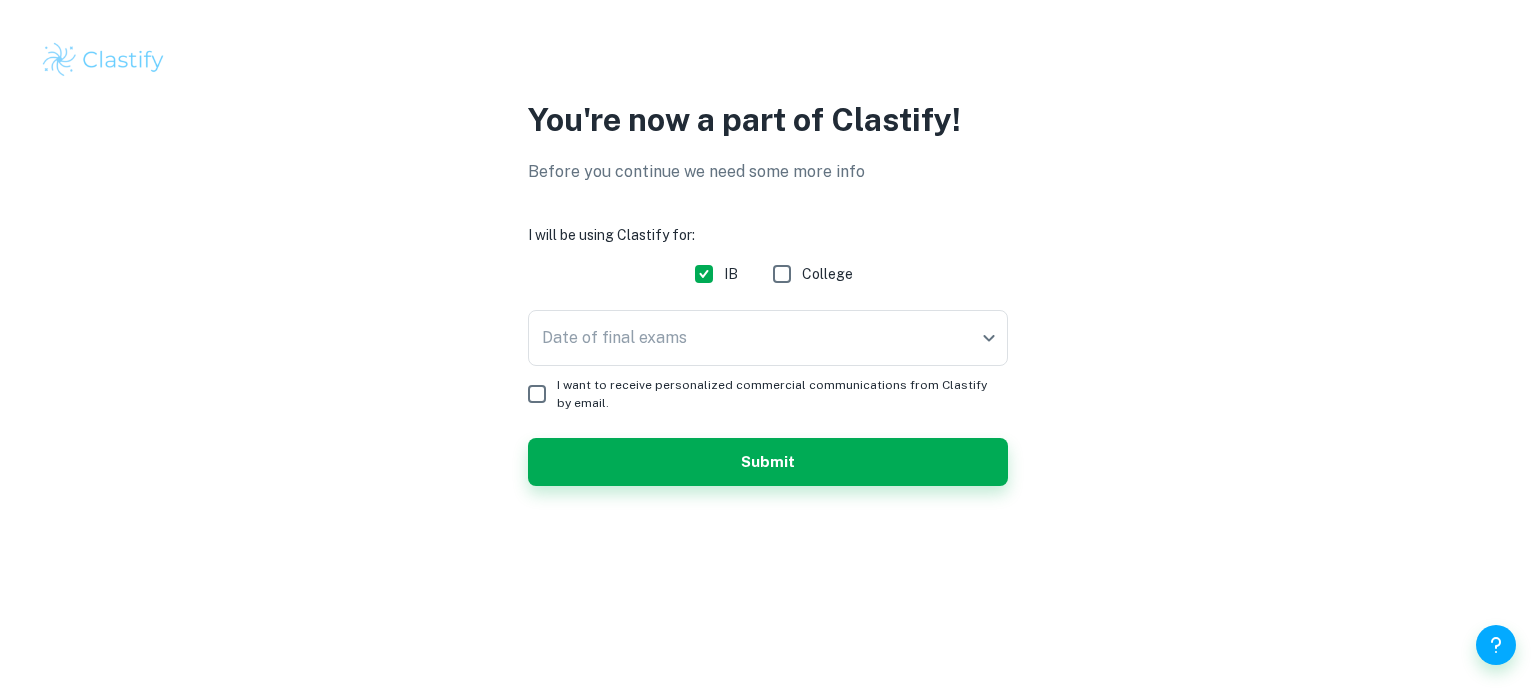 scroll, scrollTop: 0, scrollLeft: 0, axis: both 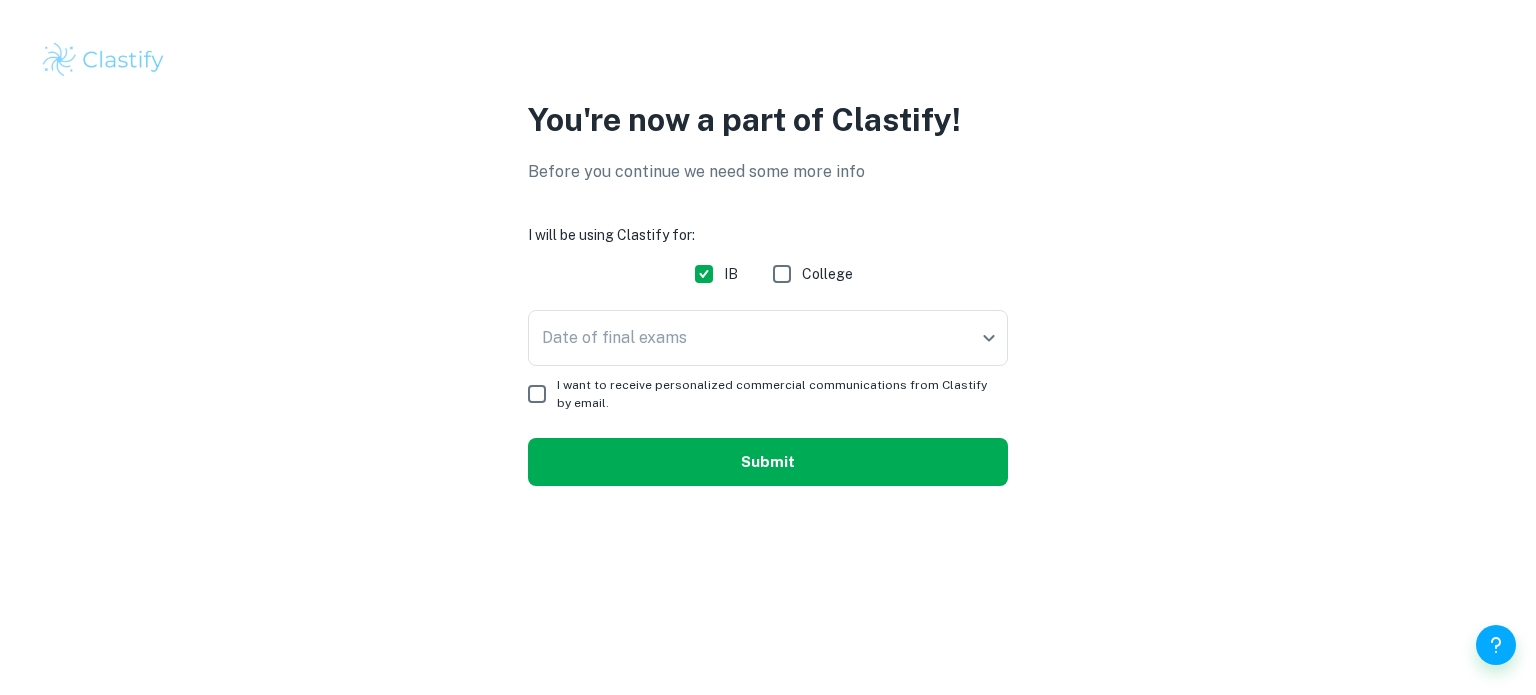 click on "Submit" at bounding box center [768, 462] 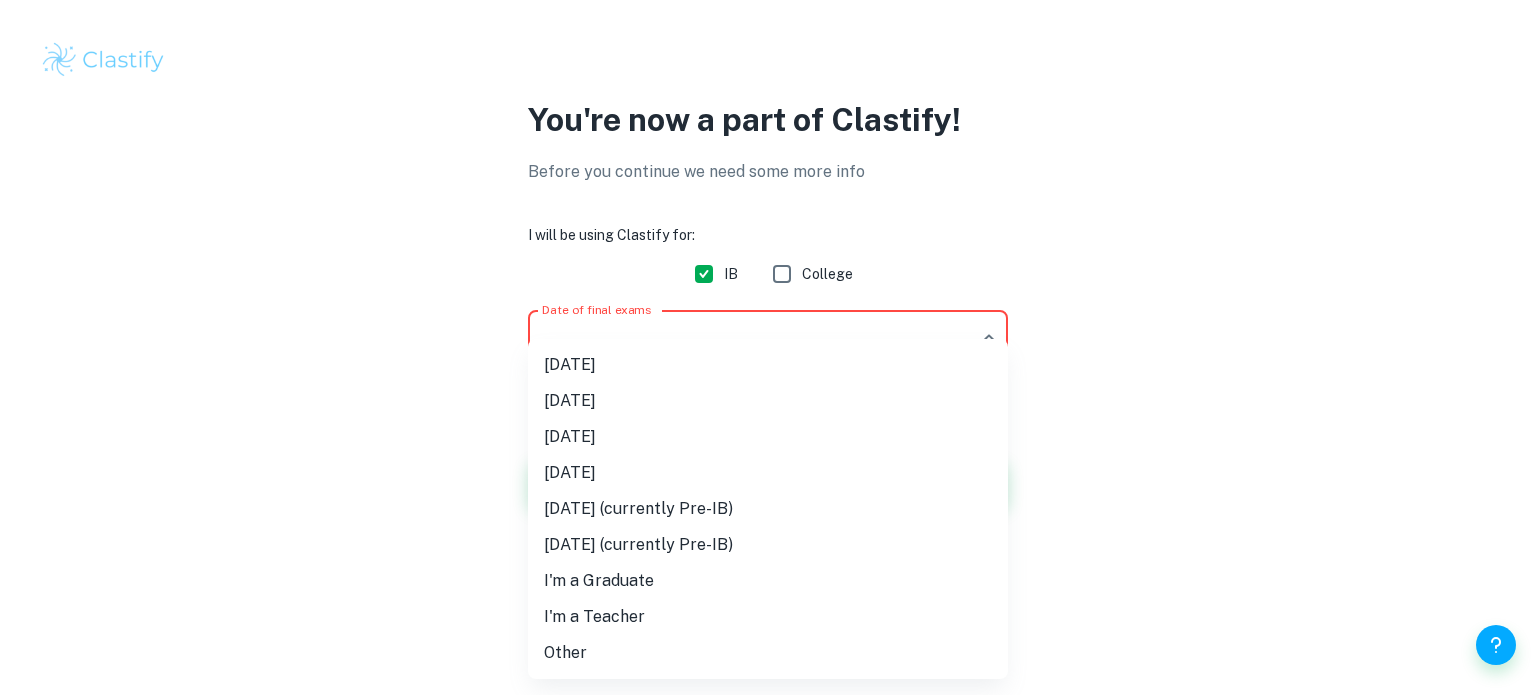 click on "We value your privacy We use cookies to enhance your browsing experience, serve personalised ads or content, and analyse our traffic. By clicking "Accept All", you consent to our use of cookies.   Cookie Policy Customise   Reject All   Accept All   Customise Consent Preferences   We use cookies to help you navigate efficiently and perform certain functions. You will find detailed information about all cookies under each consent category below. The cookies that are categorised as "Necessary" are stored on your browser as they are essential for enabling the basic functionalities of the site. ...  Show more For more information on how Google's third-party cookies operate and handle your data, see:   Google Privacy Policy Necessary Always Active Necessary cookies are required to enable the basic features of this site, such as providing secure log-in or adjusting your consent preferences. These cookies do not store any personally identifiable data. Functional Analytics Performance Advertisement Uncategorised" at bounding box center (768, 347) 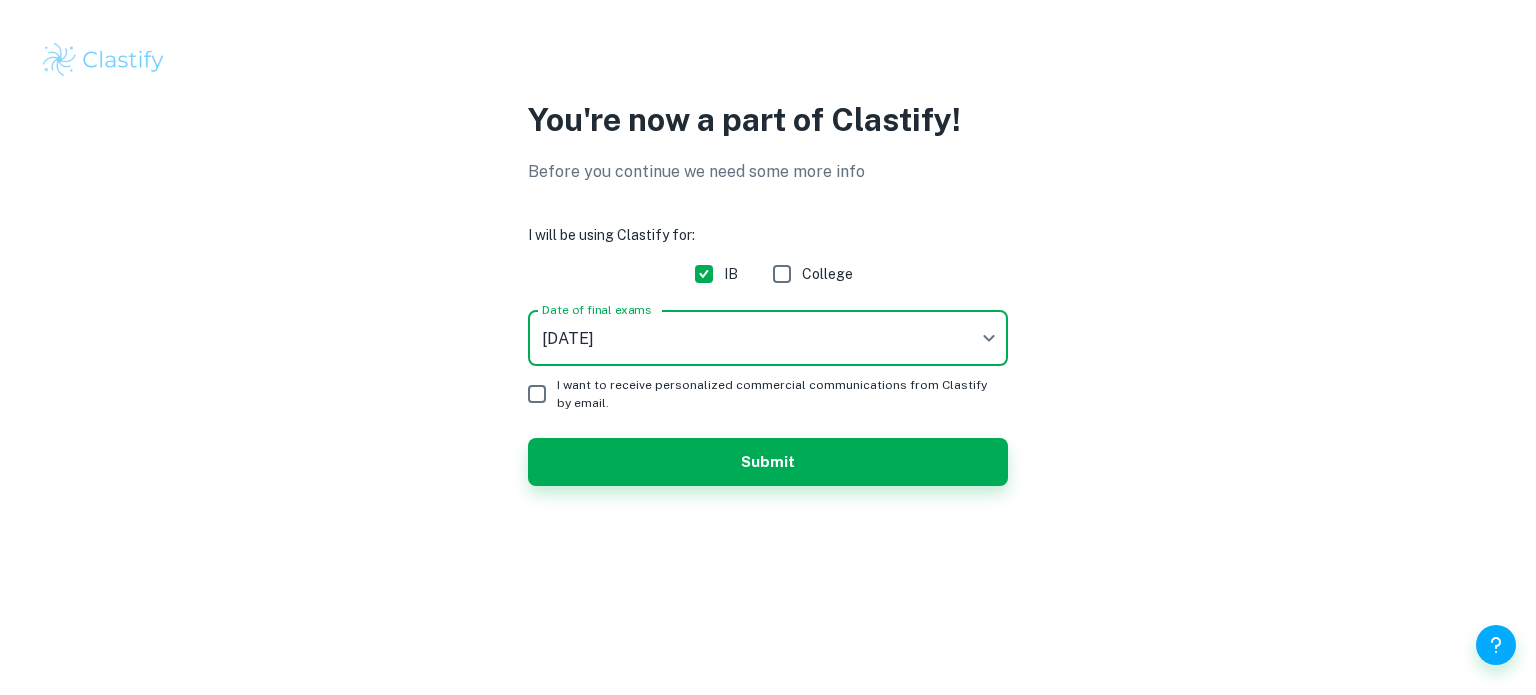 click on "I want to receive personalized commercial communications from Clastify by email." at bounding box center (537, 394) 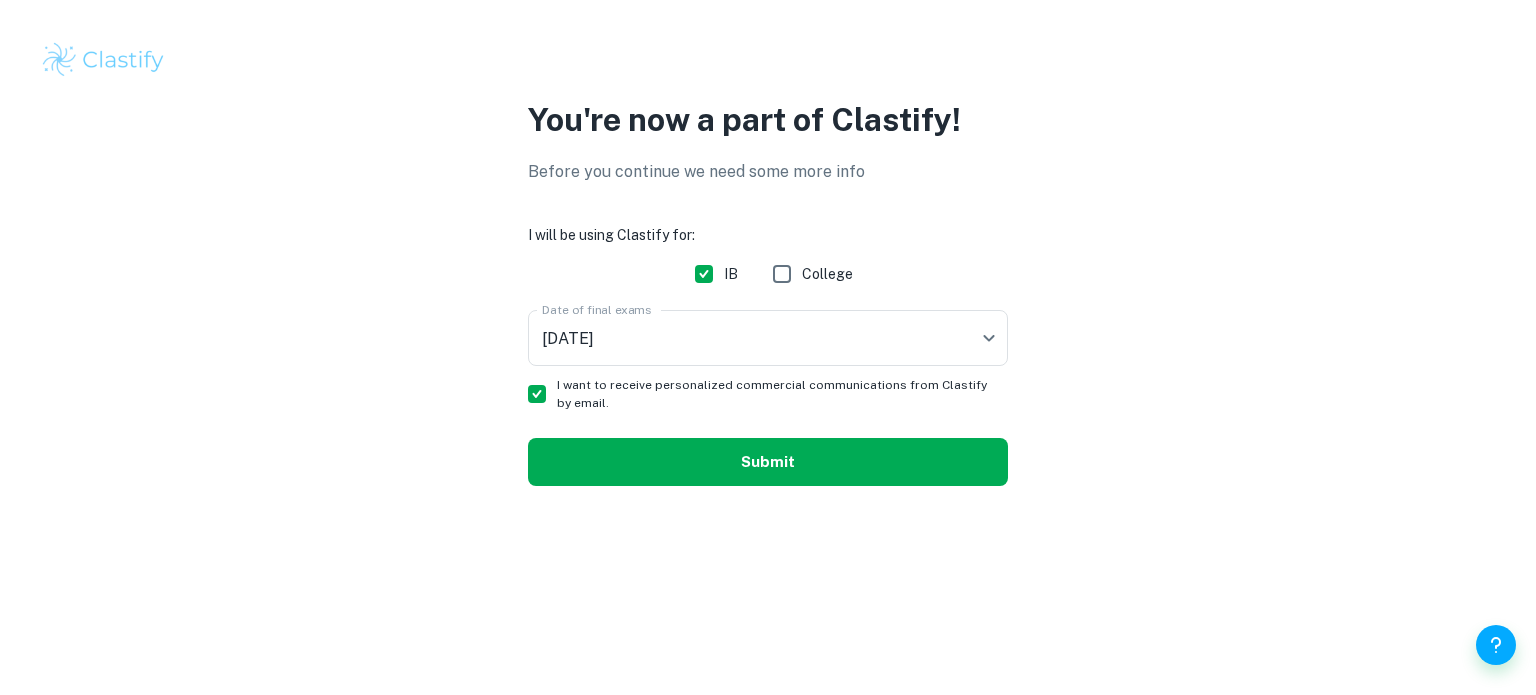 click on "Submit" at bounding box center [768, 462] 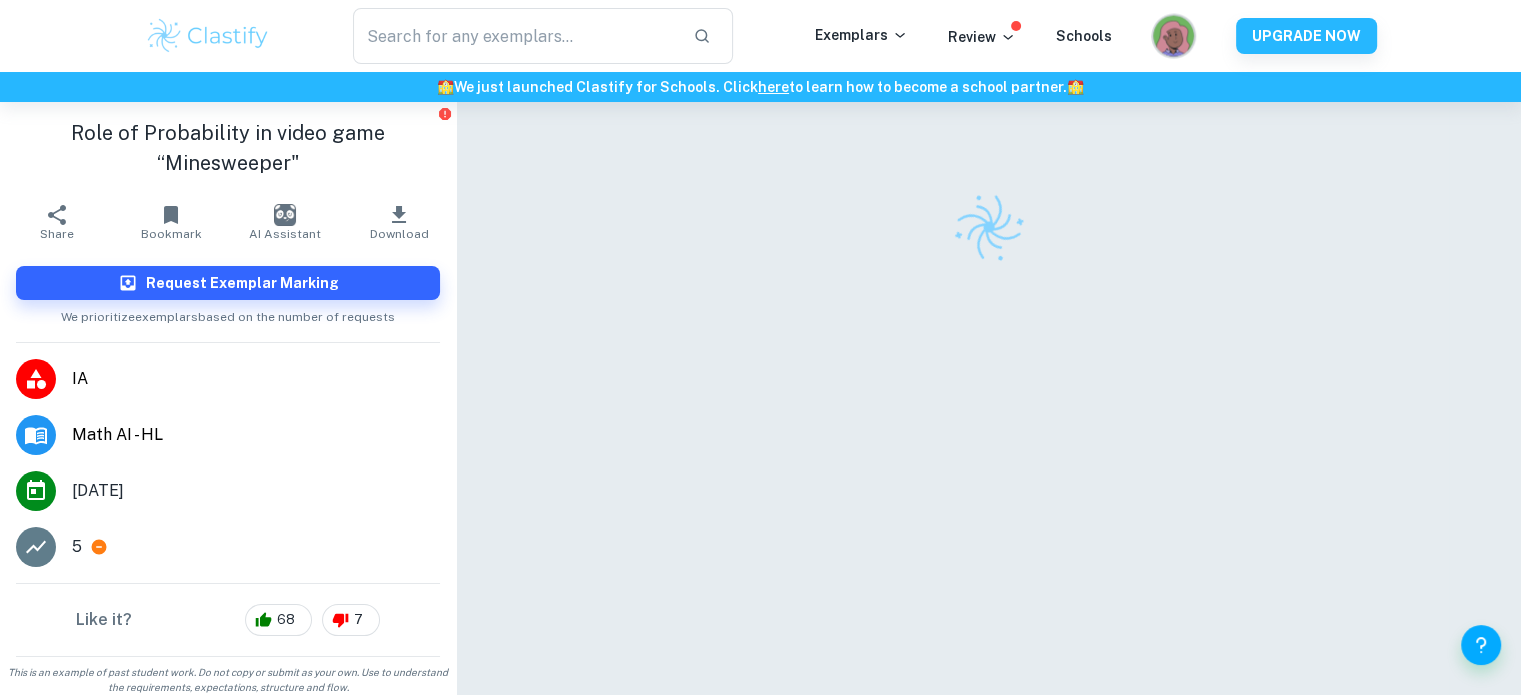 click 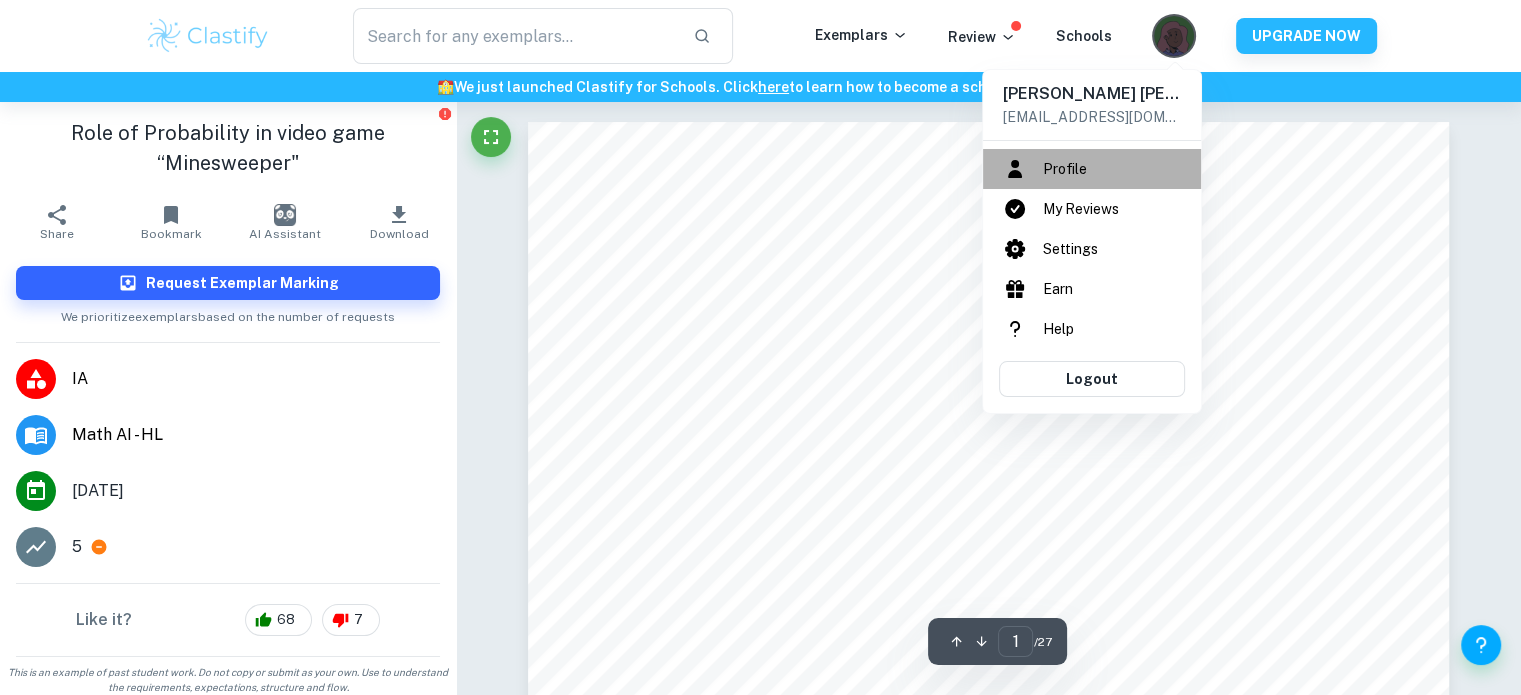 click on "Profile" at bounding box center [1092, 169] 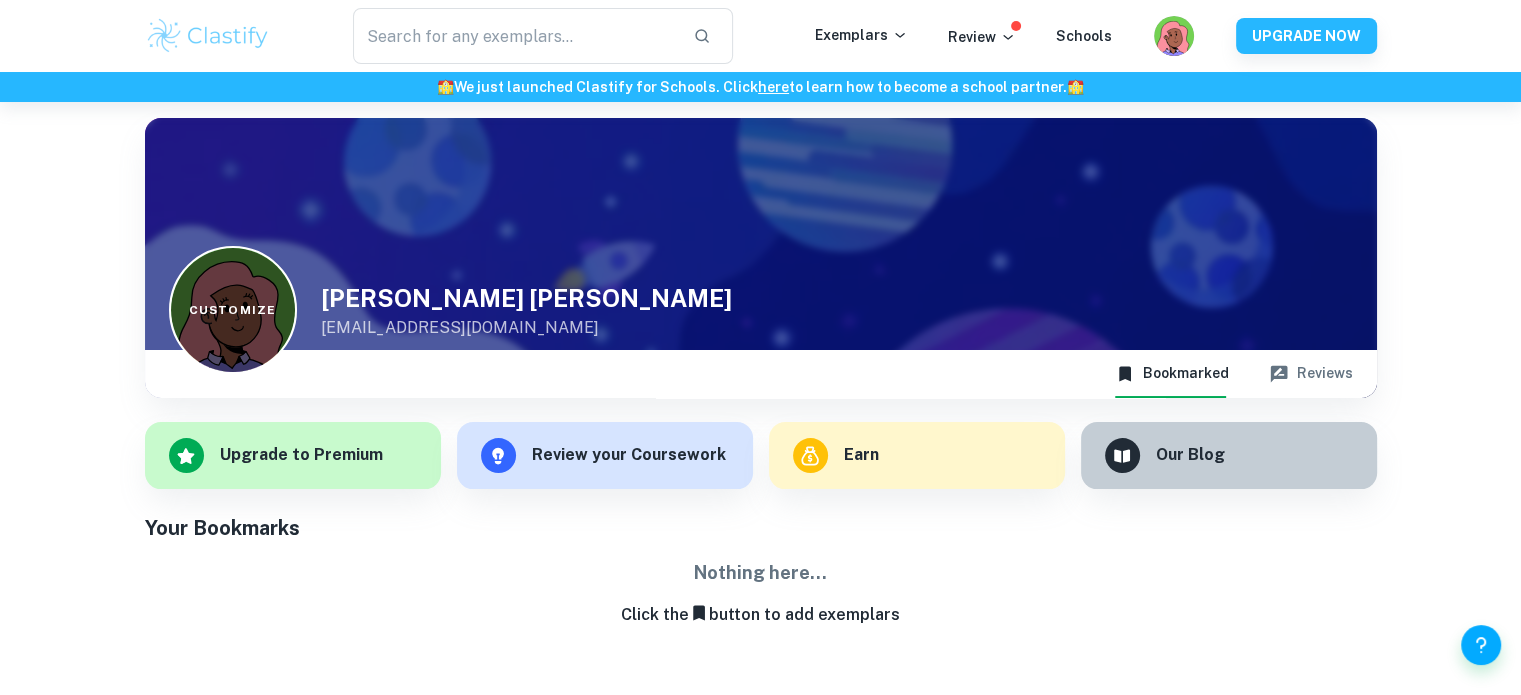 click on "Customize" at bounding box center (232, 310) 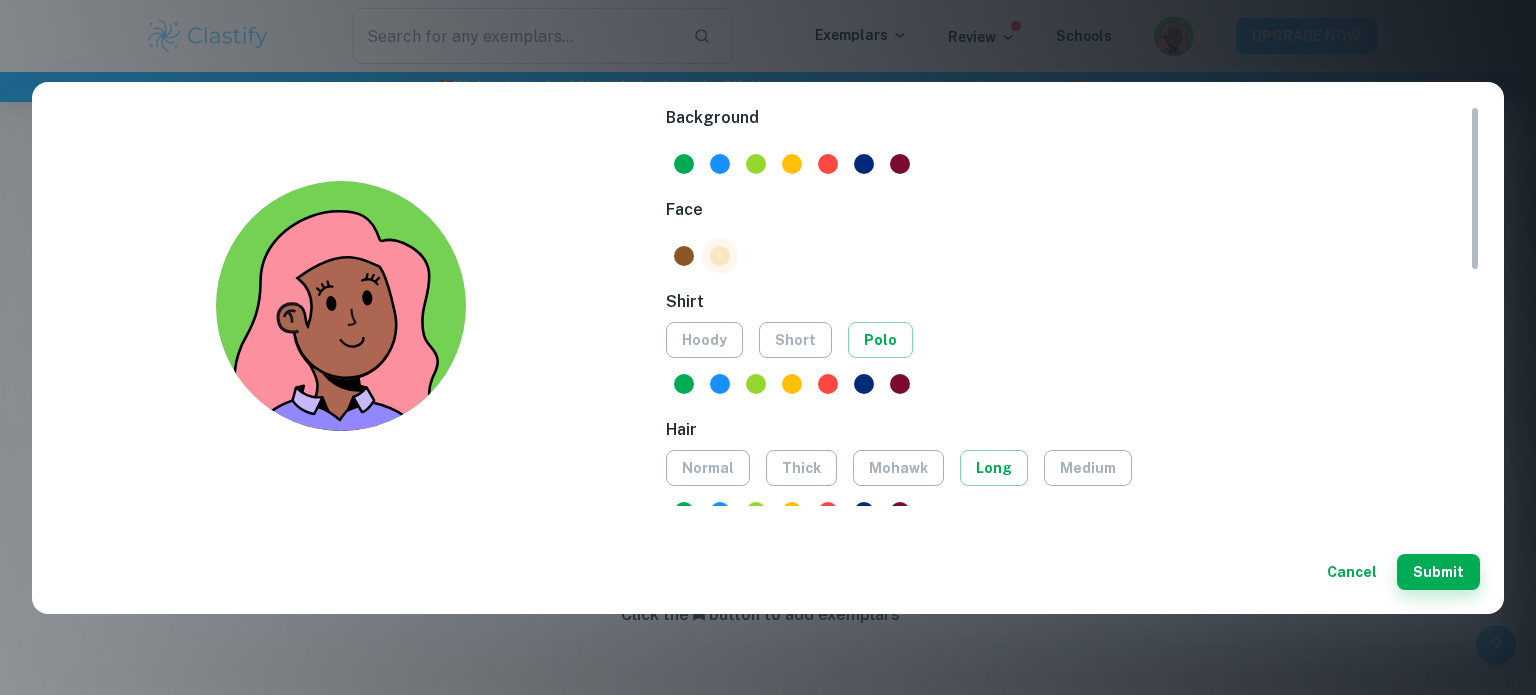 click at bounding box center (720, 256) 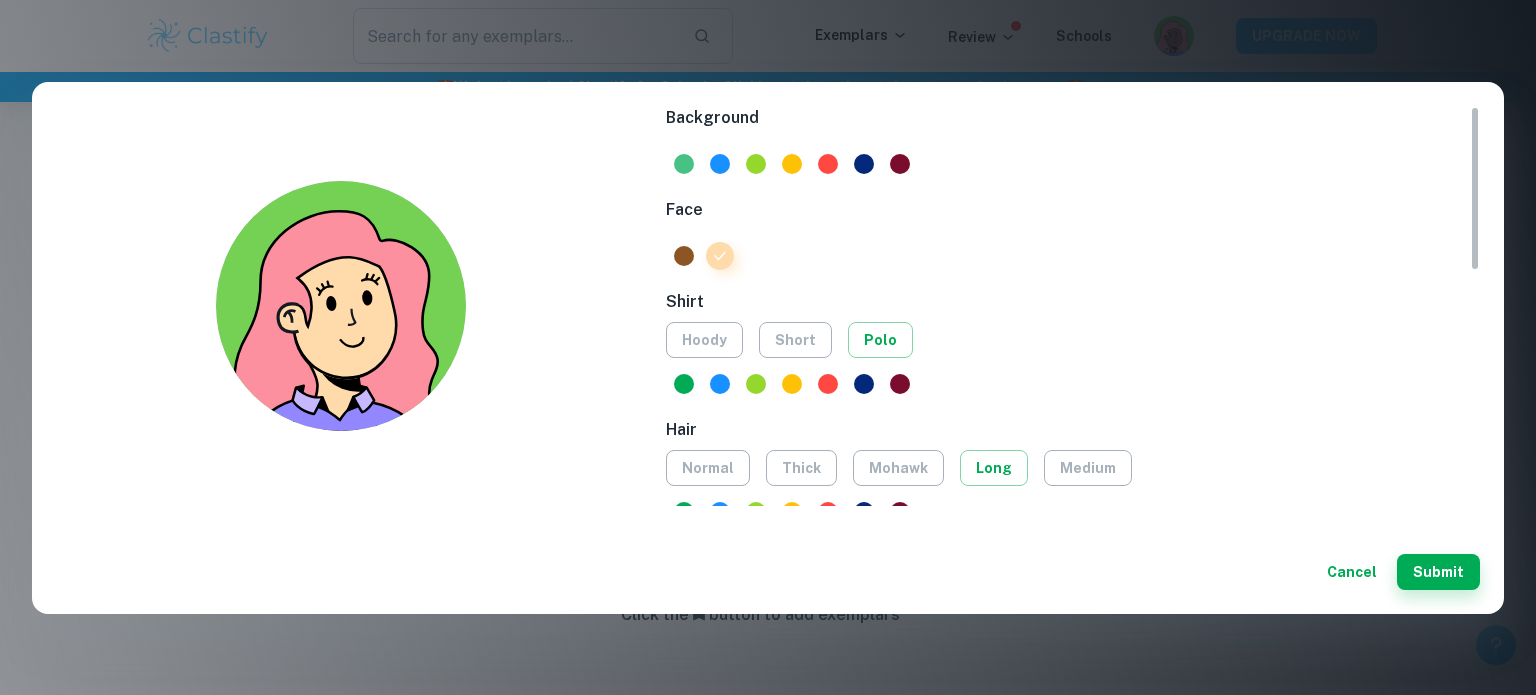 click at bounding box center [684, 164] 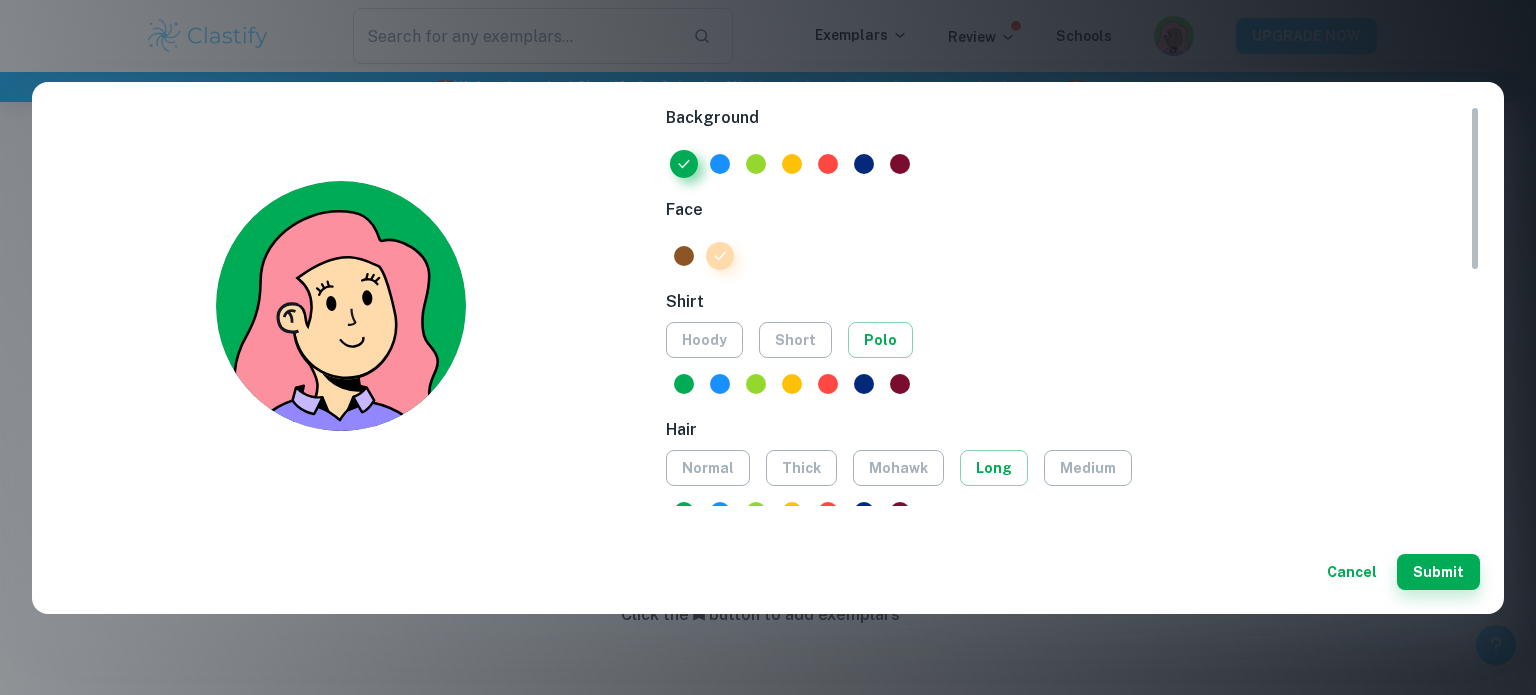 scroll, scrollTop: 264, scrollLeft: 0, axis: vertical 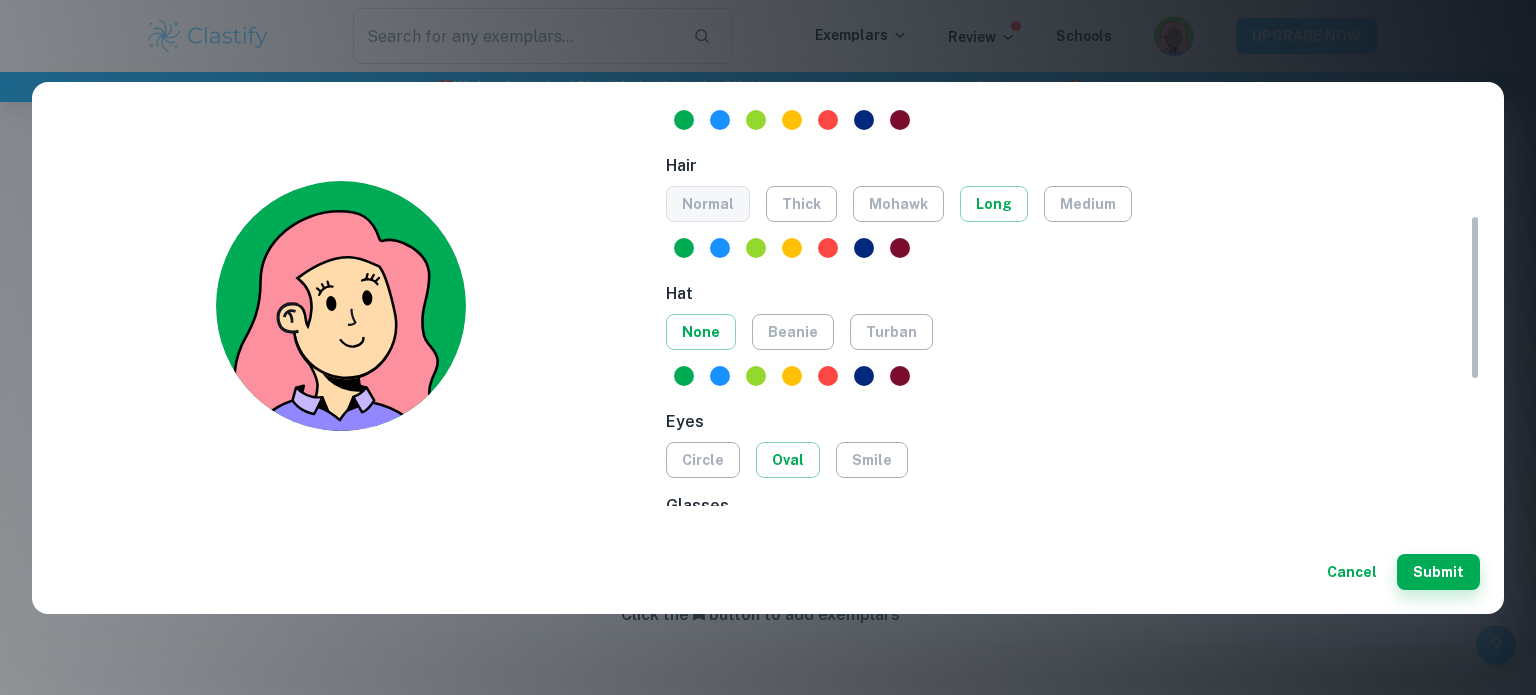 click on "normal" at bounding box center [708, 204] 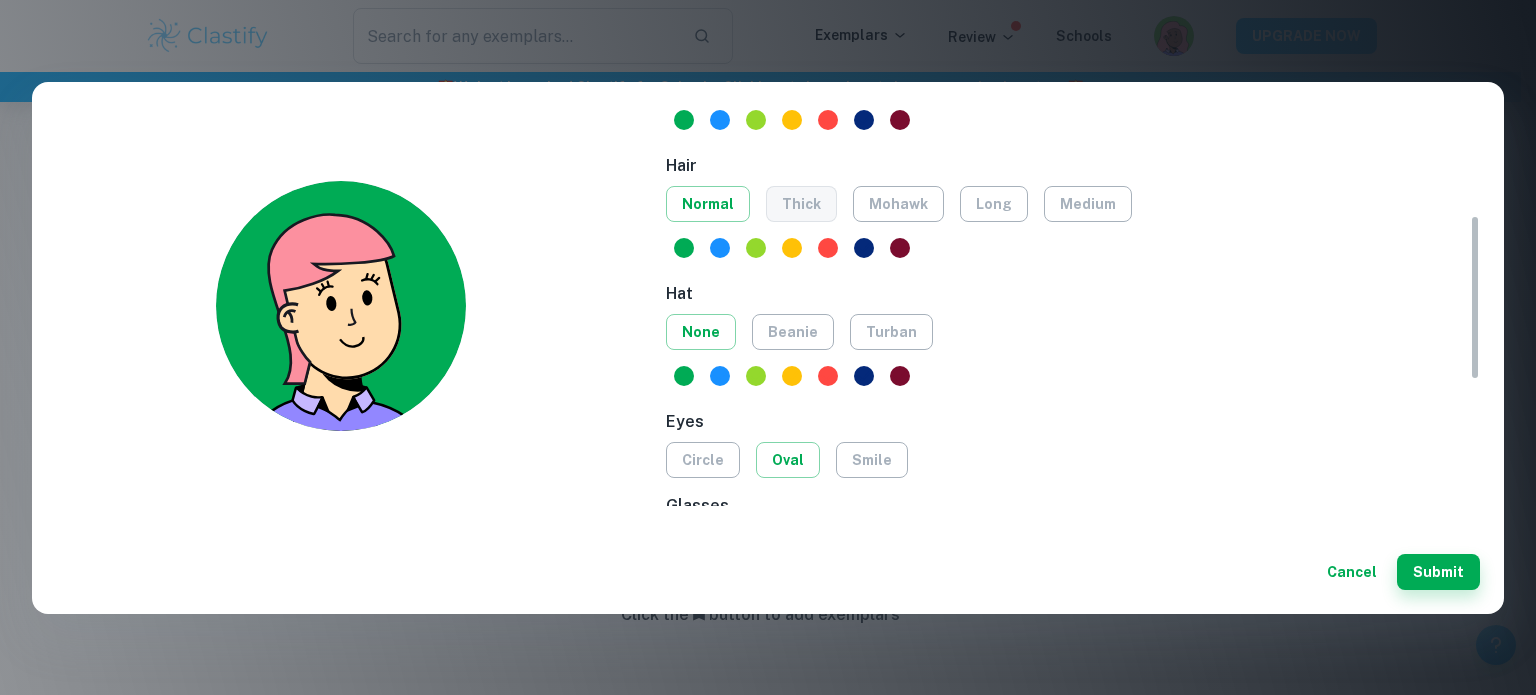 click on "thick" at bounding box center [801, 204] 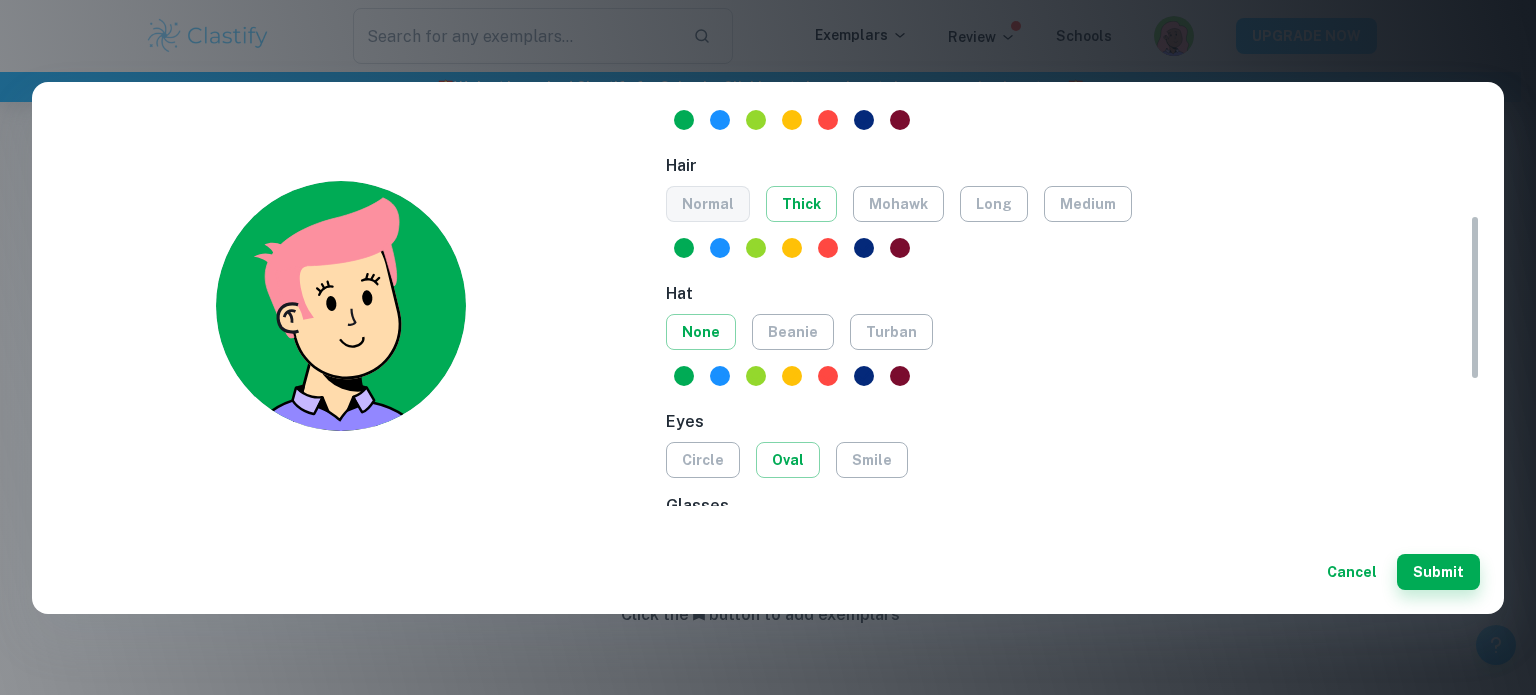click on "normal" at bounding box center [708, 204] 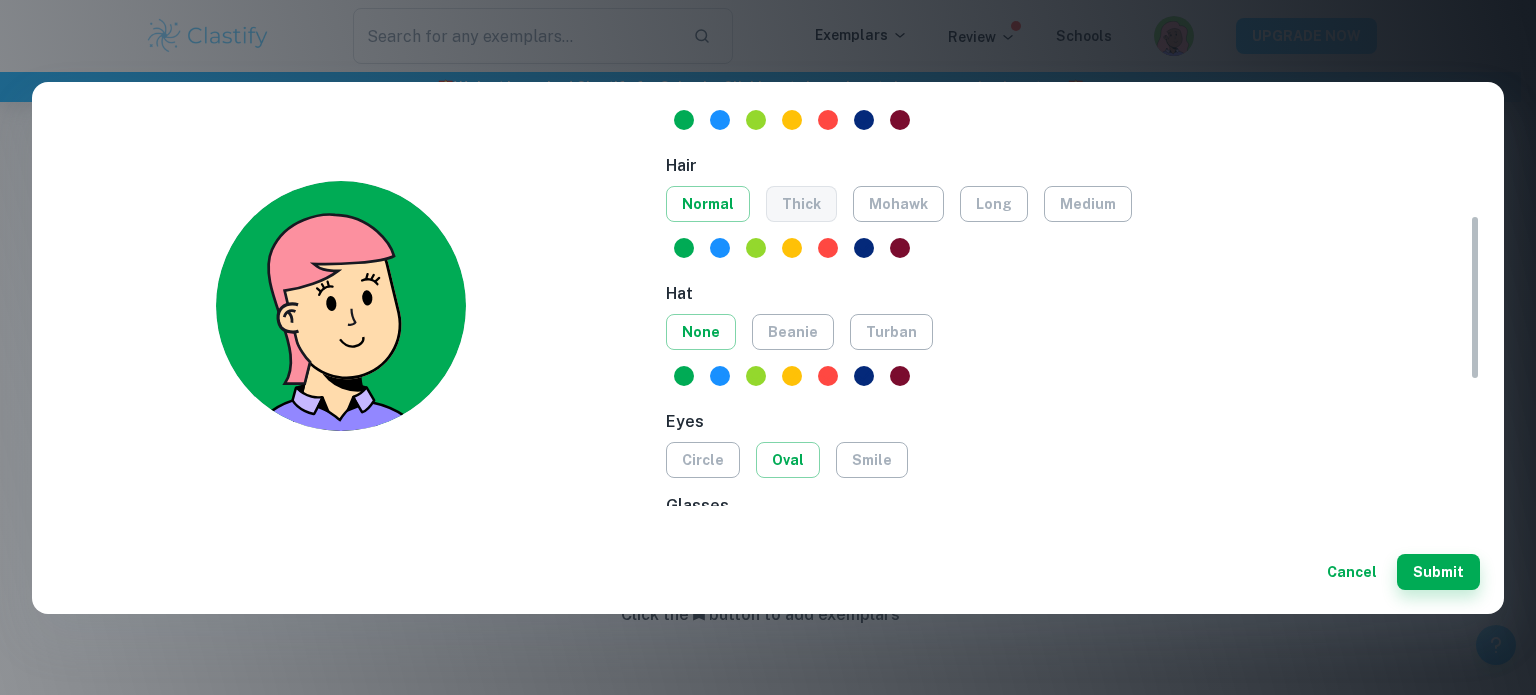 click on "thick" at bounding box center (801, 204) 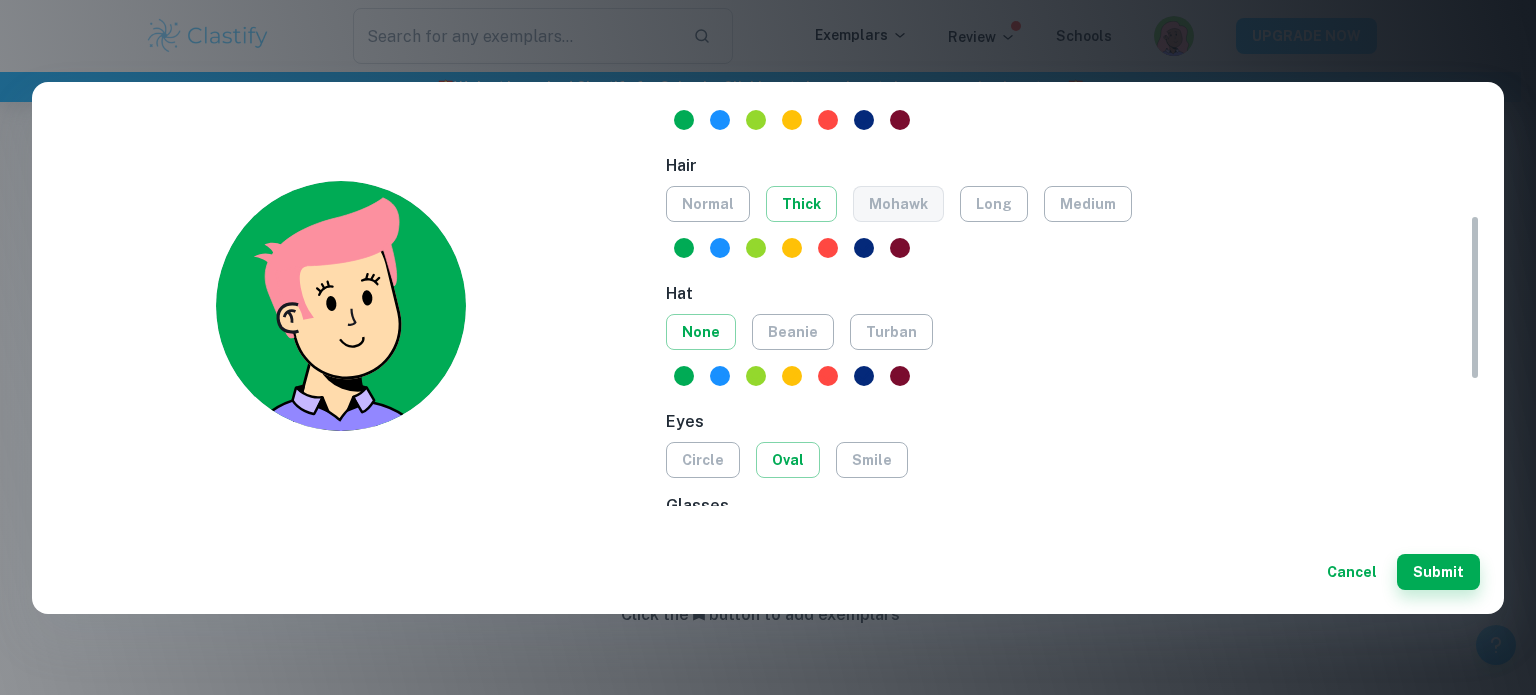 click on "mohawk" at bounding box center [898, 204] 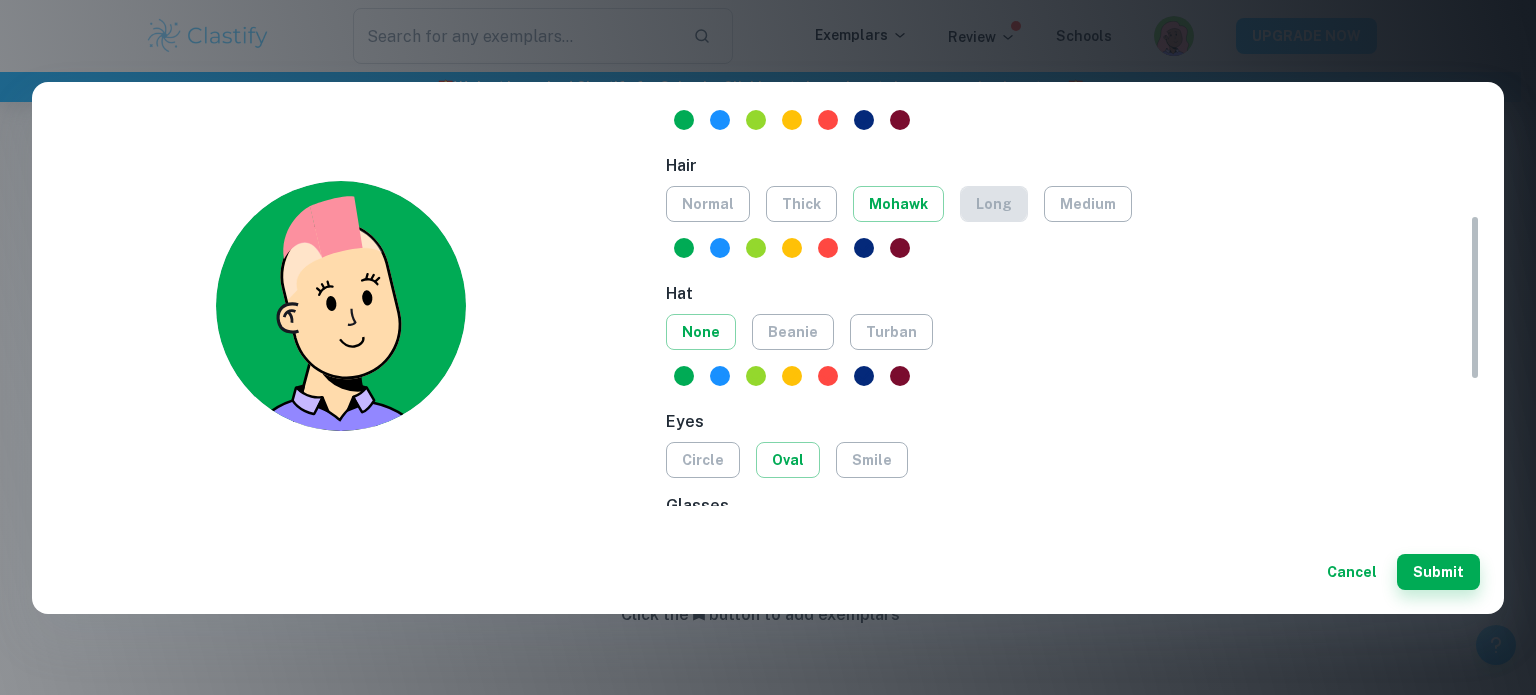 click on "long" at bounding box center (994, 204) 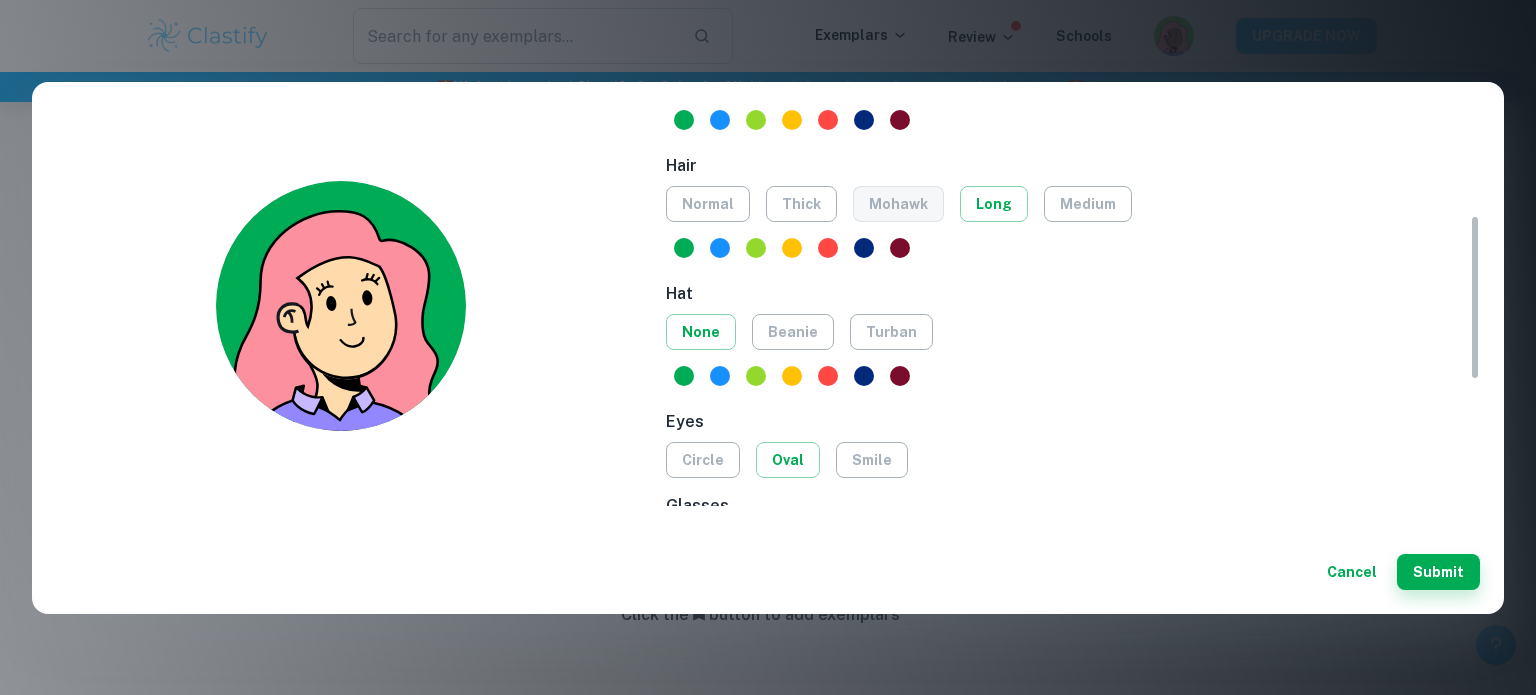 click on "mohawk" at bounding box center (898, 204) 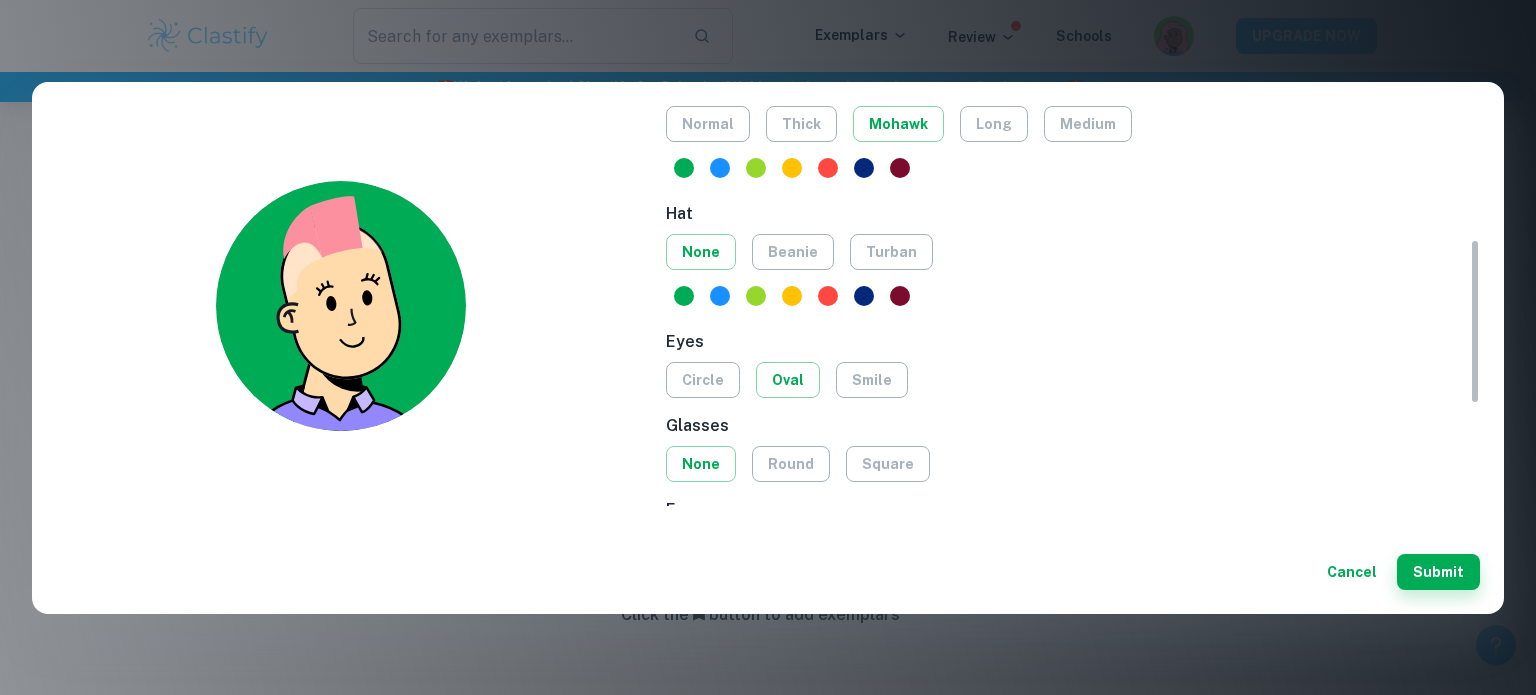 scroll, scrollTop: 346, scrollLeft: 0, axis: vertical 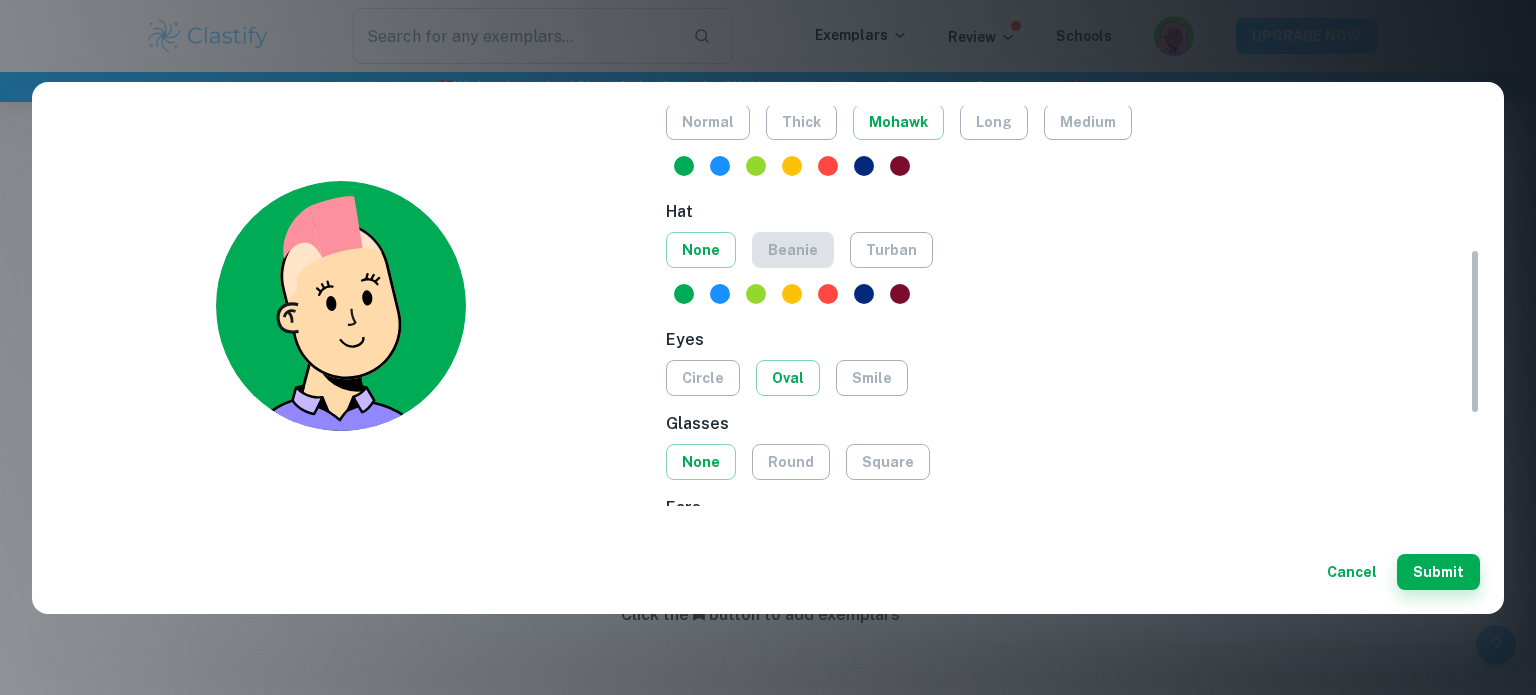 click on "beanie" at bounding box center [793, 250] 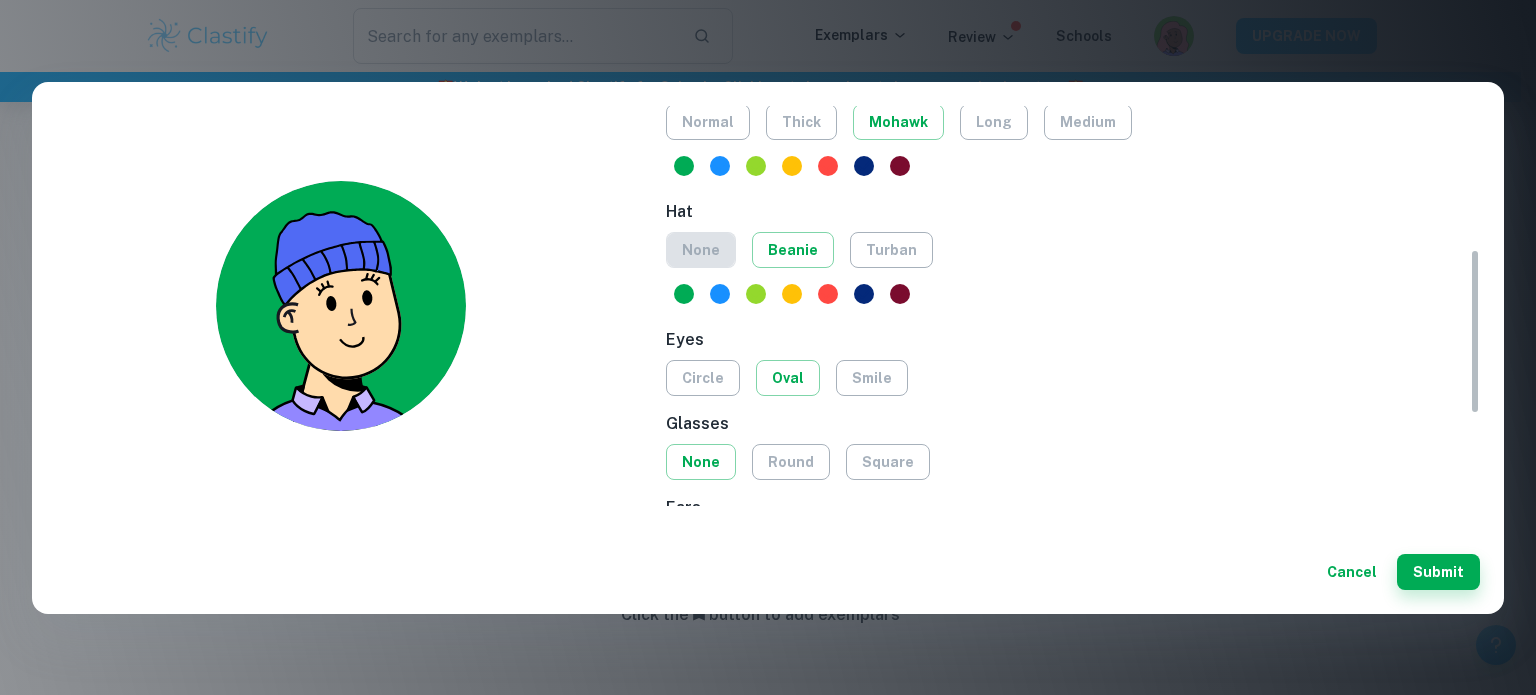 click on "none" at bounding box center (701, 250) 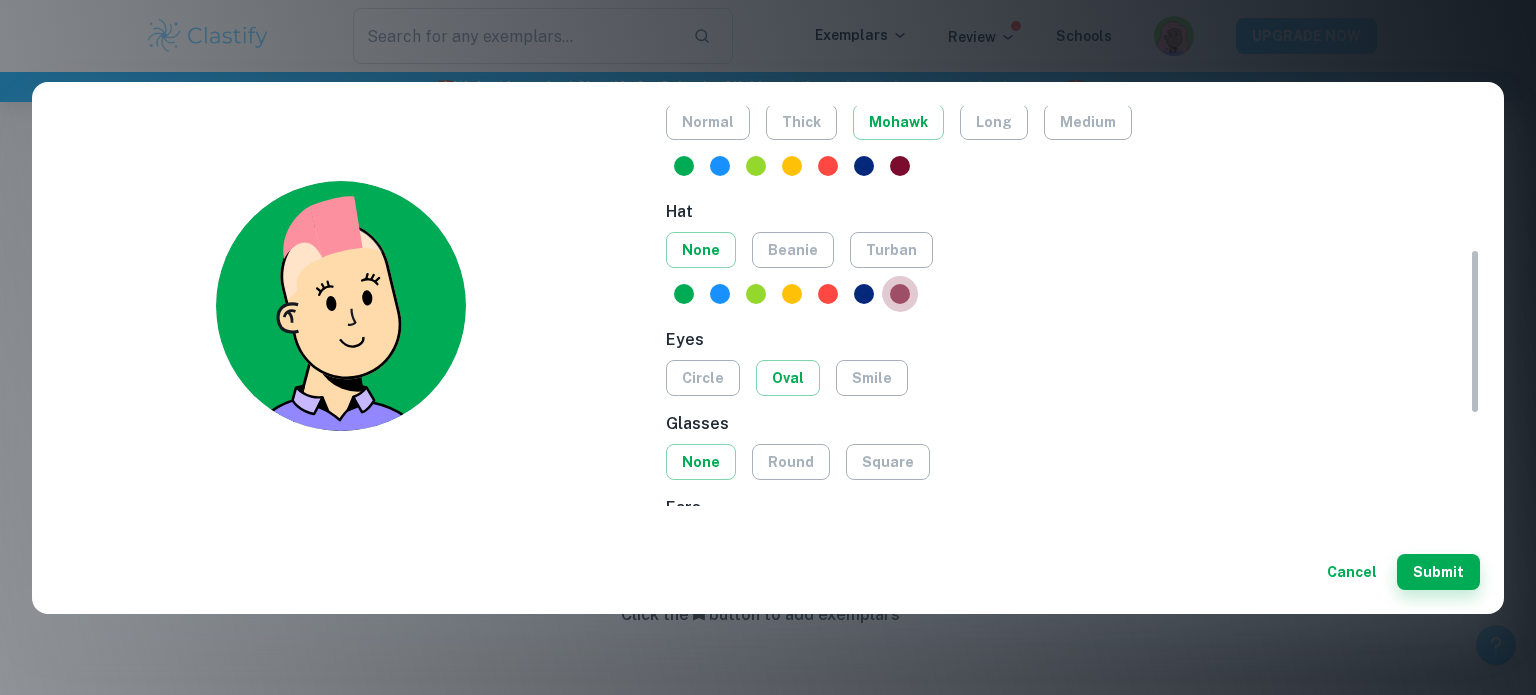 click at bounding box center [900, 294] 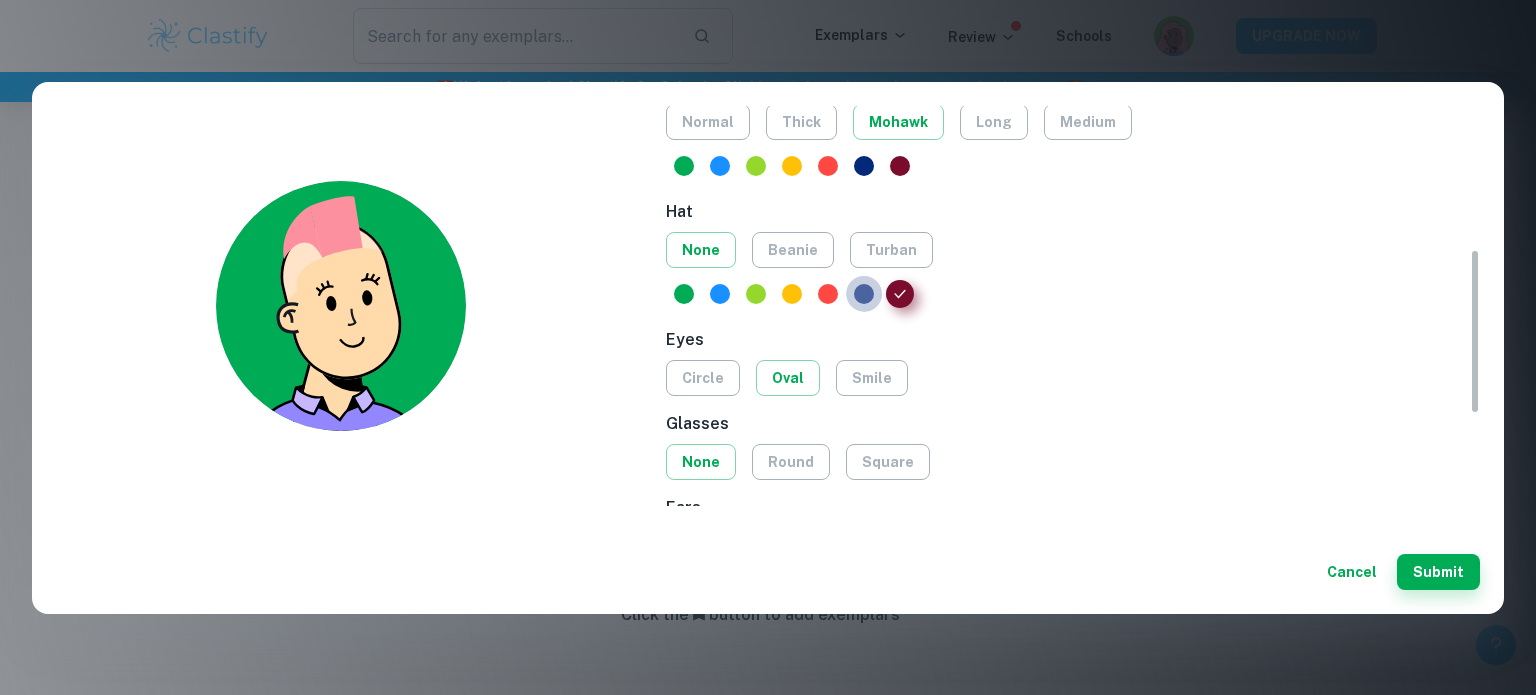 click at bounding box center (864, 294) 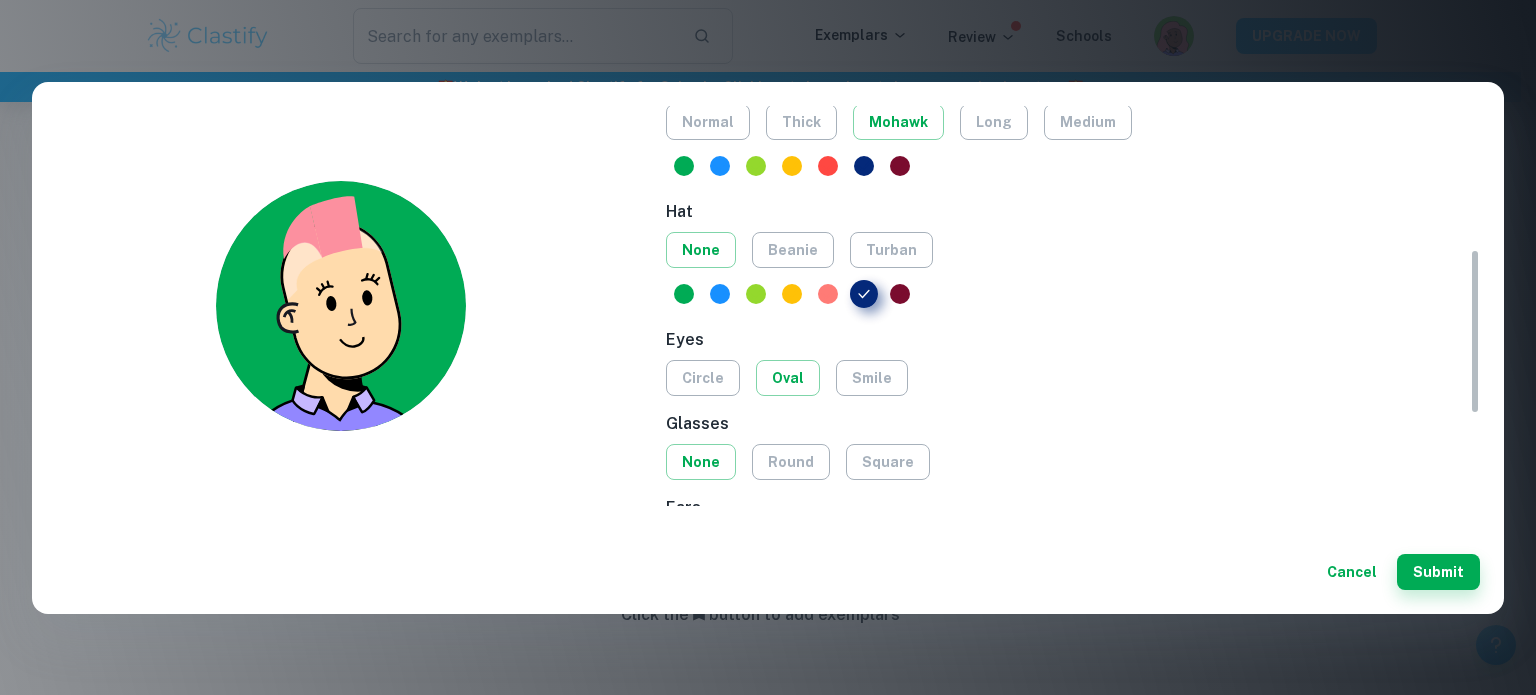click at bounding box center (828, 294) 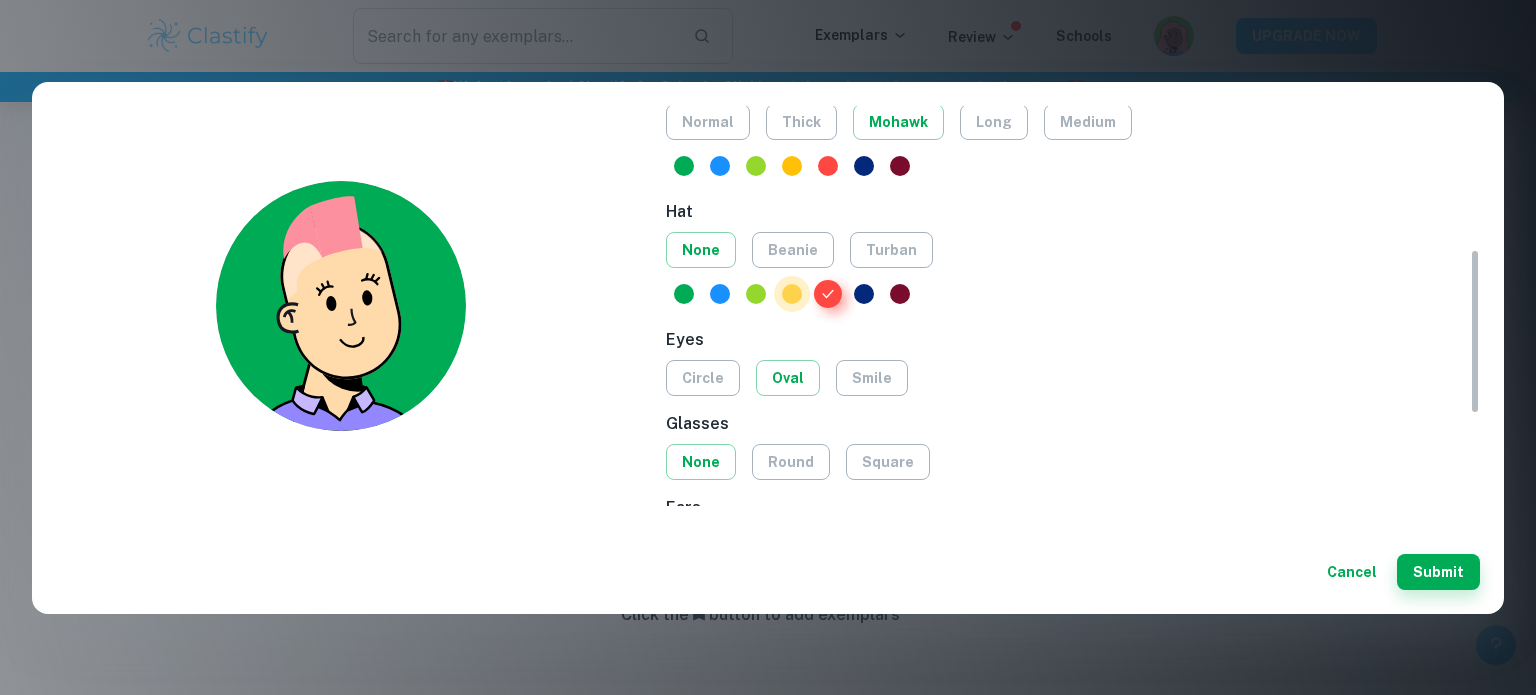 click at bounding box center [792, 294] 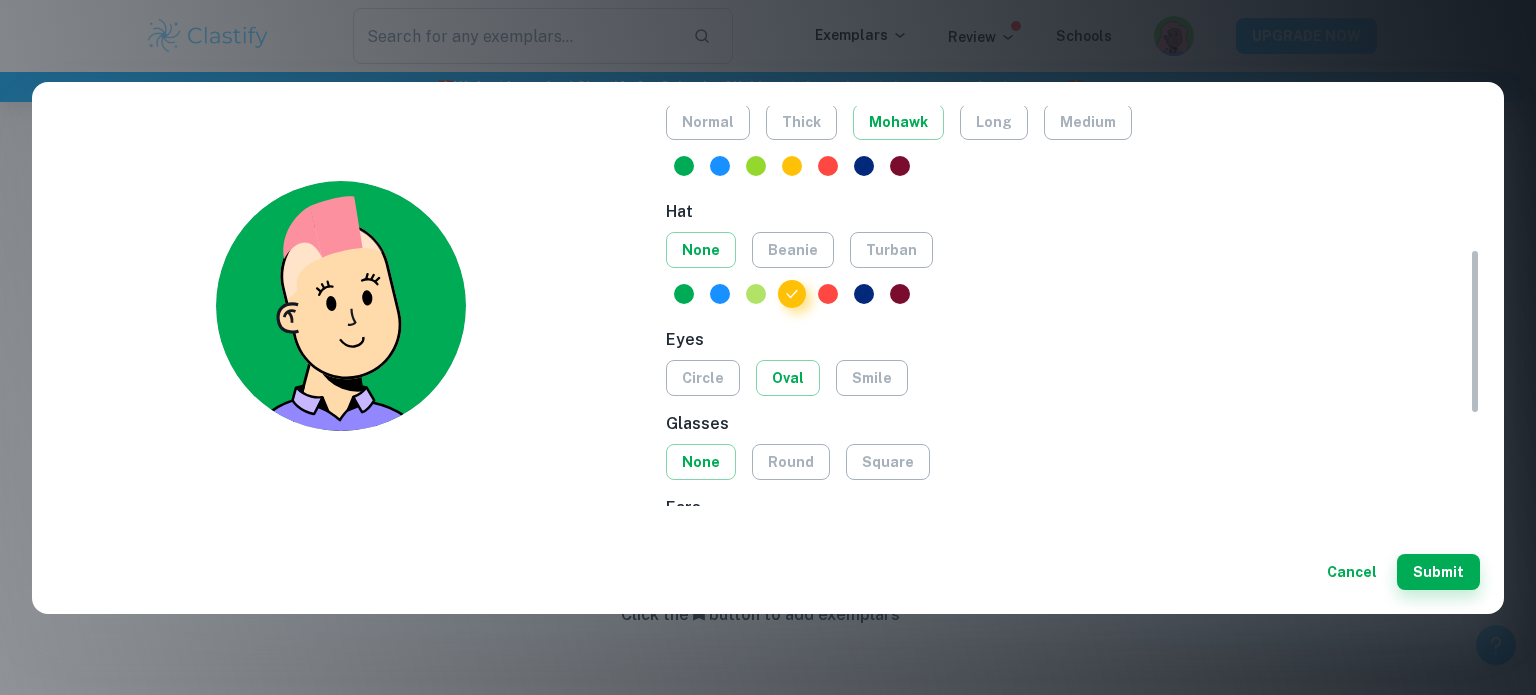 click at bounding box center (756, 294) 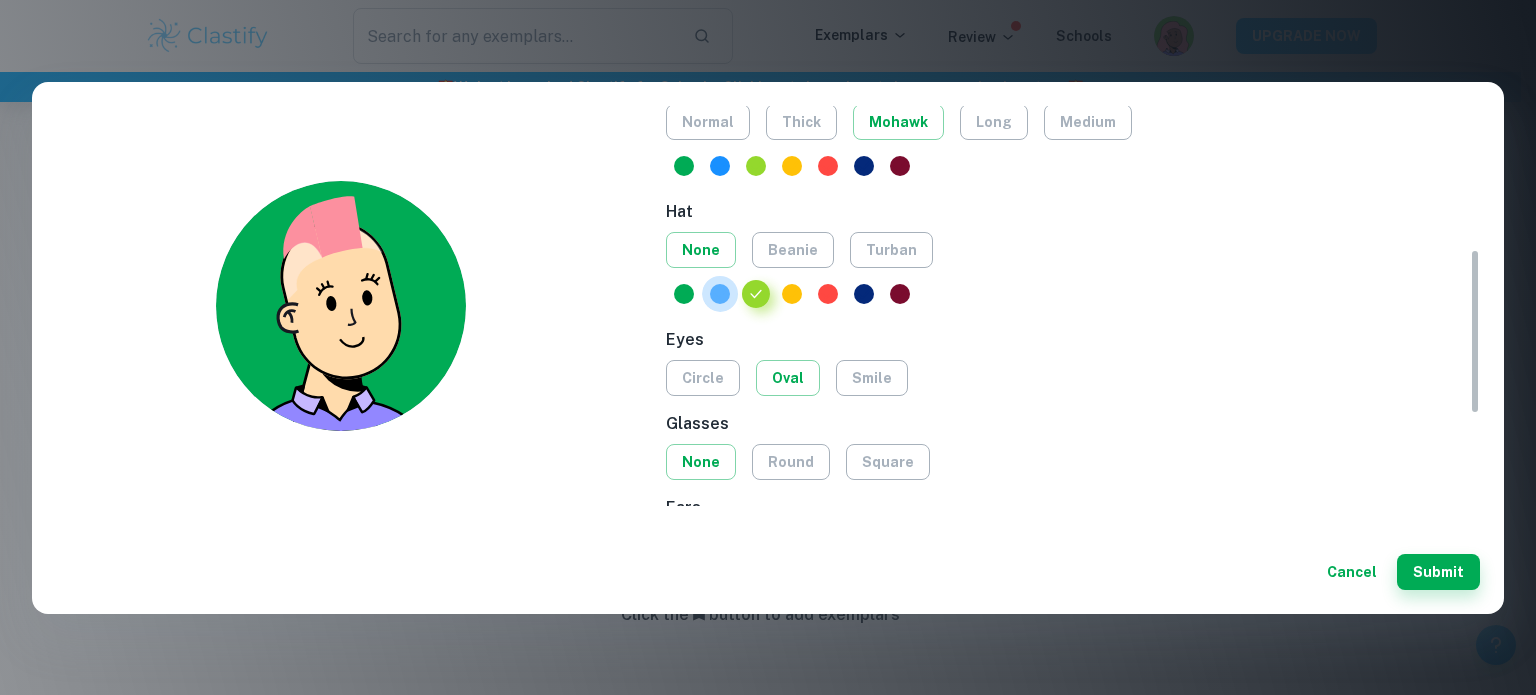 click at bounding box center [720, 294] 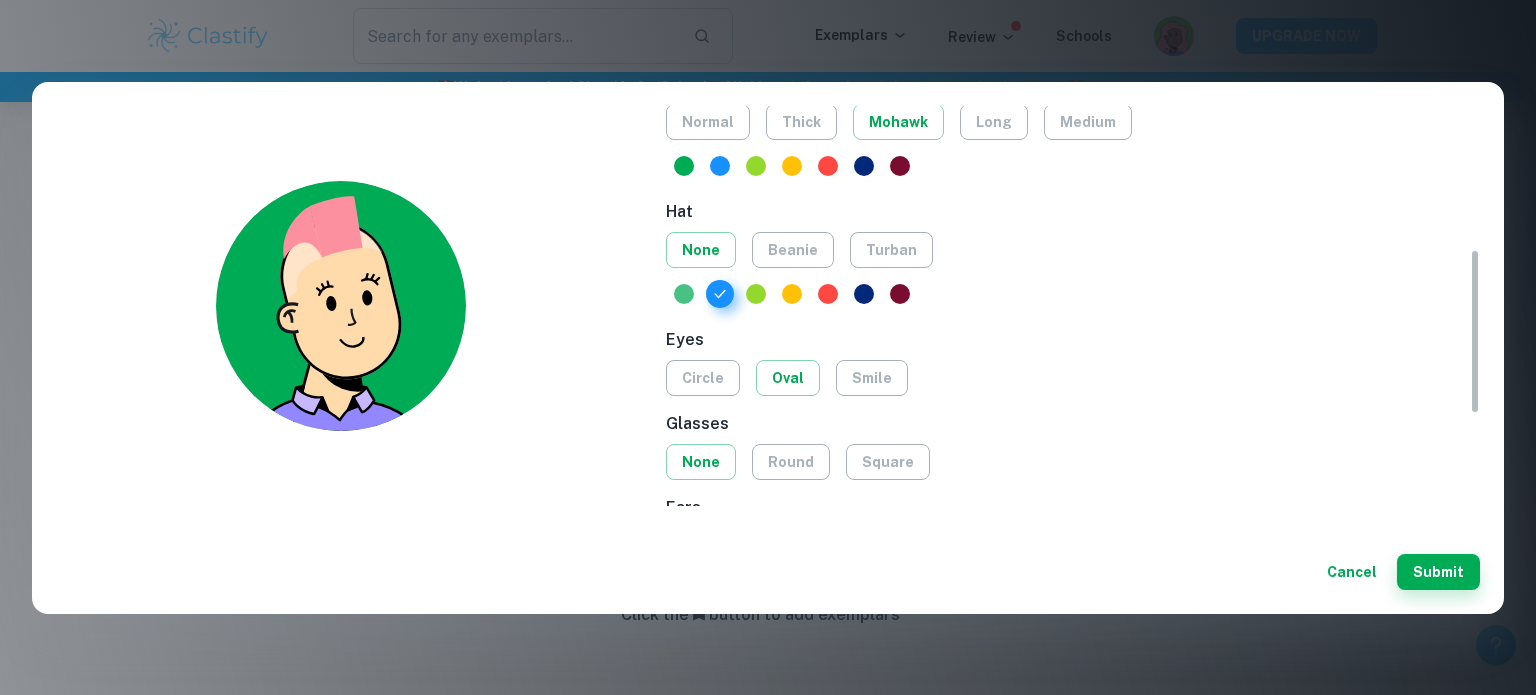 click at bounding box center (684, 294) 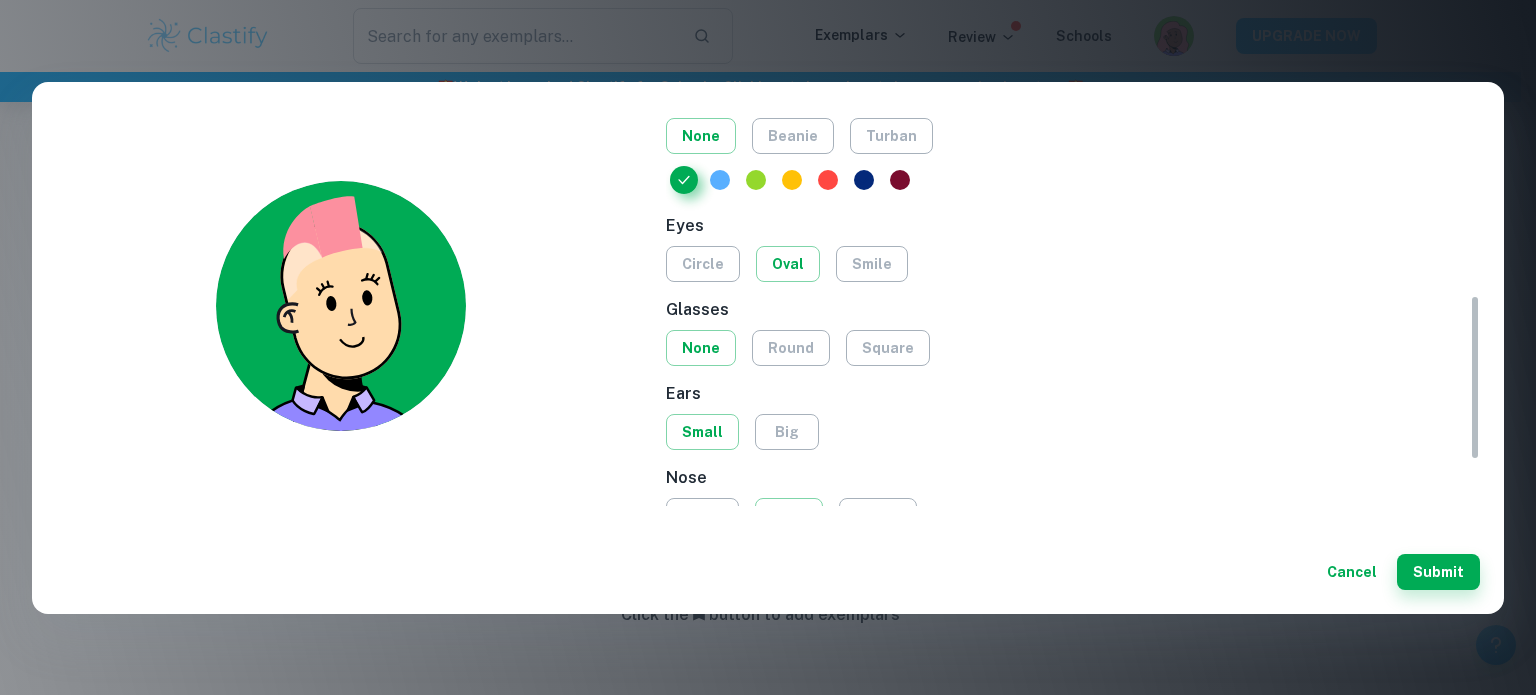 scroll, scrollTop: 460, scrollLeft: 0, axis: vertical 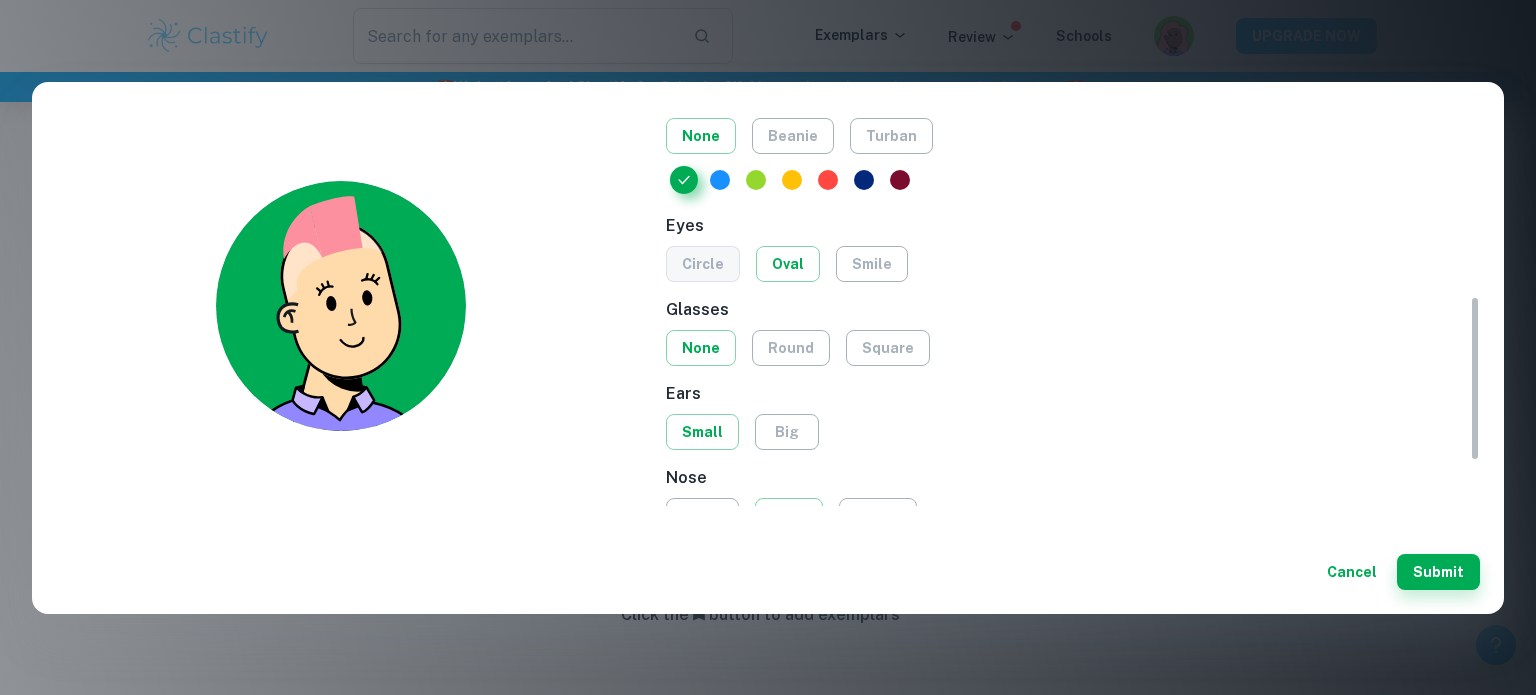 click on "circle" at bounding box center (703, 264) 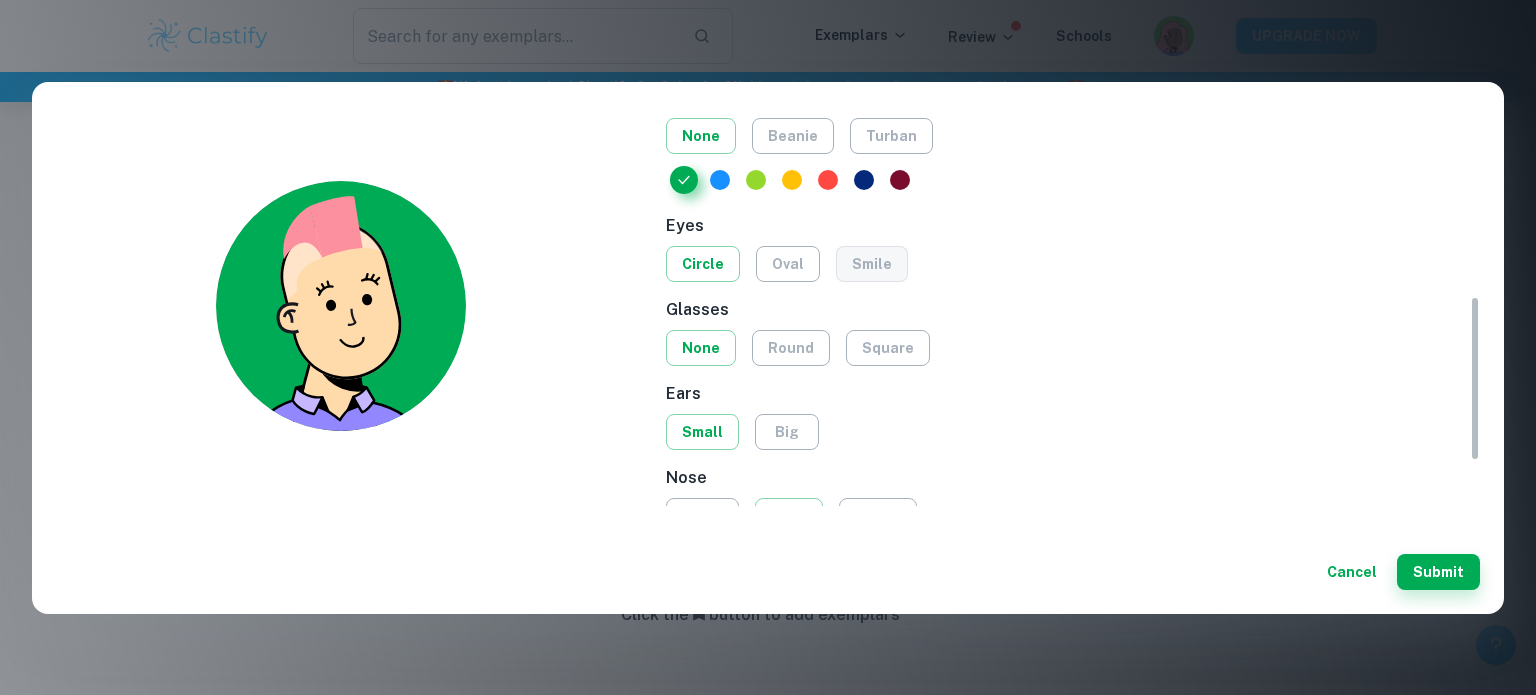 click on "smile" at bounding box center (872, 264) 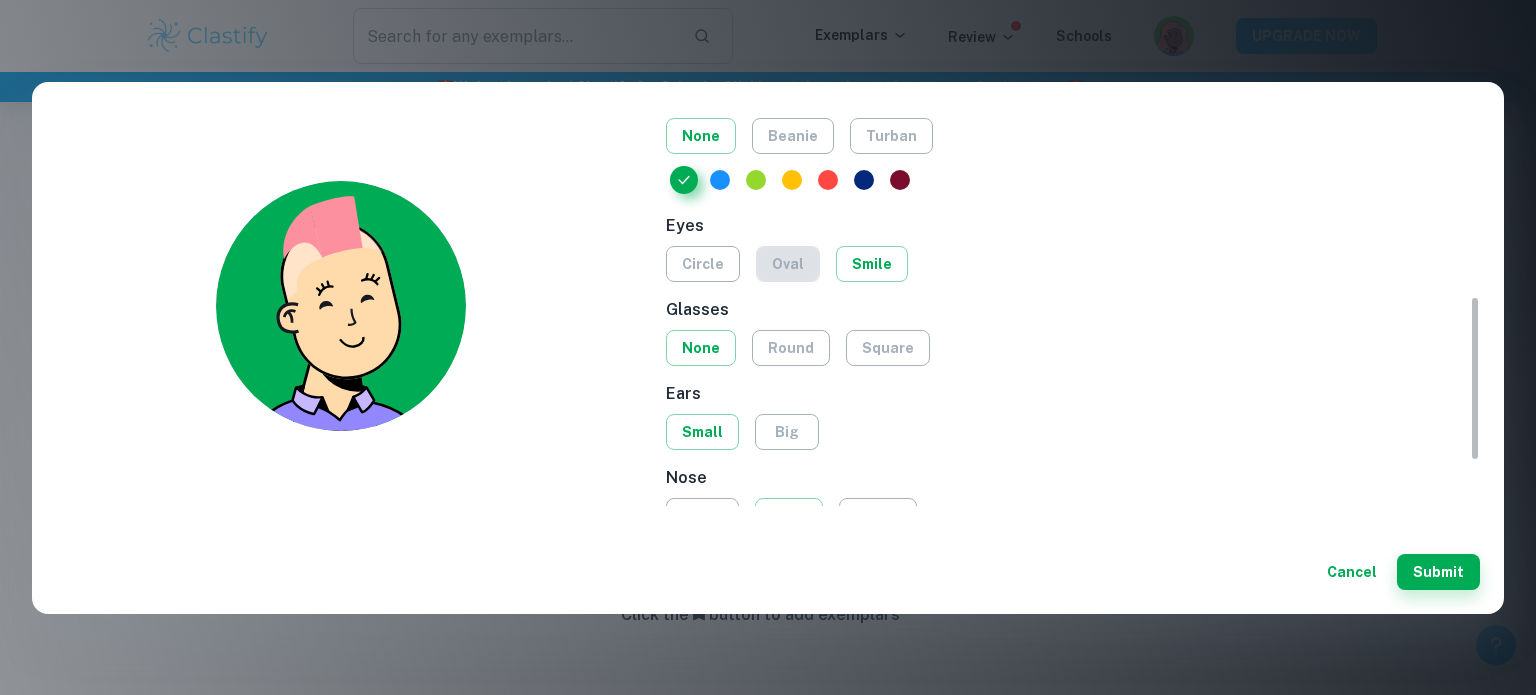 click on "oval" at bounding box center (788, 264) 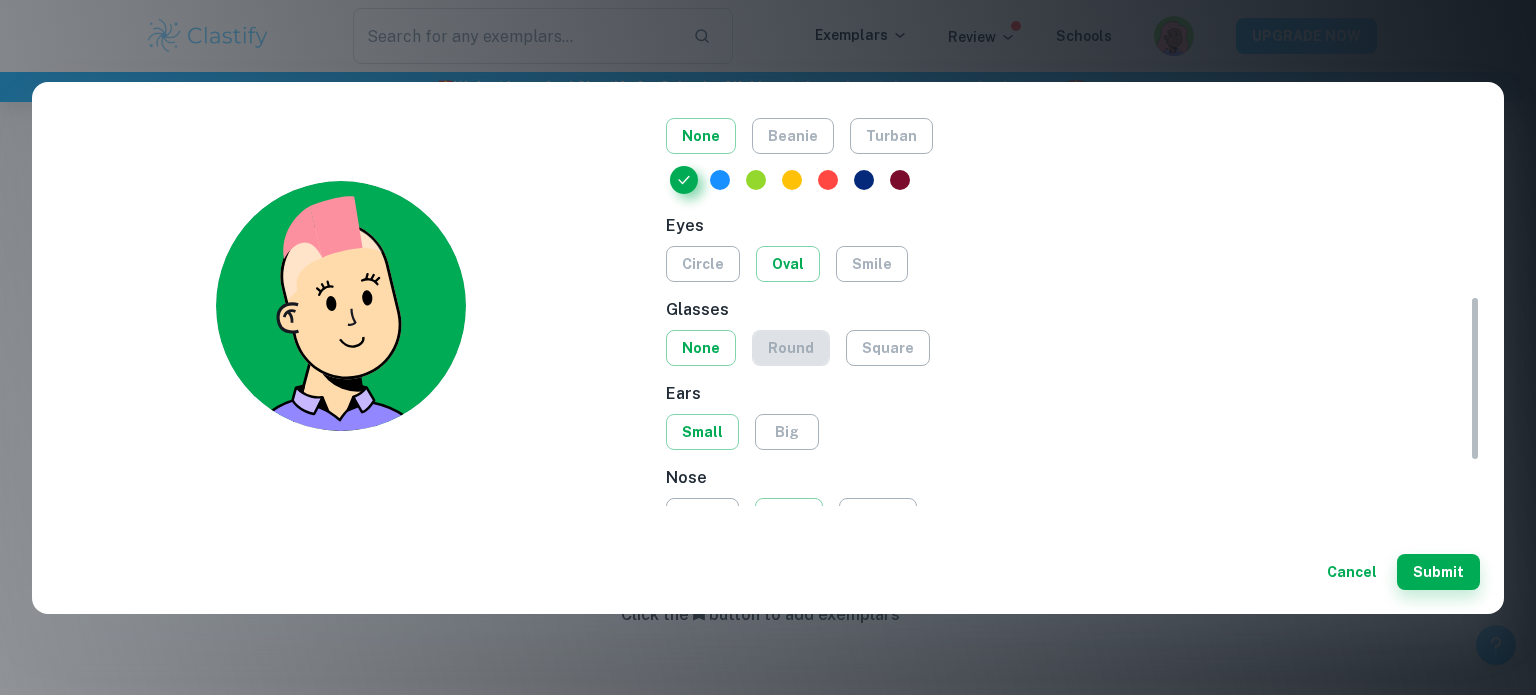 click on "round" at bounding box center [791, 348] 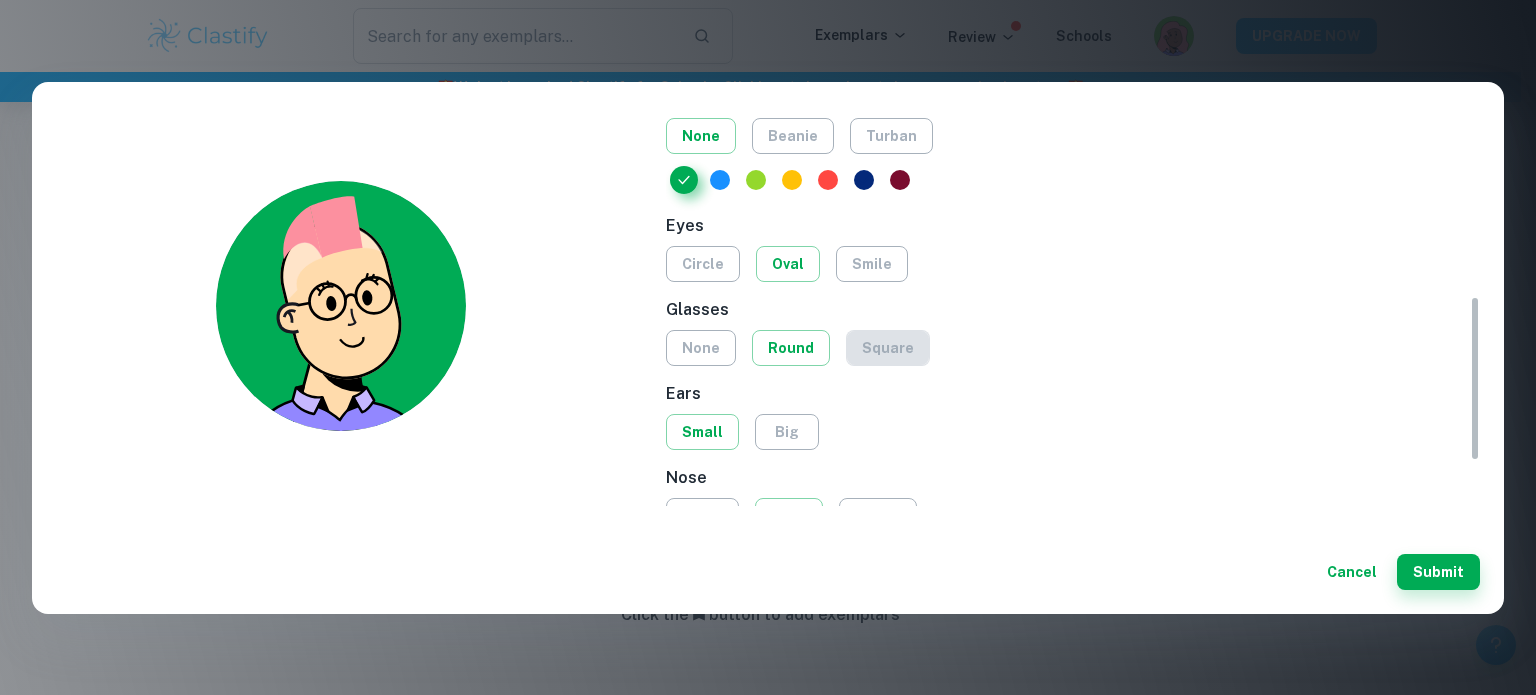 click on "square" at bounding box center [888, 348] 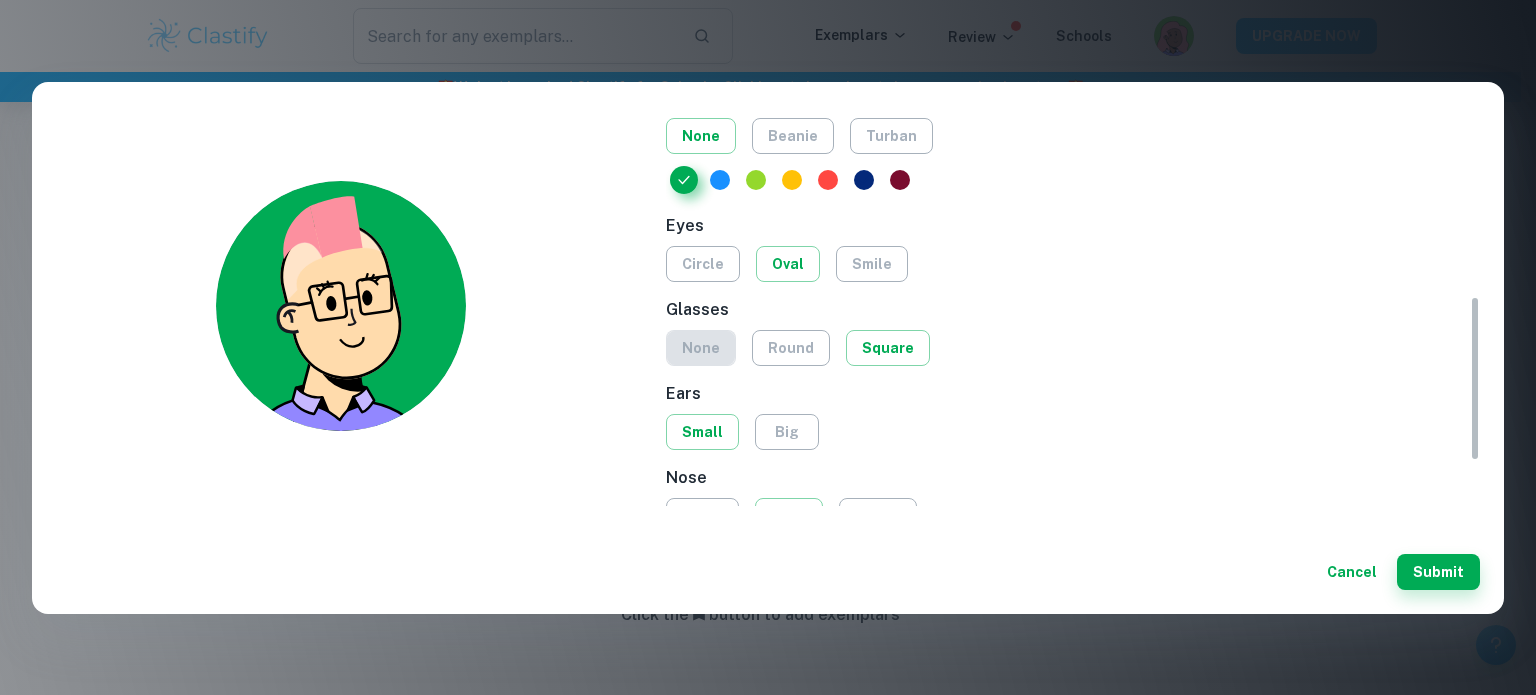 click on "none" at bounding box center [701, 348] 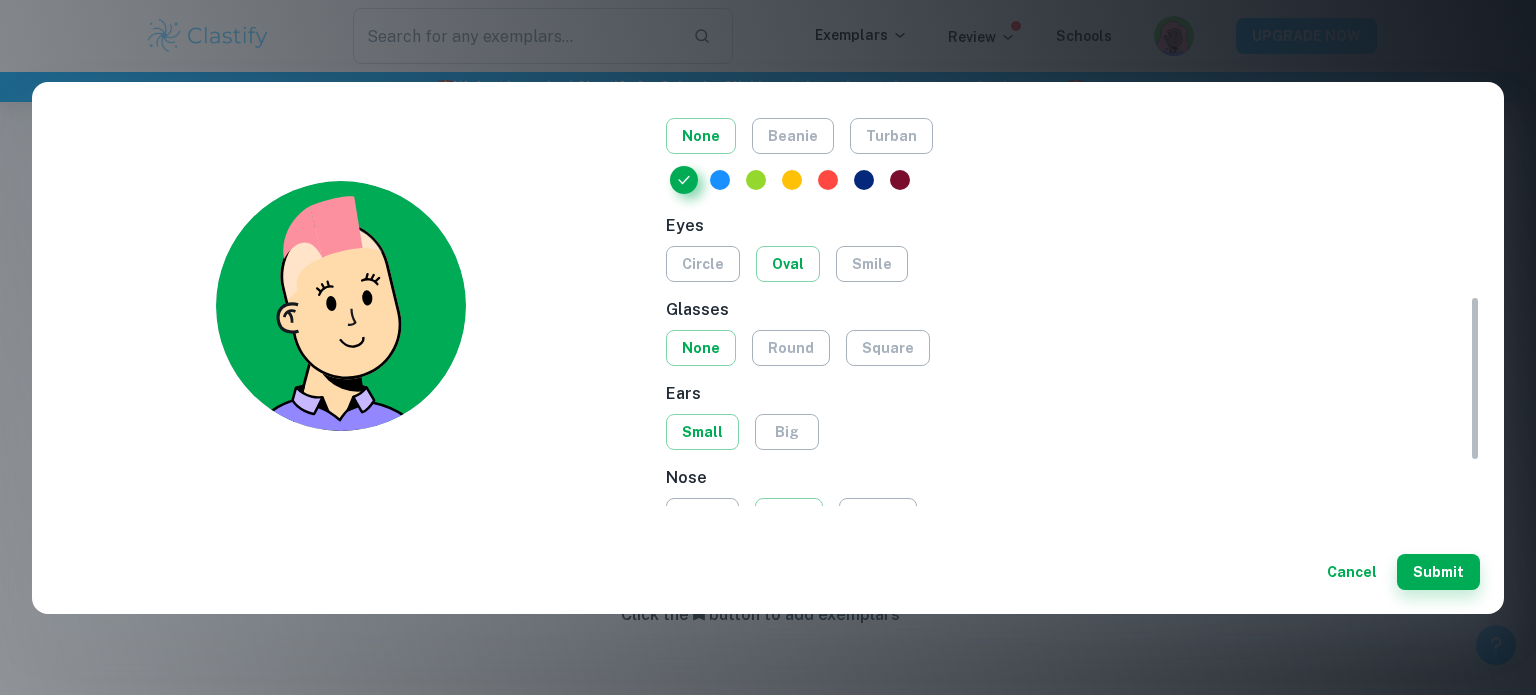 click on "Background Face Shirt hoody short polo Hair normal thick mohawk long medium Hat none beanie turban Eyes circle oval smile Glasses none round square Ears small big Nose short long round Mouth laugh smile peace" at bounding box center (1073, 132) 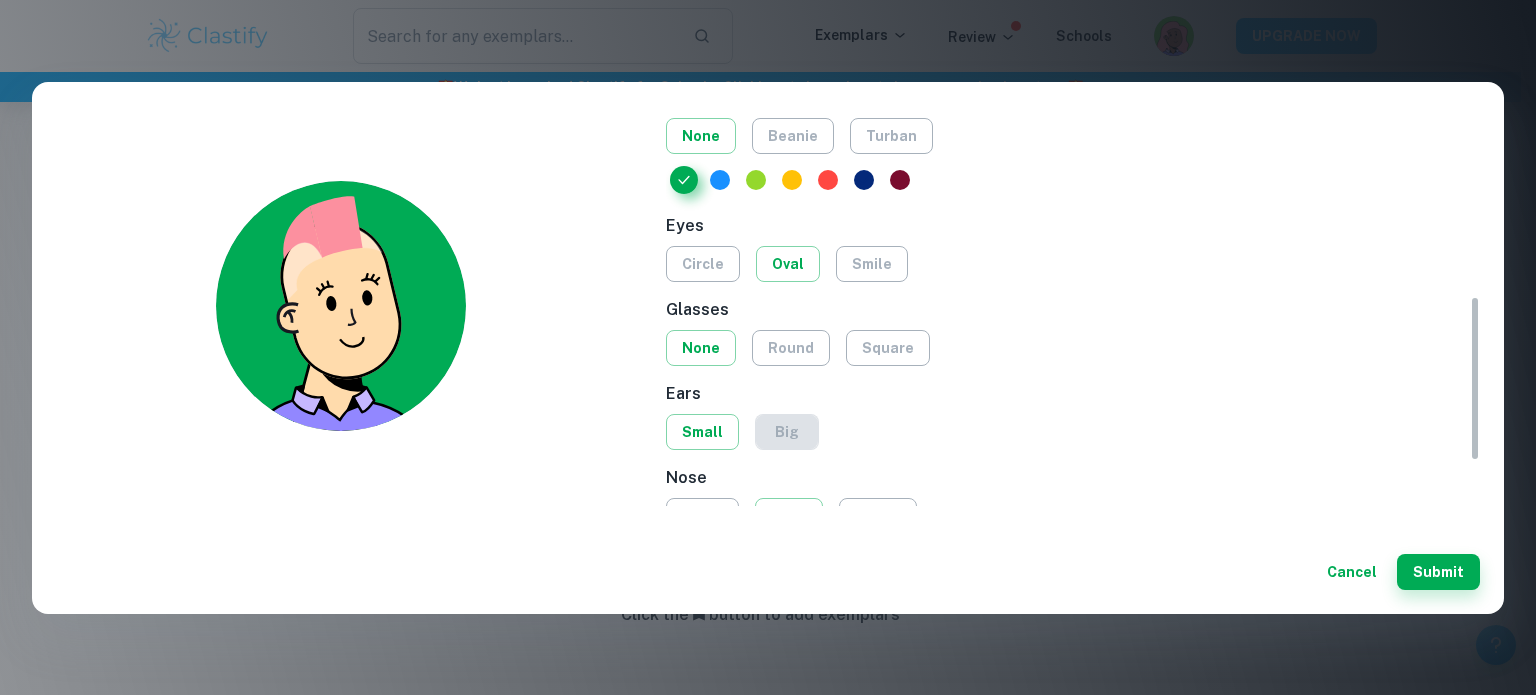 click on "big" at bounding box center [787, 432] 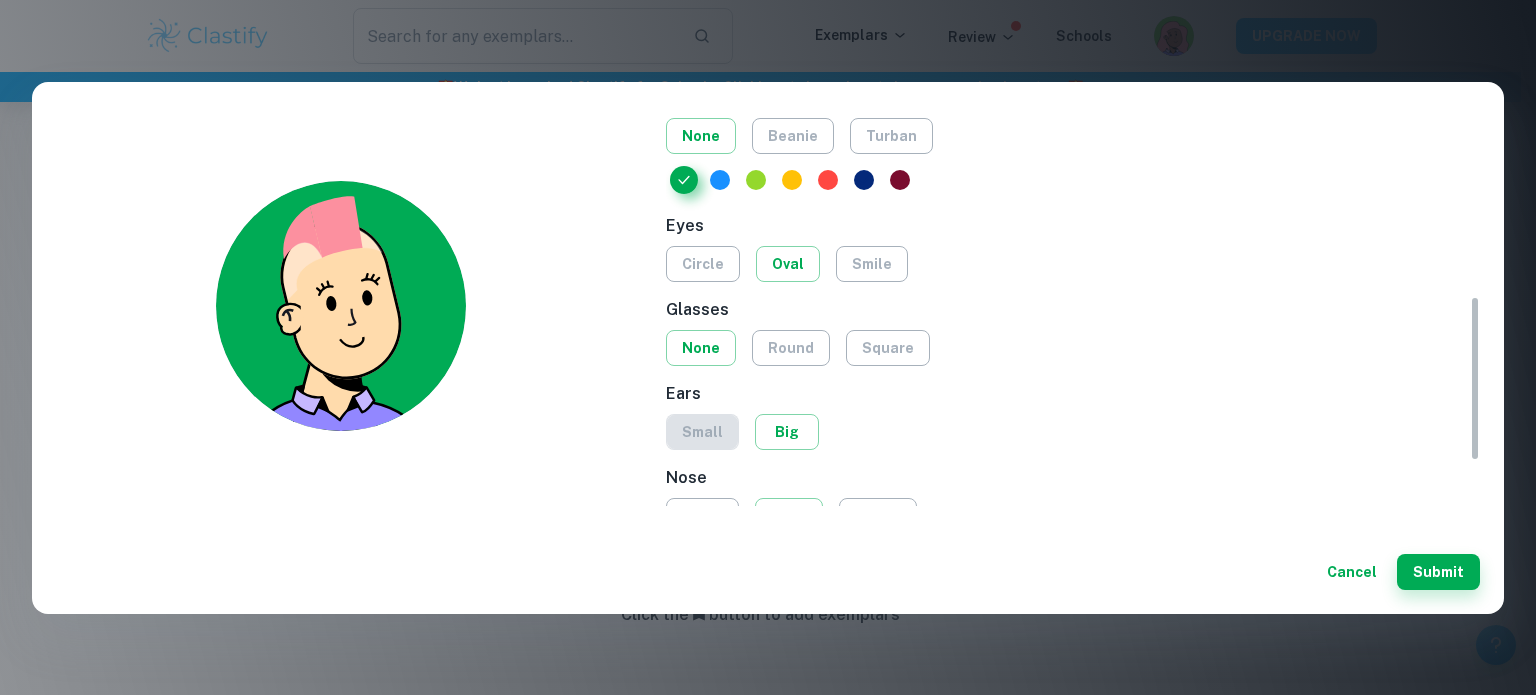 click on "small" at bounding box center (702, 432) 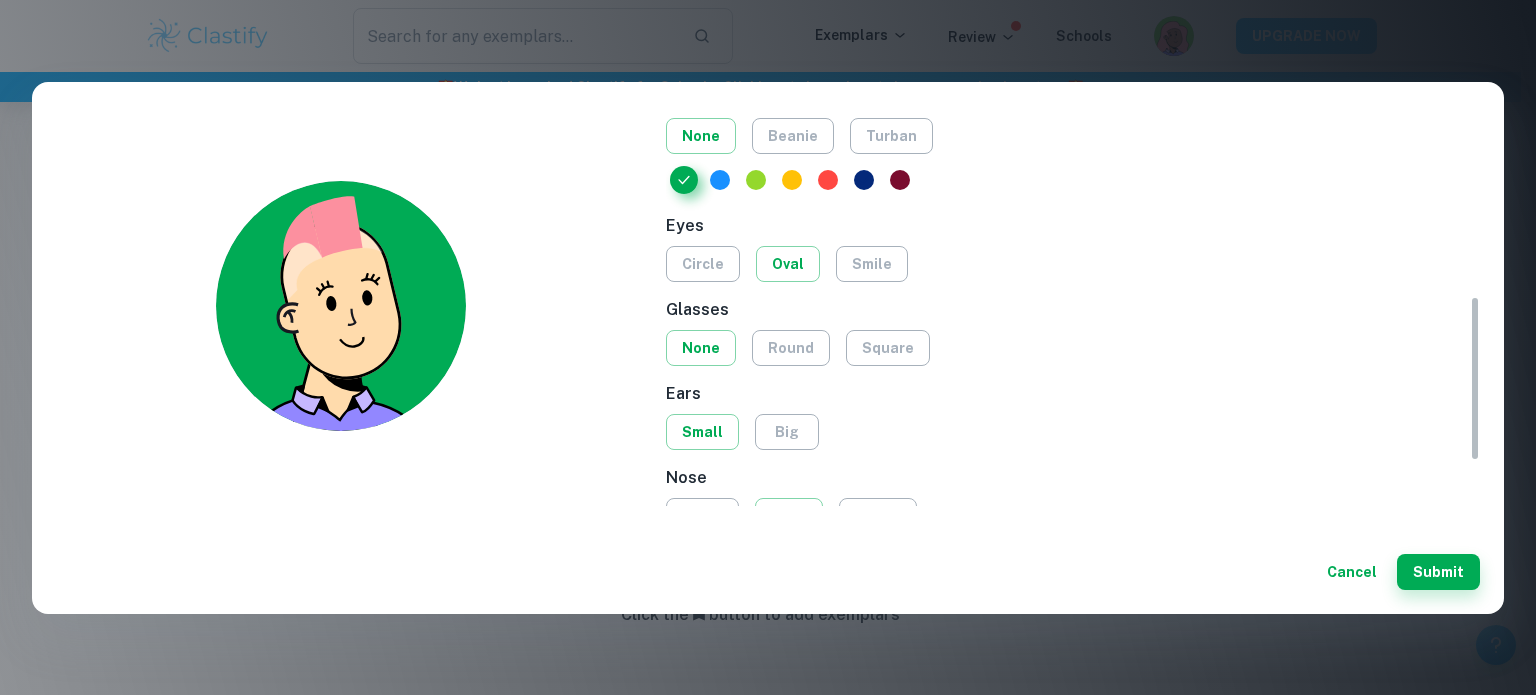 scroll, scrollTop: 568, scrollLeft: 0, axis: vertical 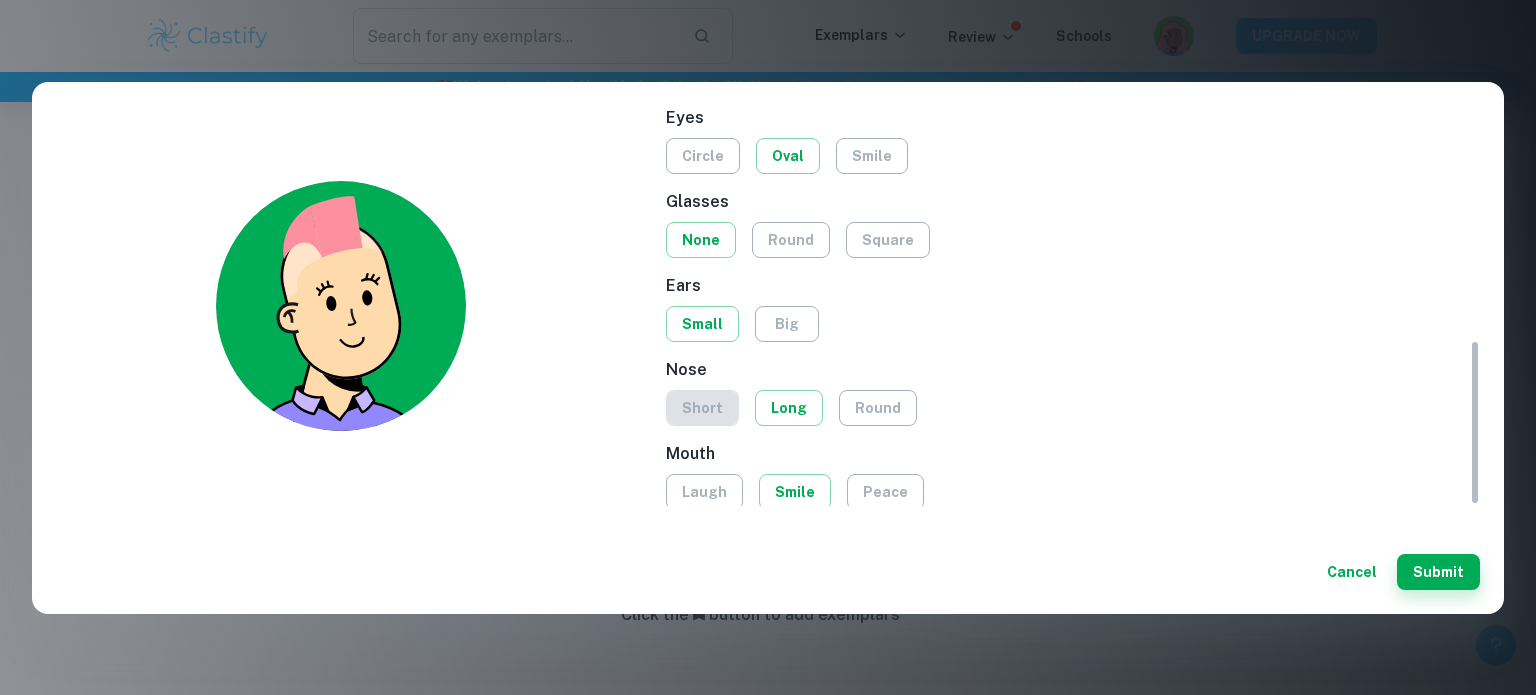 click on "short" at bounding box center (702, 408) 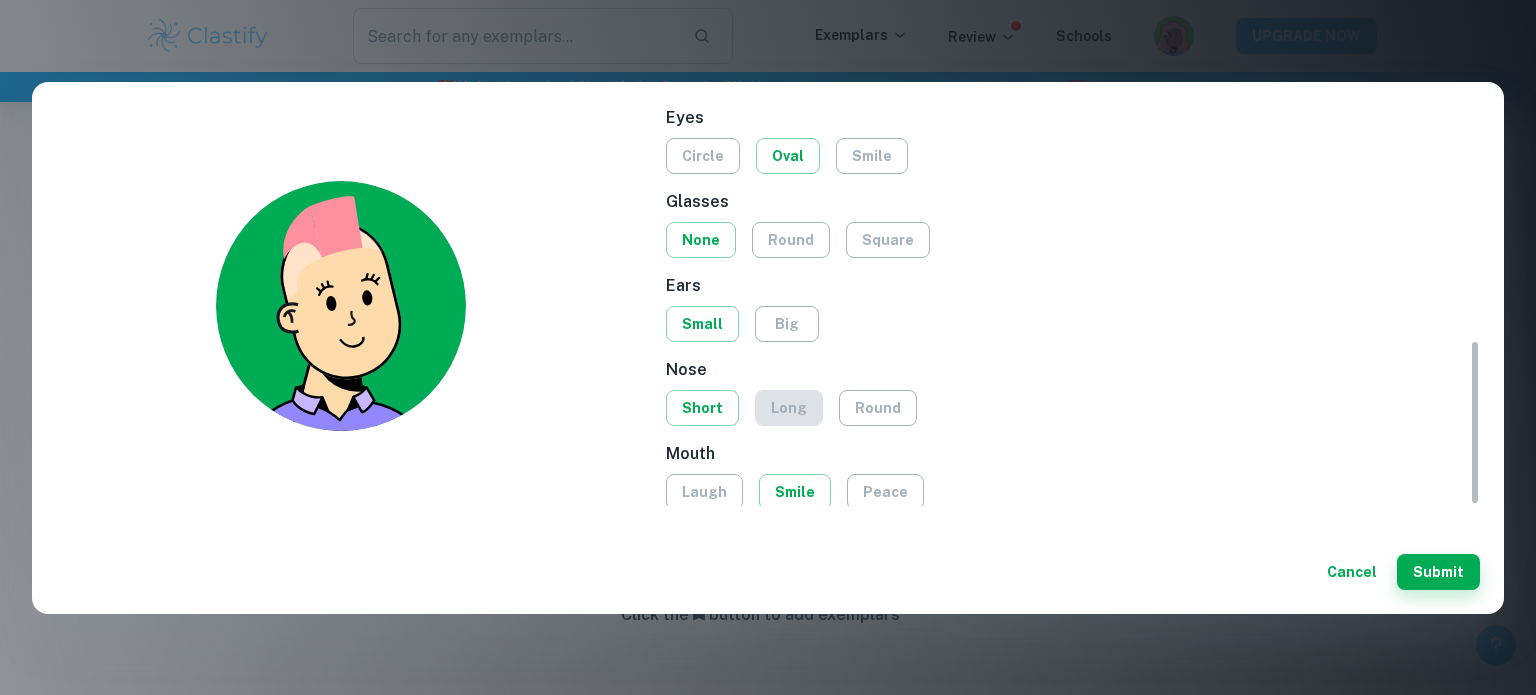click on "long" at bounding box center (789, 408) 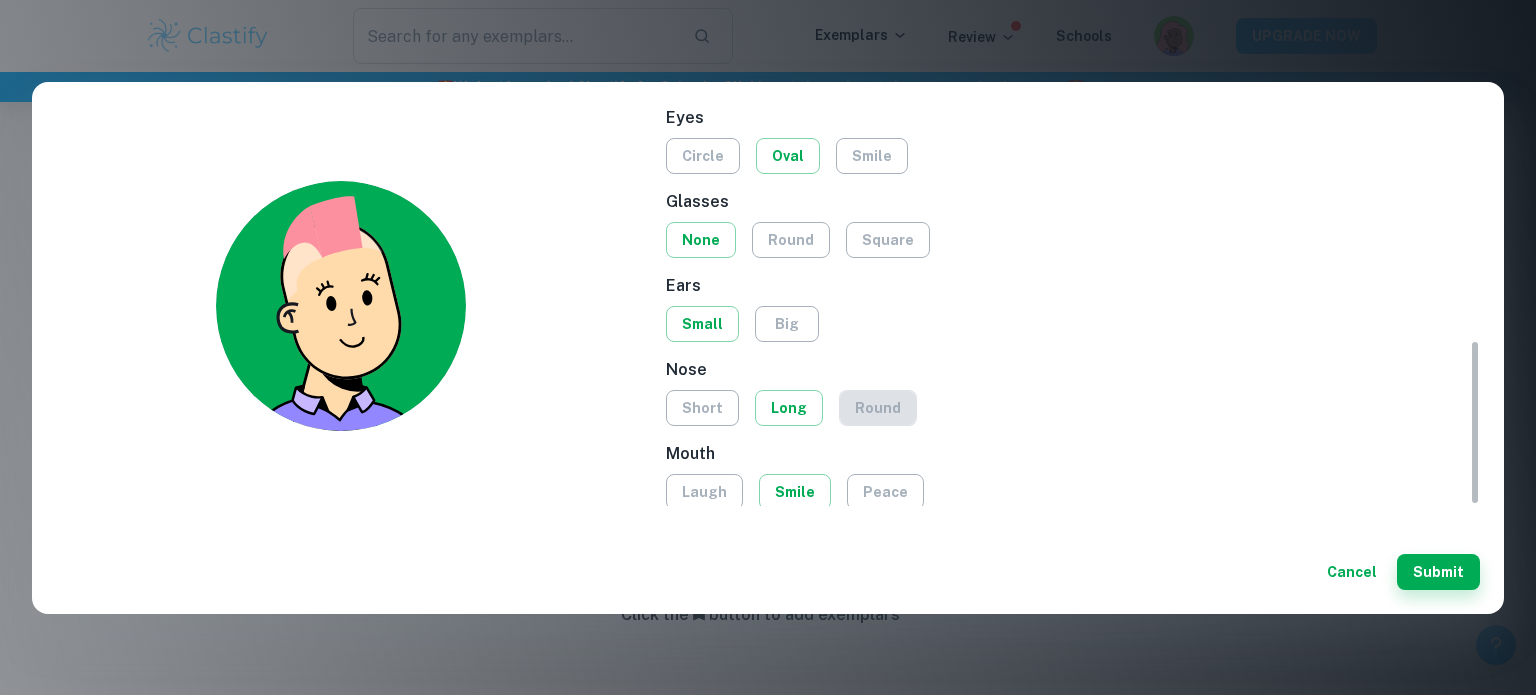 click on "round" at bounding box center [878, 408] 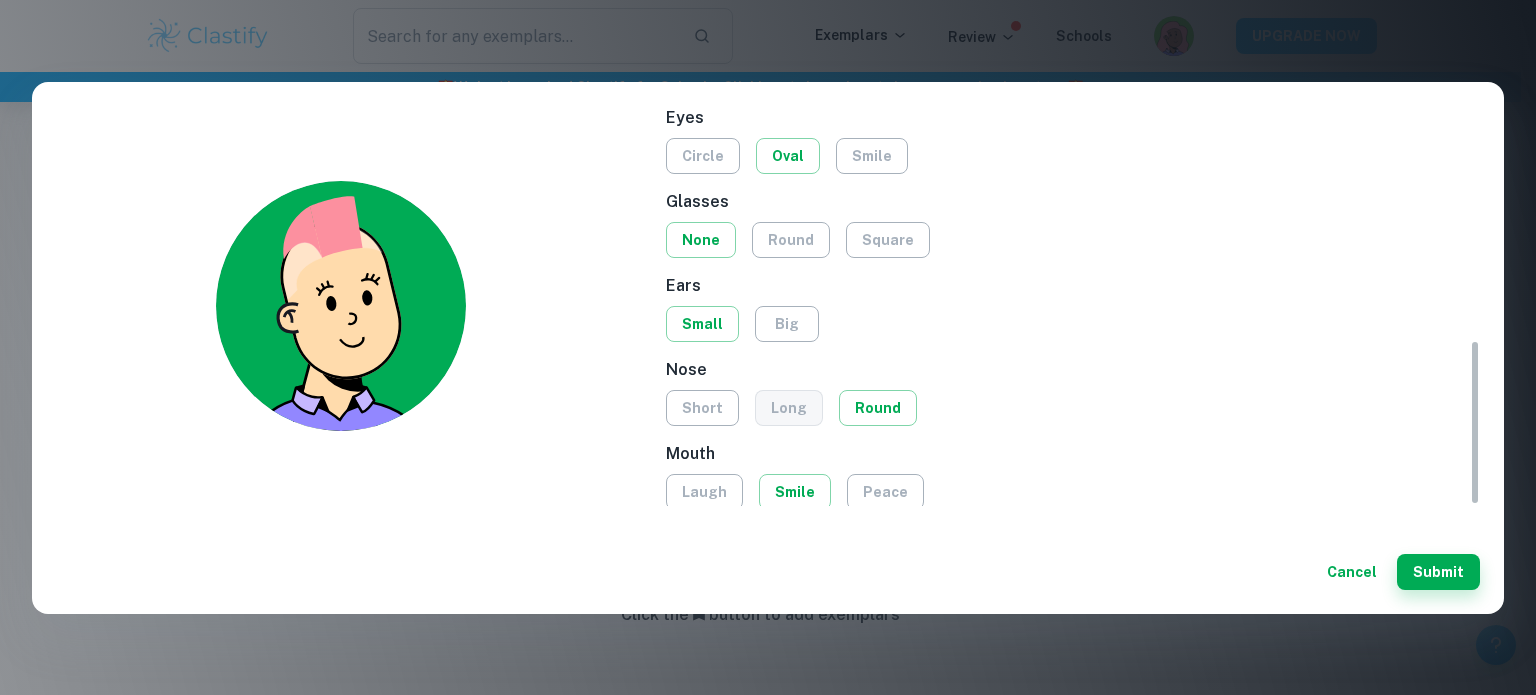 click on "long" at bounding box center [789, 408] 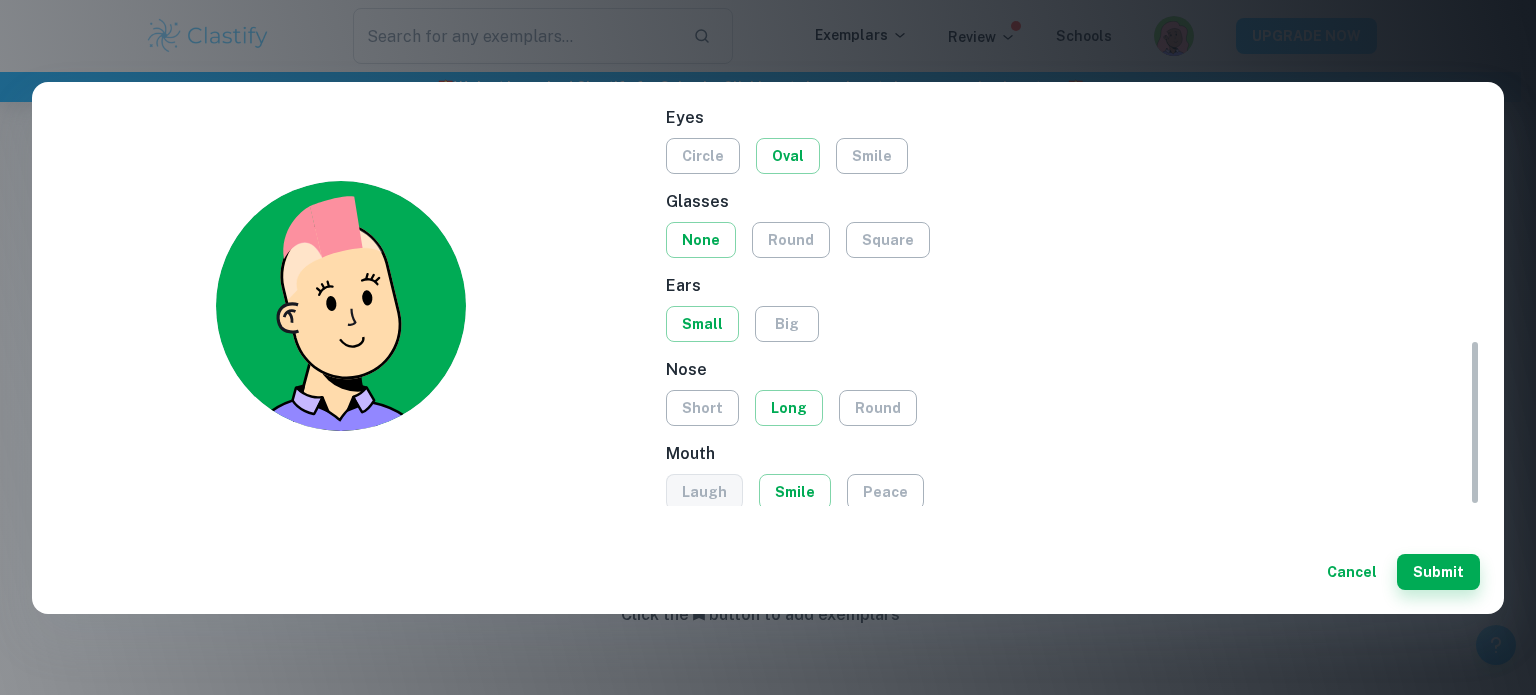 click on "laugh" at bounding box center (704, 492) 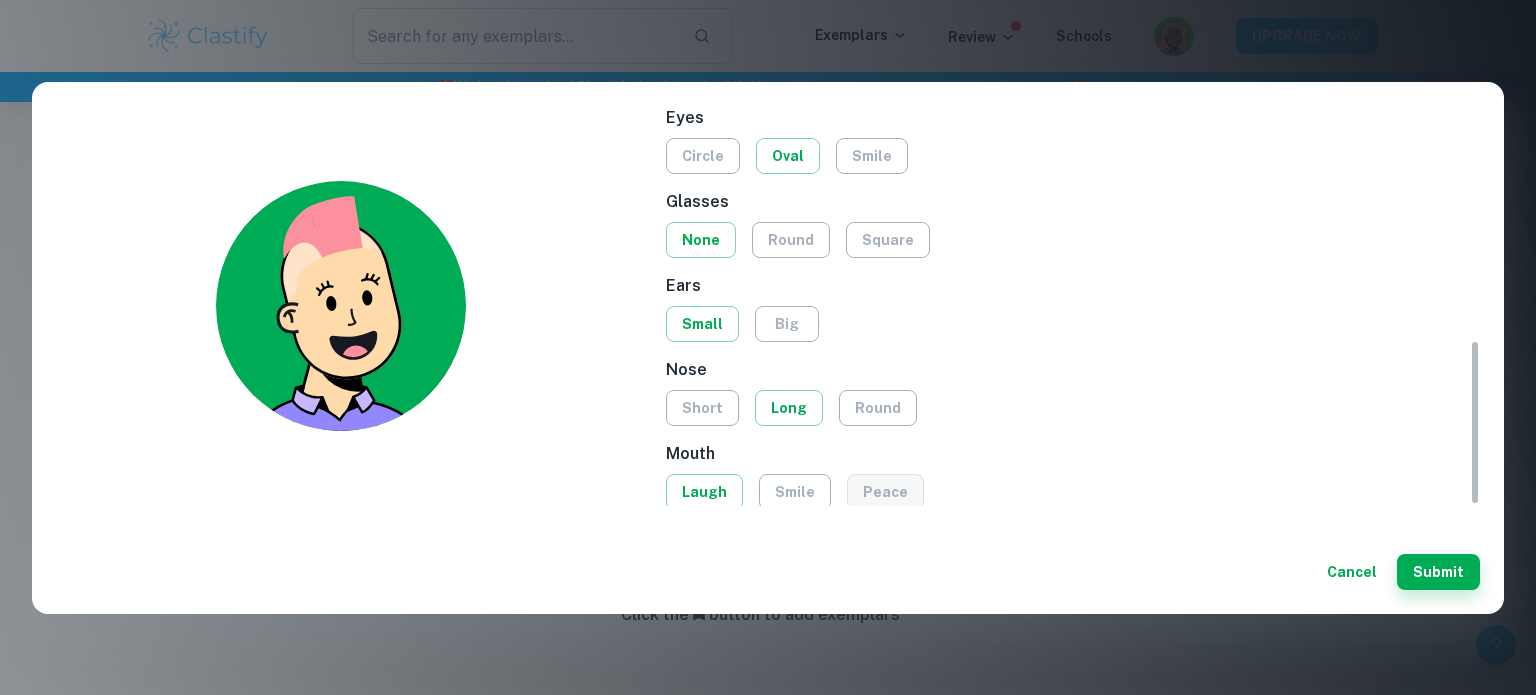 click on "peace" at bounding box center (885, 492) 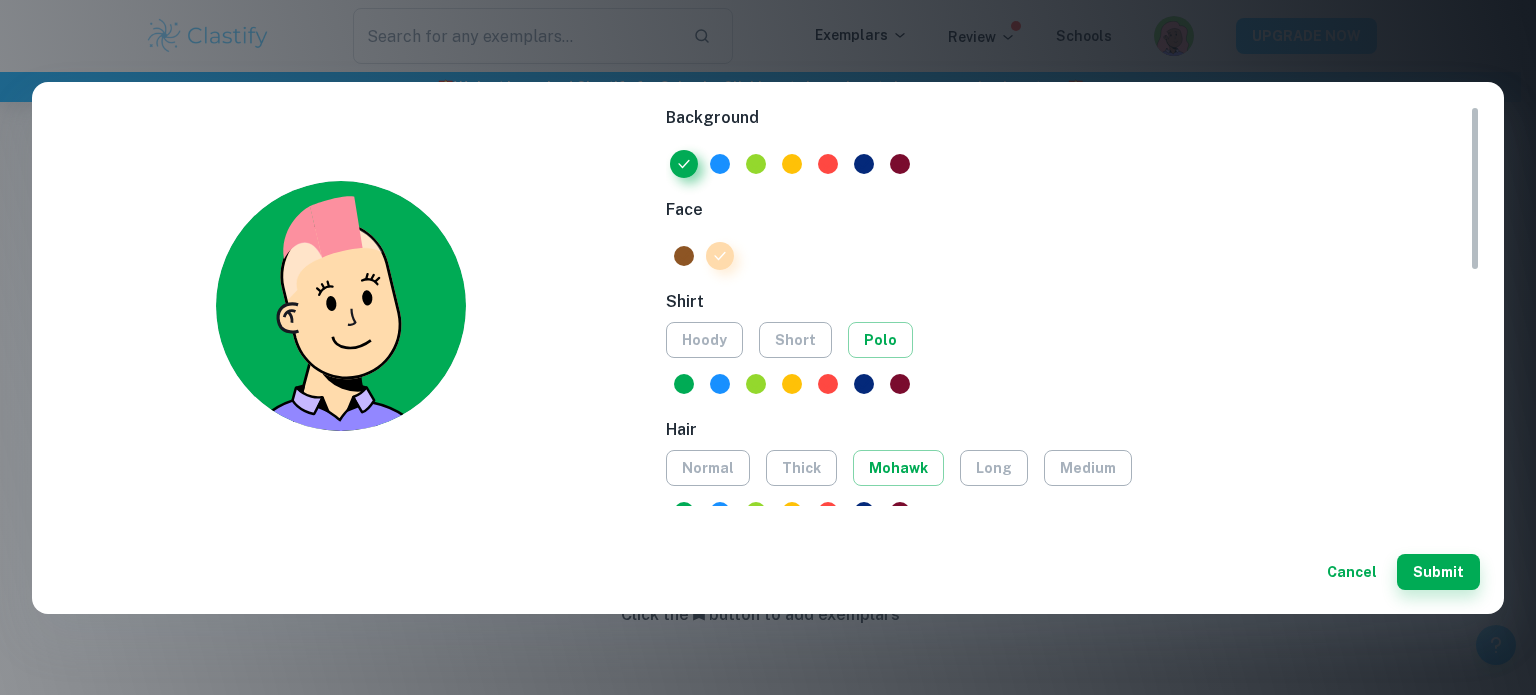 scroll, scrollTop: 4, scrollLeft: 0, axis: vertical 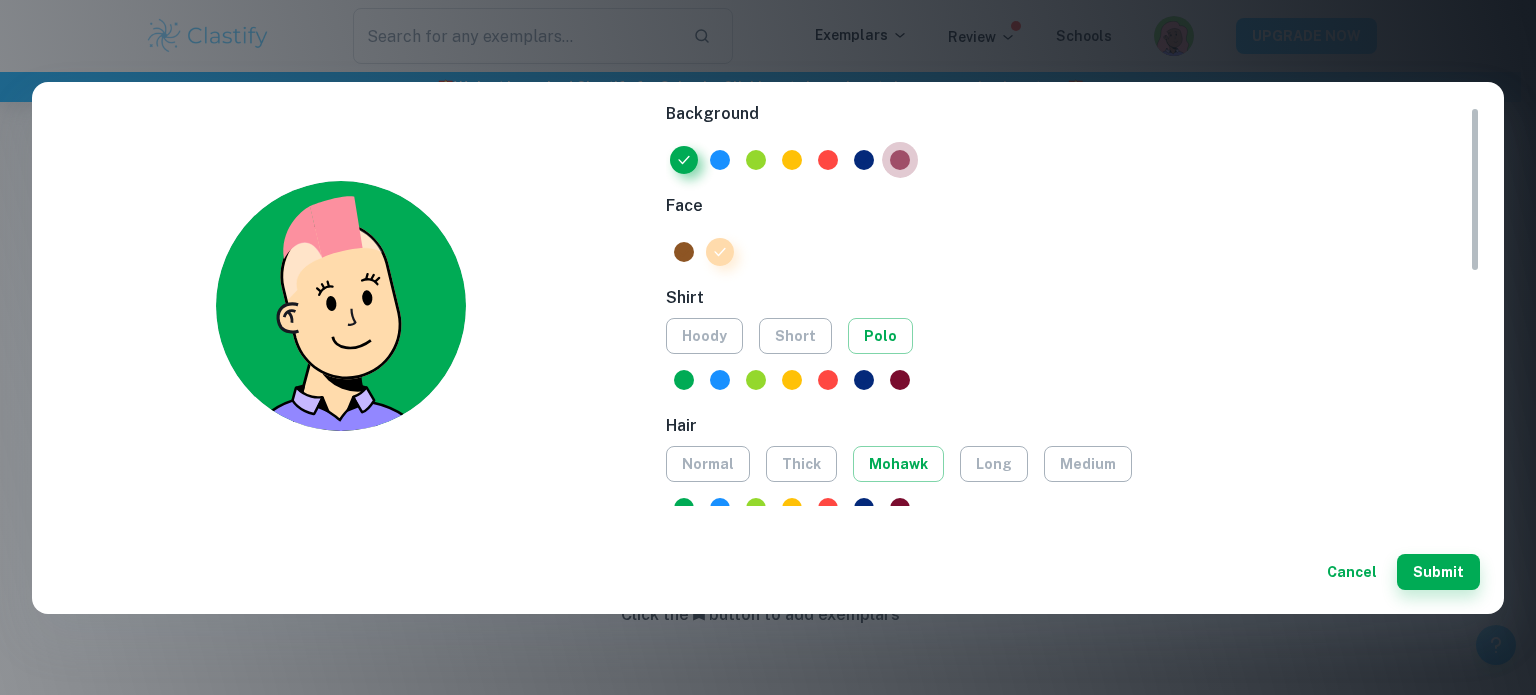 click at bounding box center (900, 160) 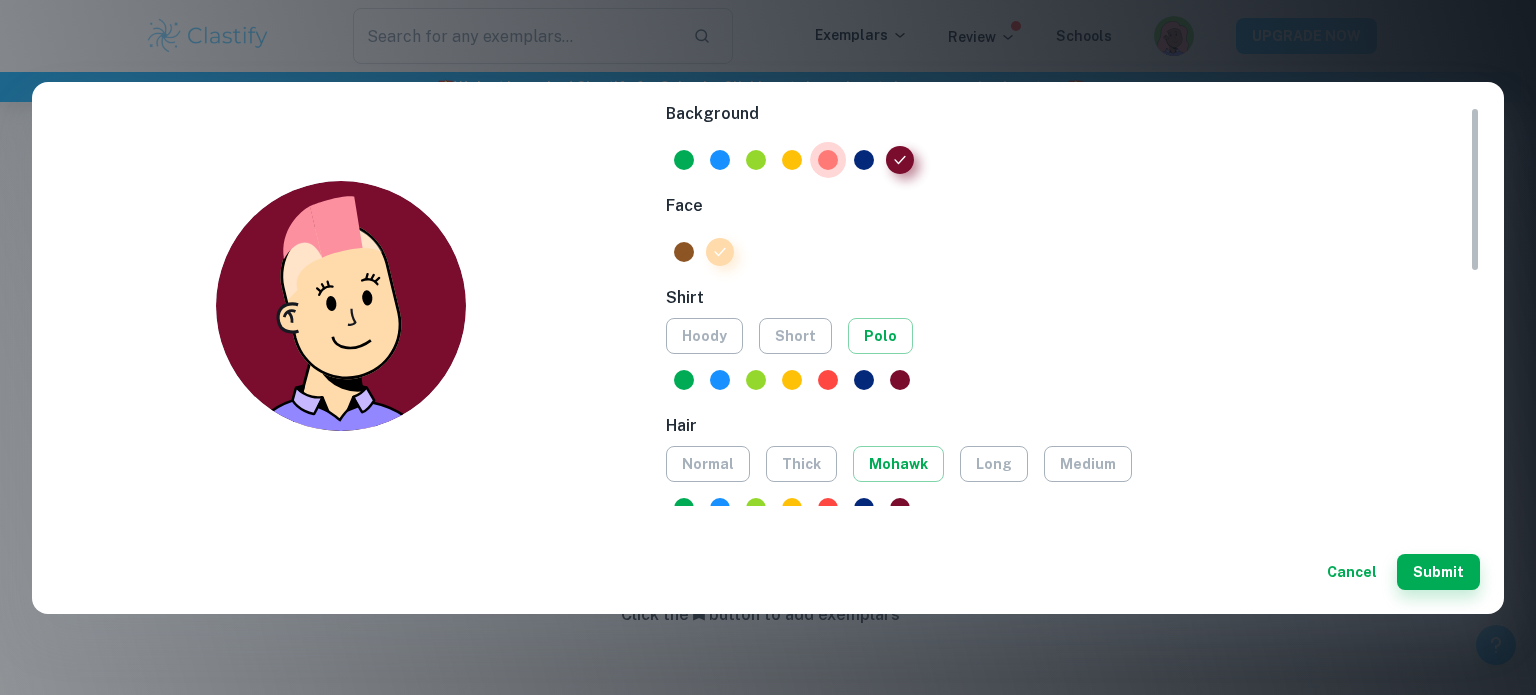 click at bounding box center [828, 160] 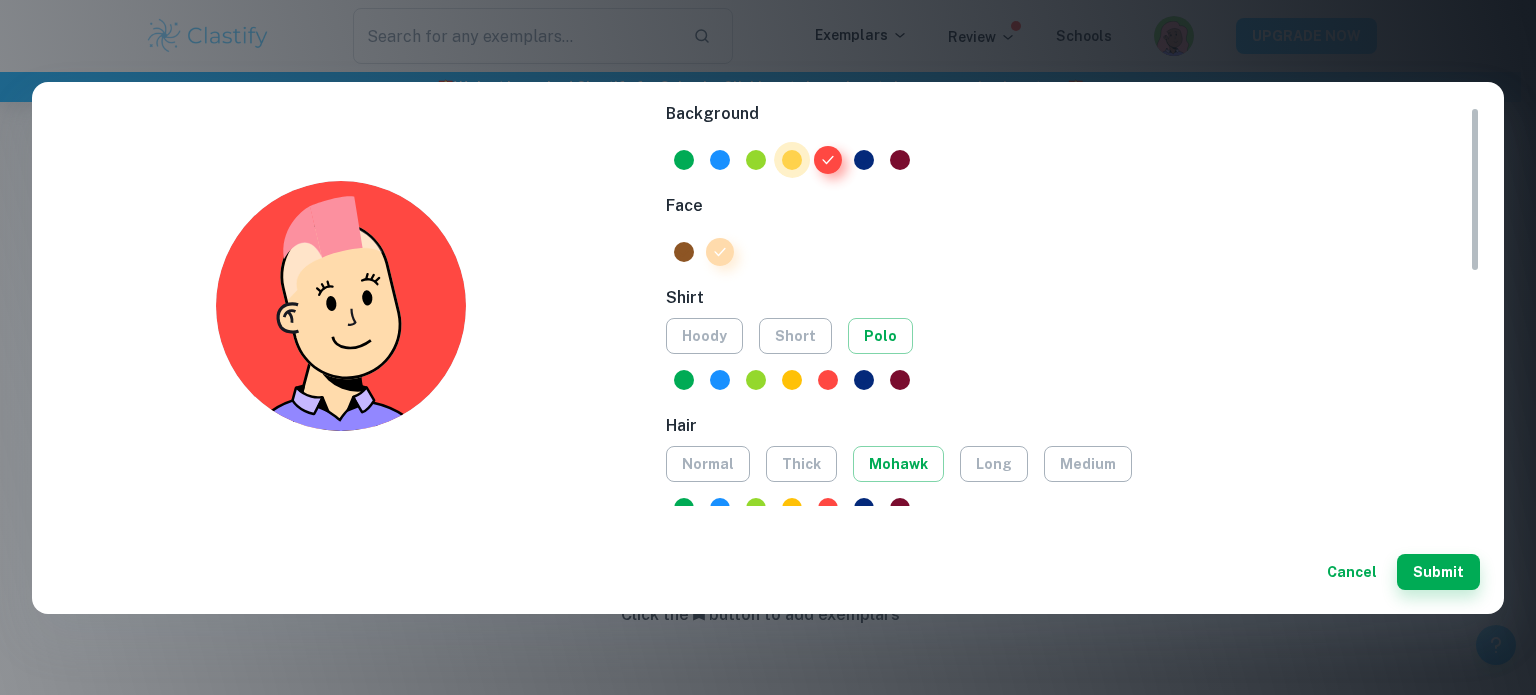 click at bounding box center [792, 160] 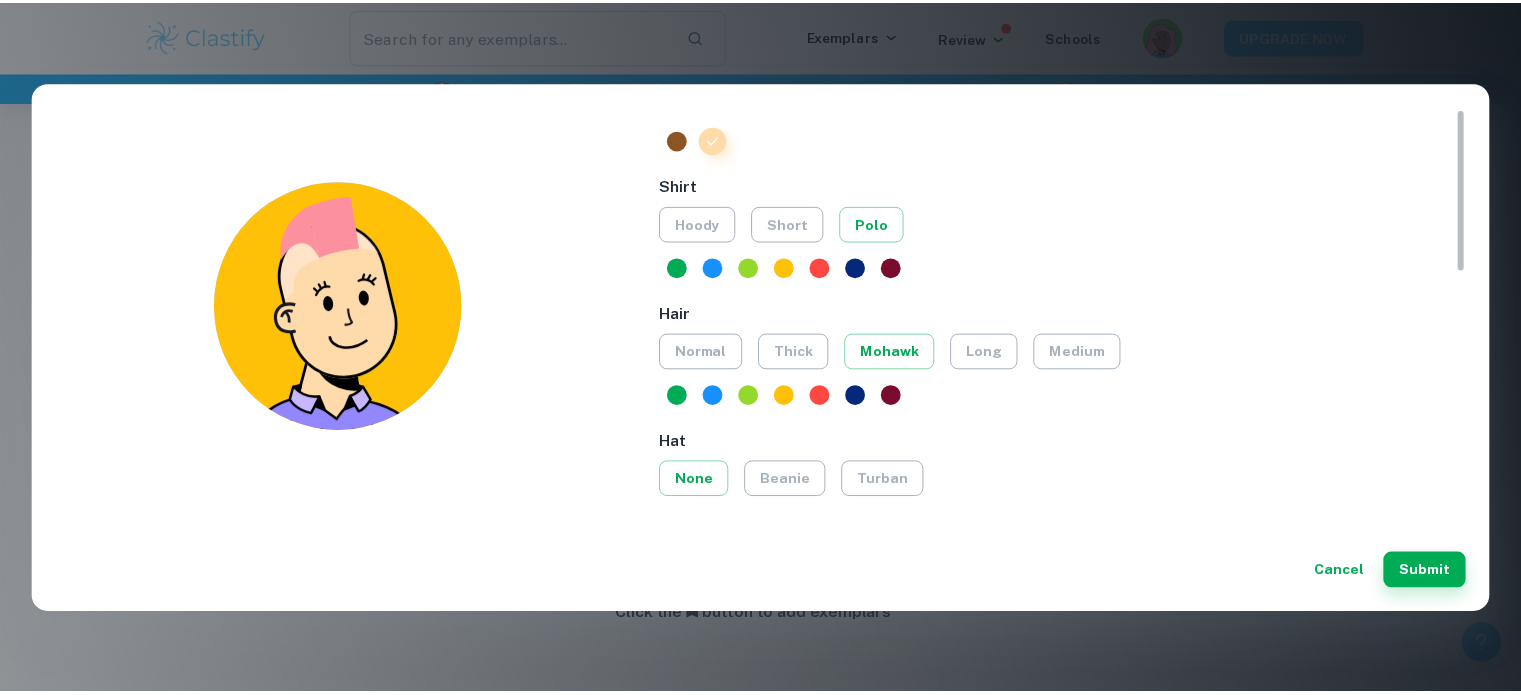 scroll, scrollTop: 119, scrollLeft: 0, axis: vertical 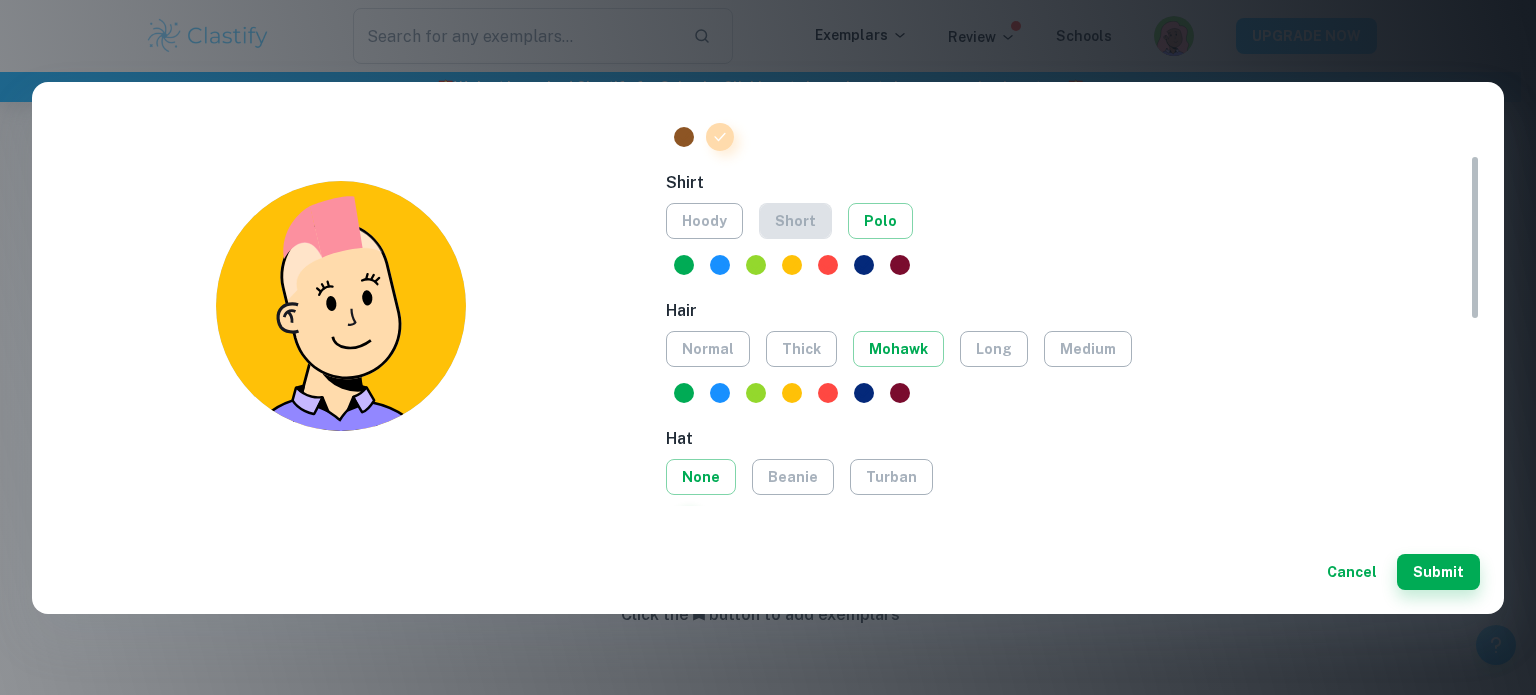 click on "short" at bounding box center (795, 221) 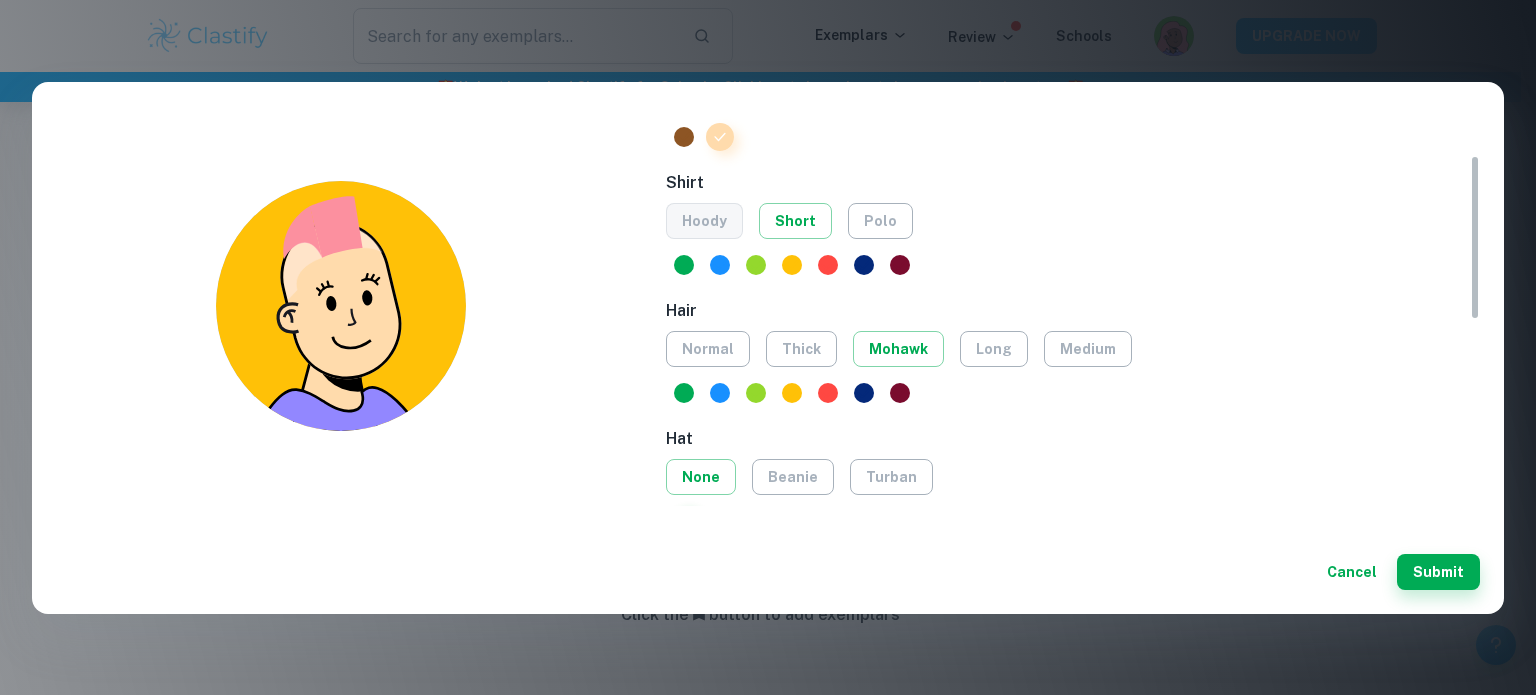 click on "hoody" at bounding box center [704, 221] 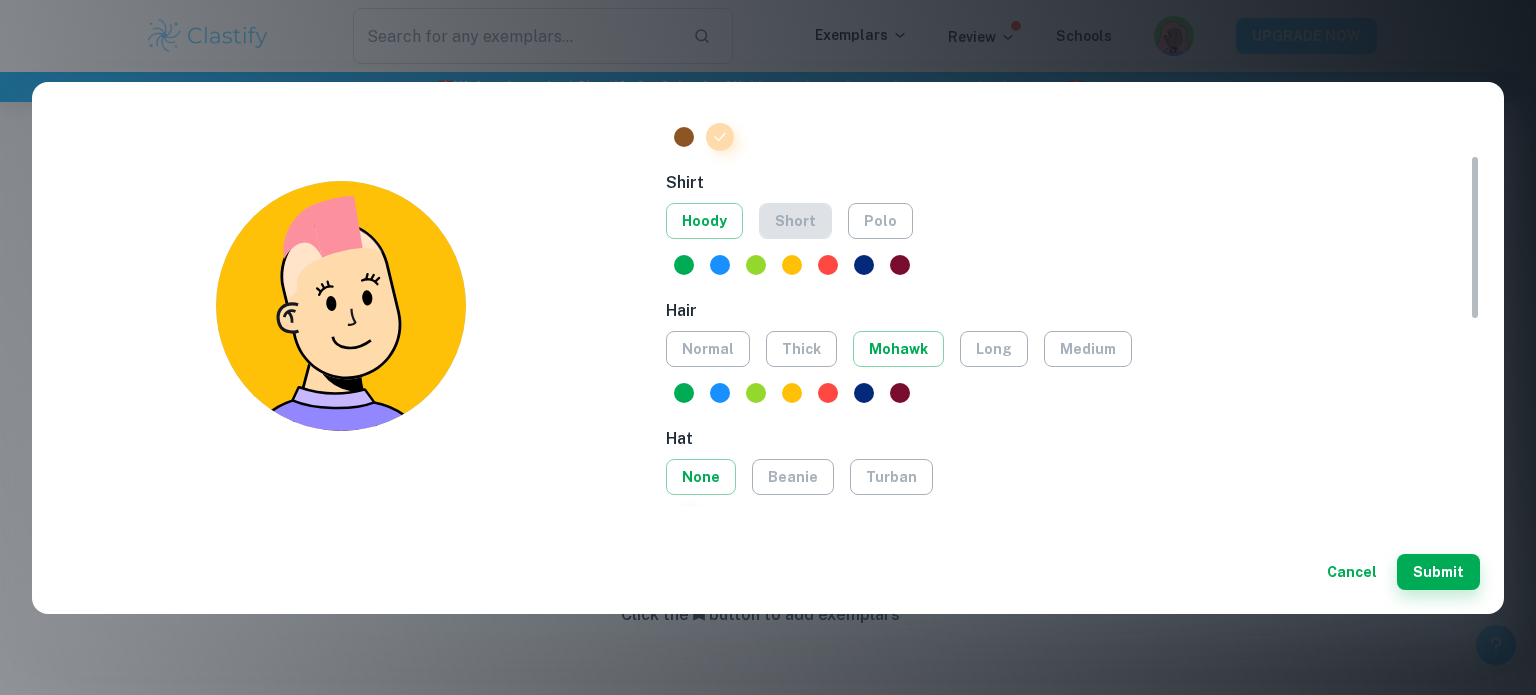 click on "short" at bounding box center [795, 221] 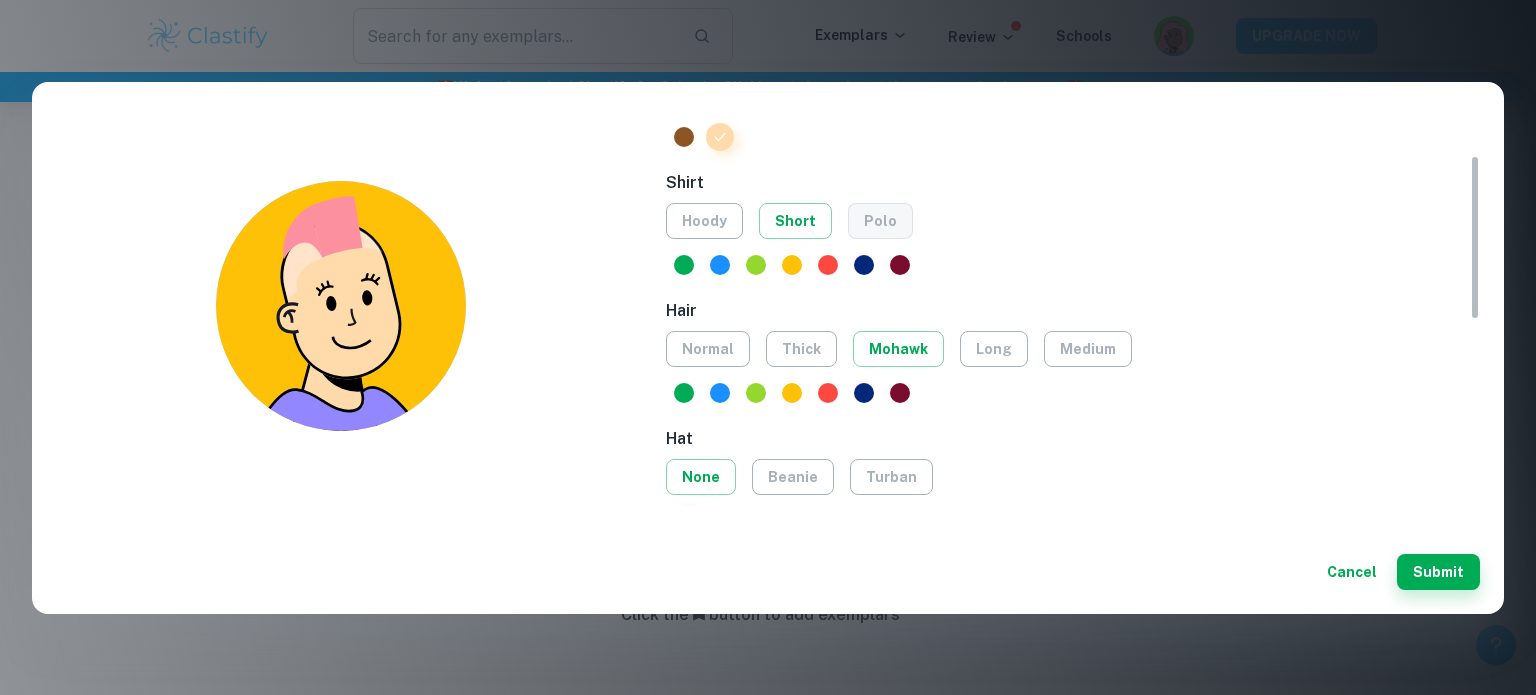 click on "polo" at bounding box center [880, 221] 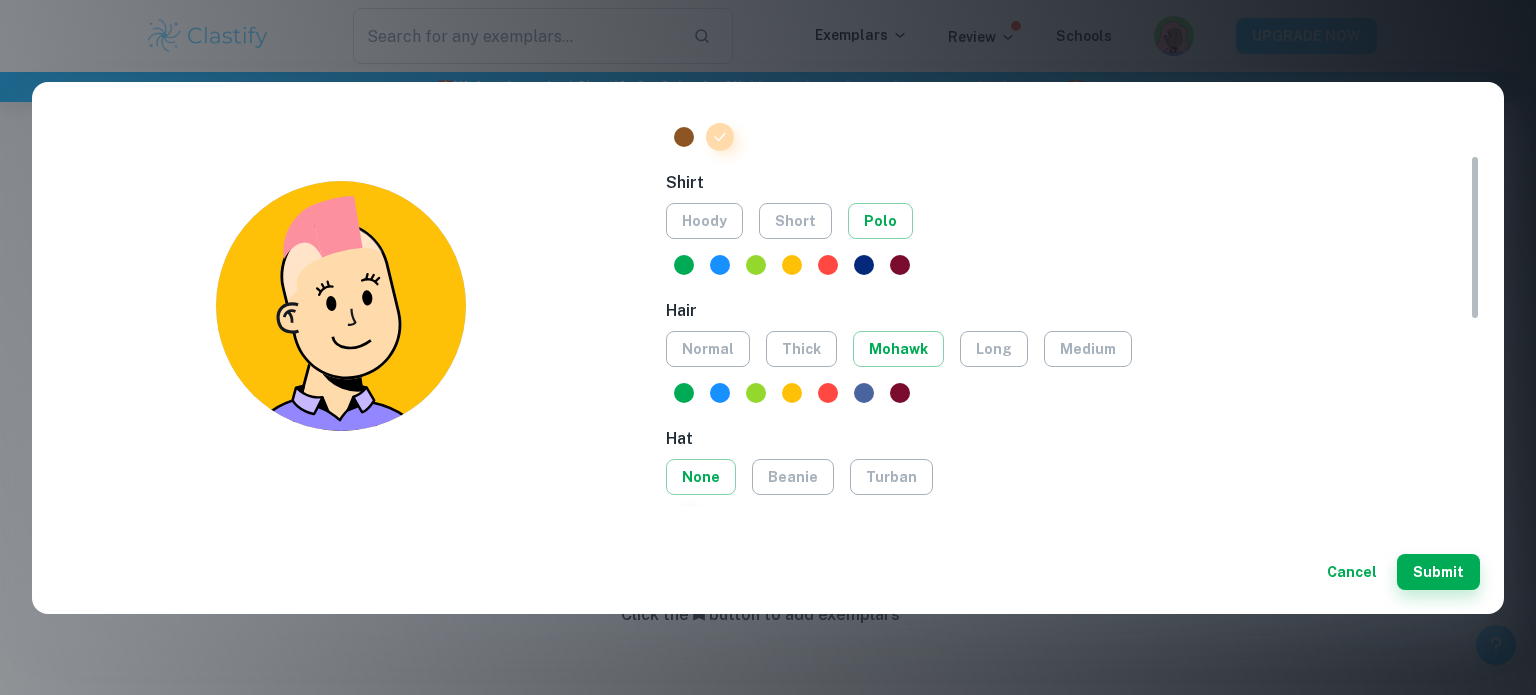 click at bounding box center [864, 393] 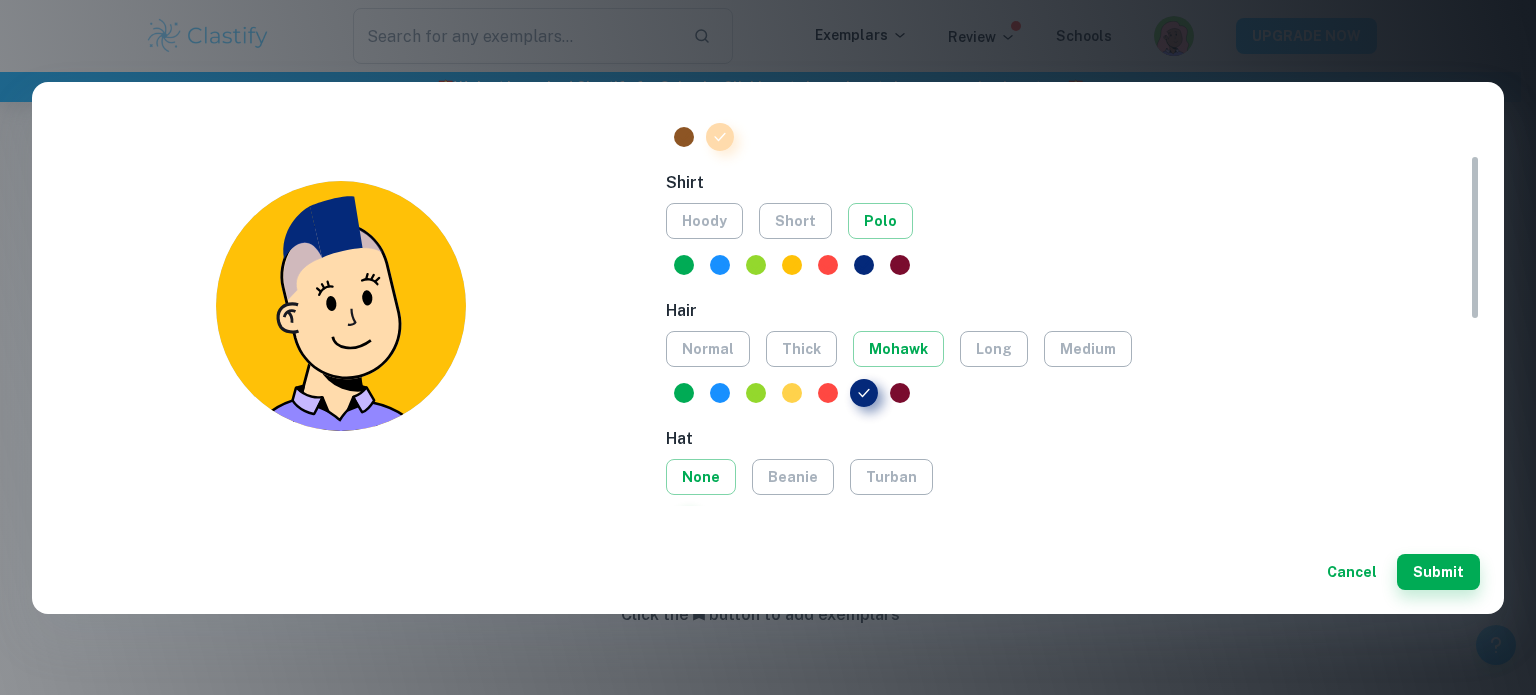 click at bounding box center (792, 393) 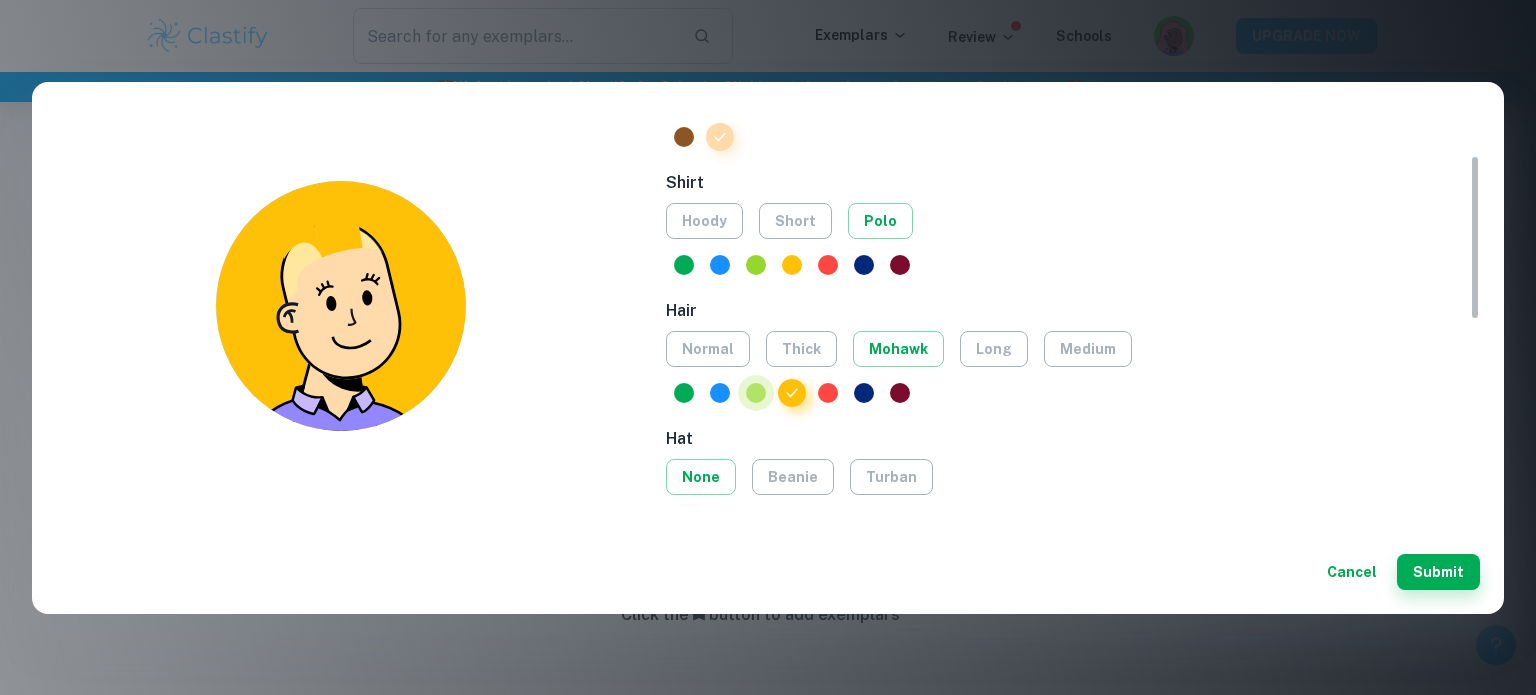 click at bounding box center (756, 393) 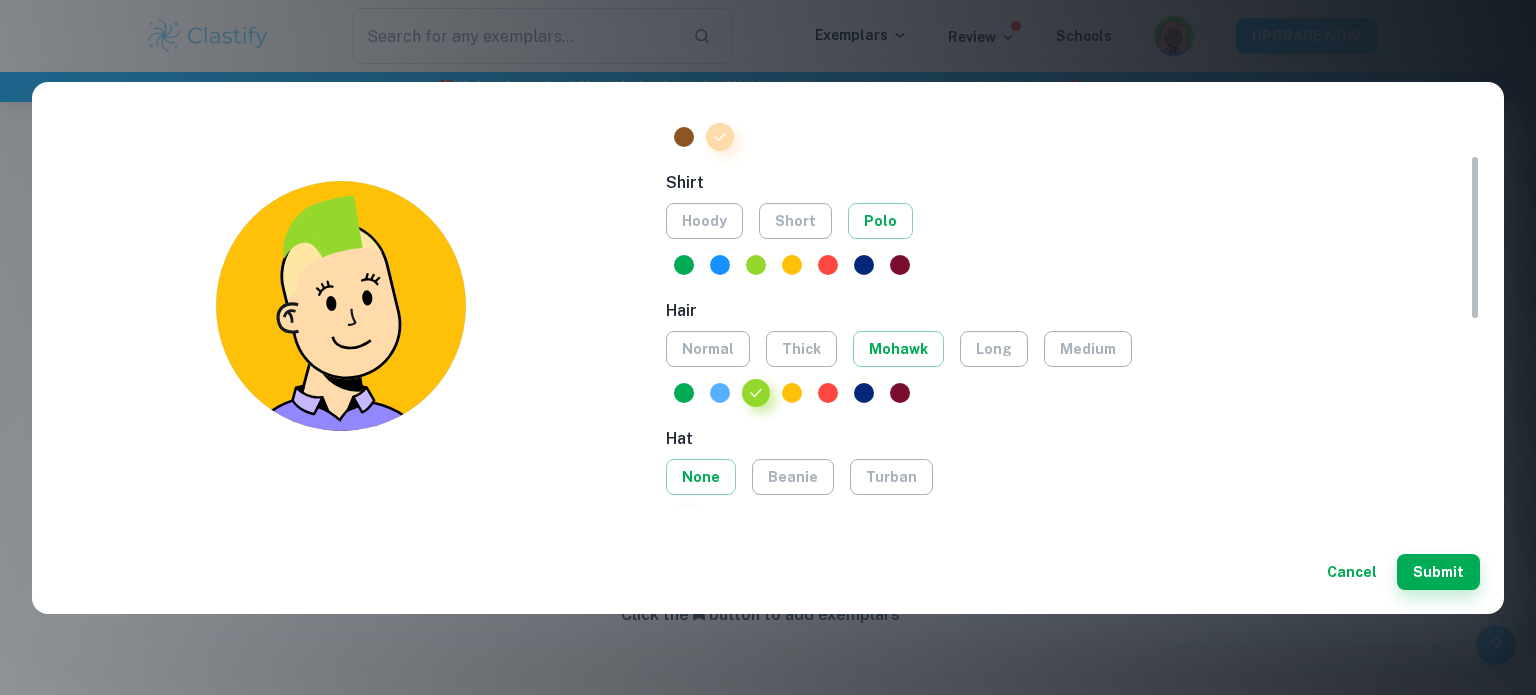 click at bounding box center [720, 393] 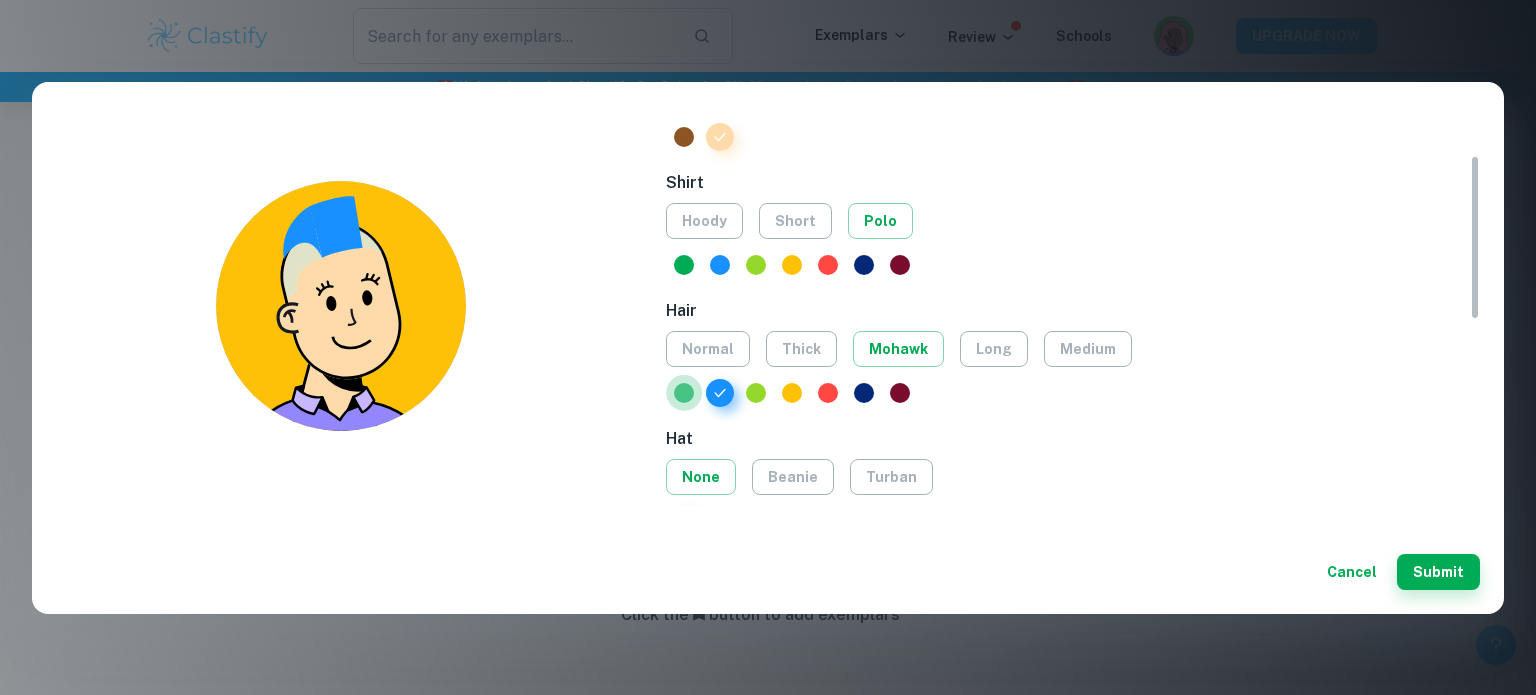 click at bounding box center (684, 393) 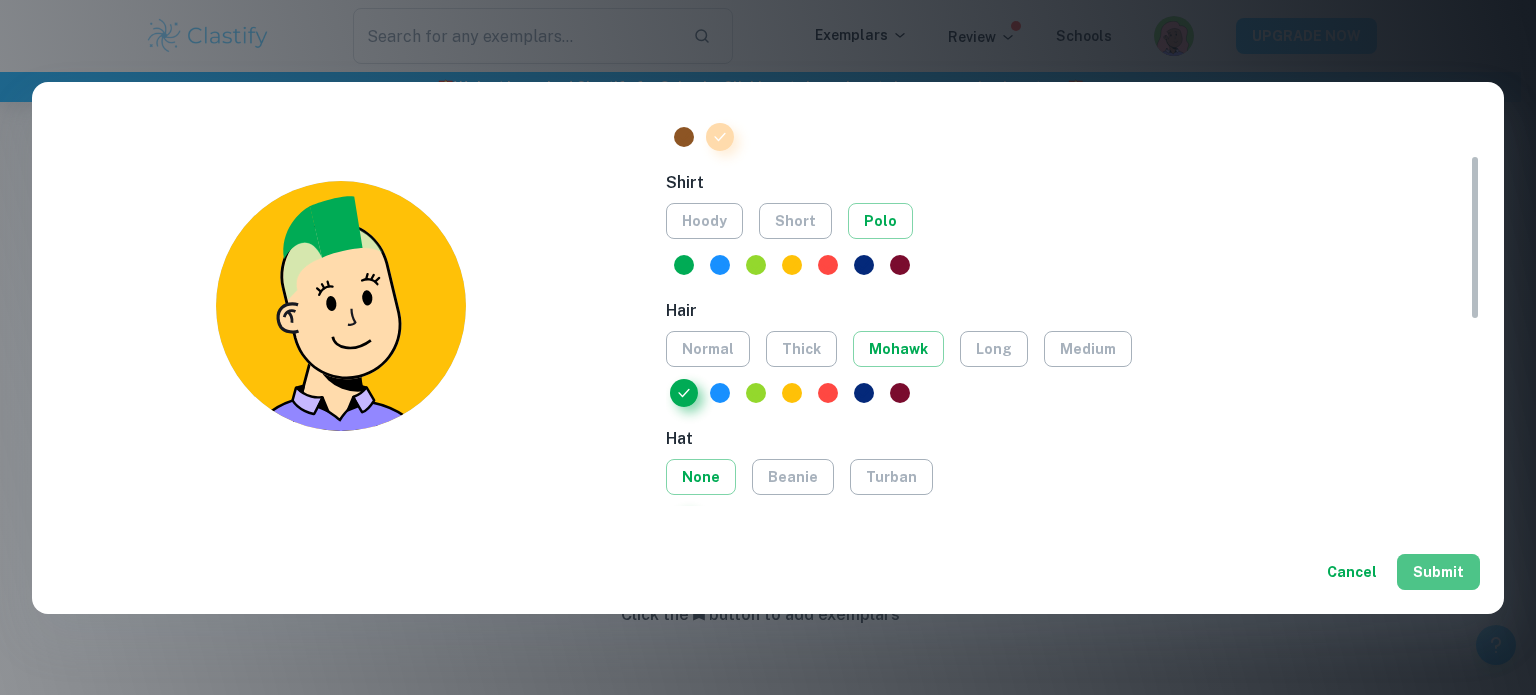 click on "Submit" at bounding box center (1438, 572) 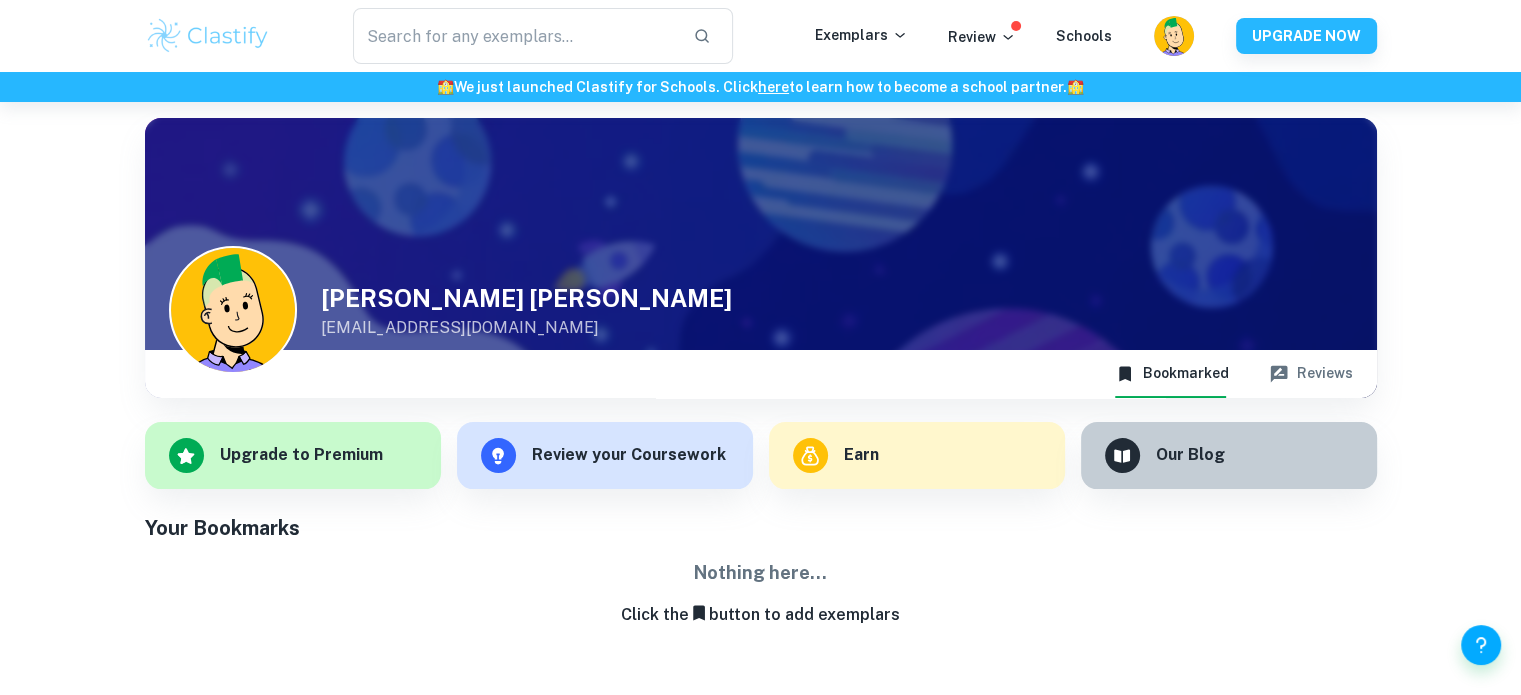 scroll, scrollTop: 4, scrollLeft: 0, axis: vertical 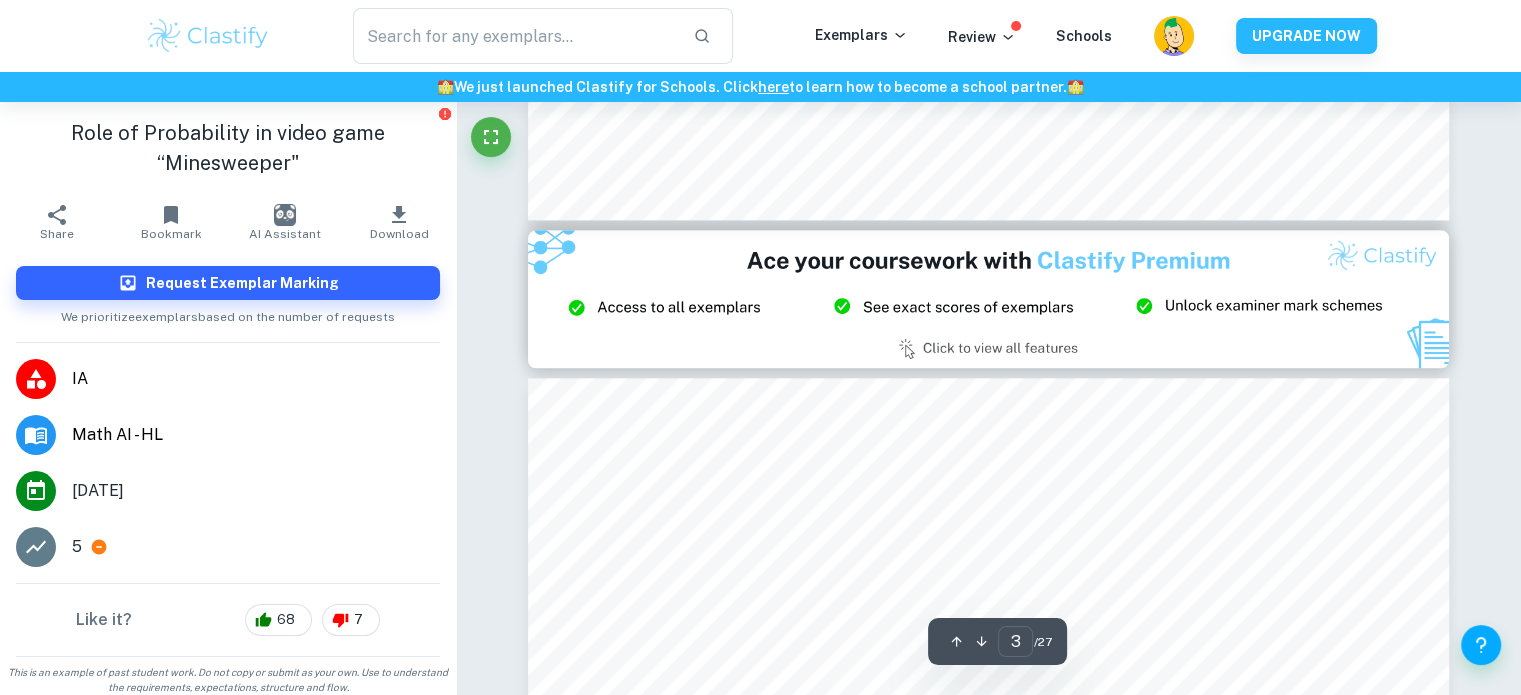 type on "2" 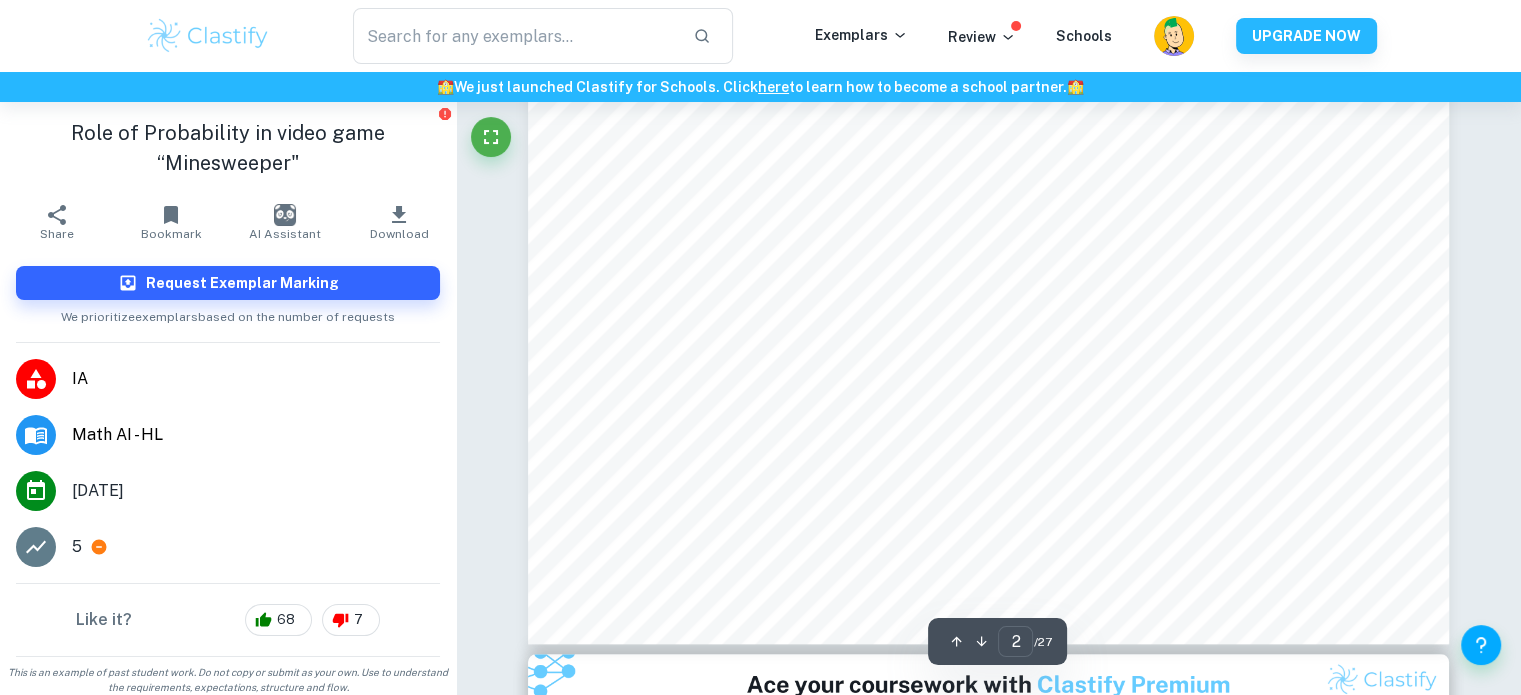 scroll, scrollTop: 1912, scrollLeft: 0, axis: vertical 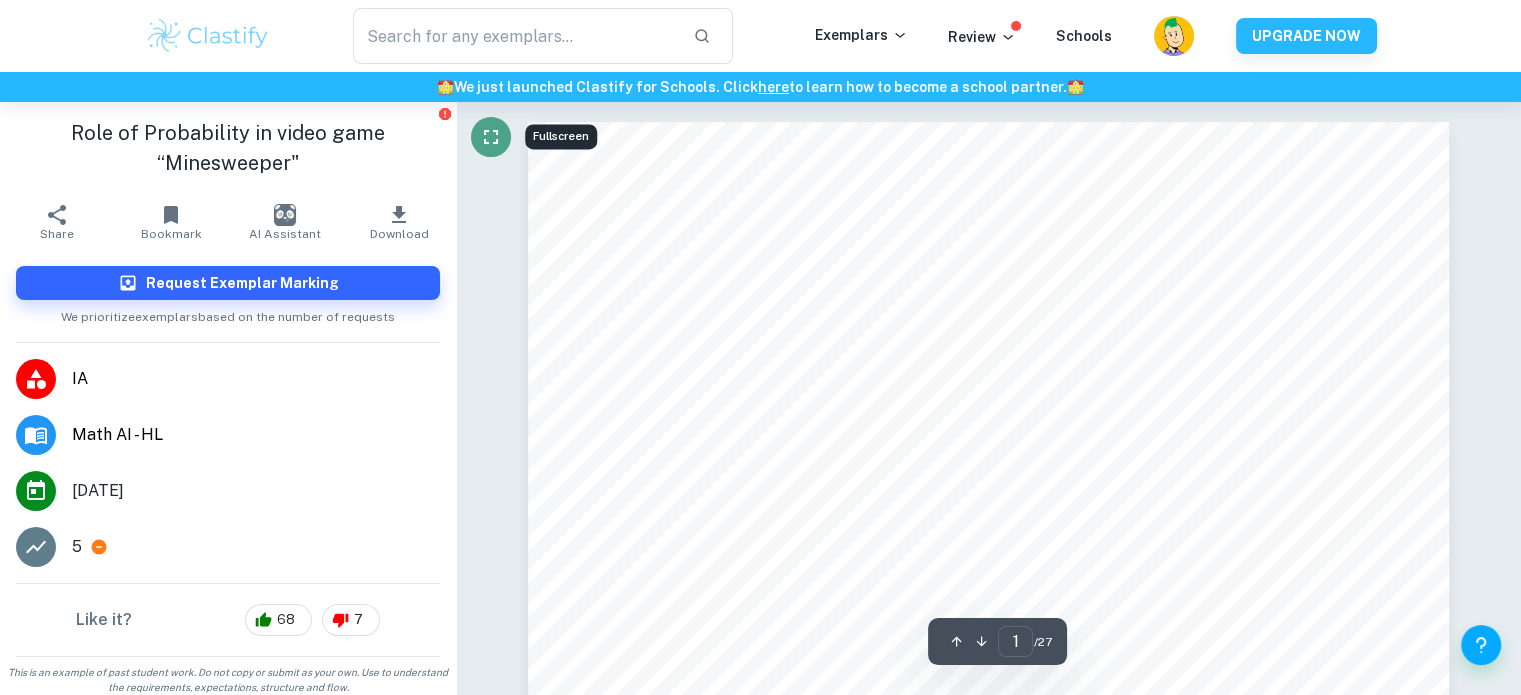 click 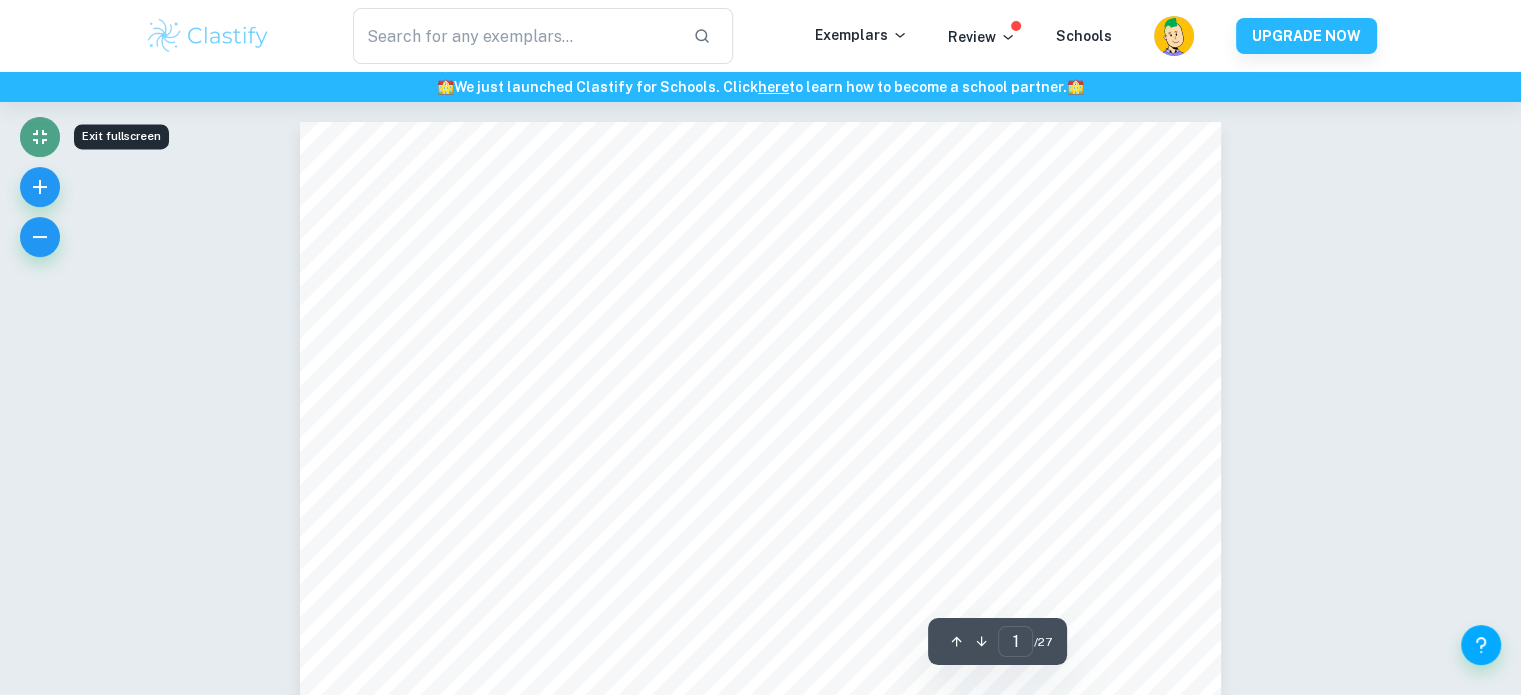 click 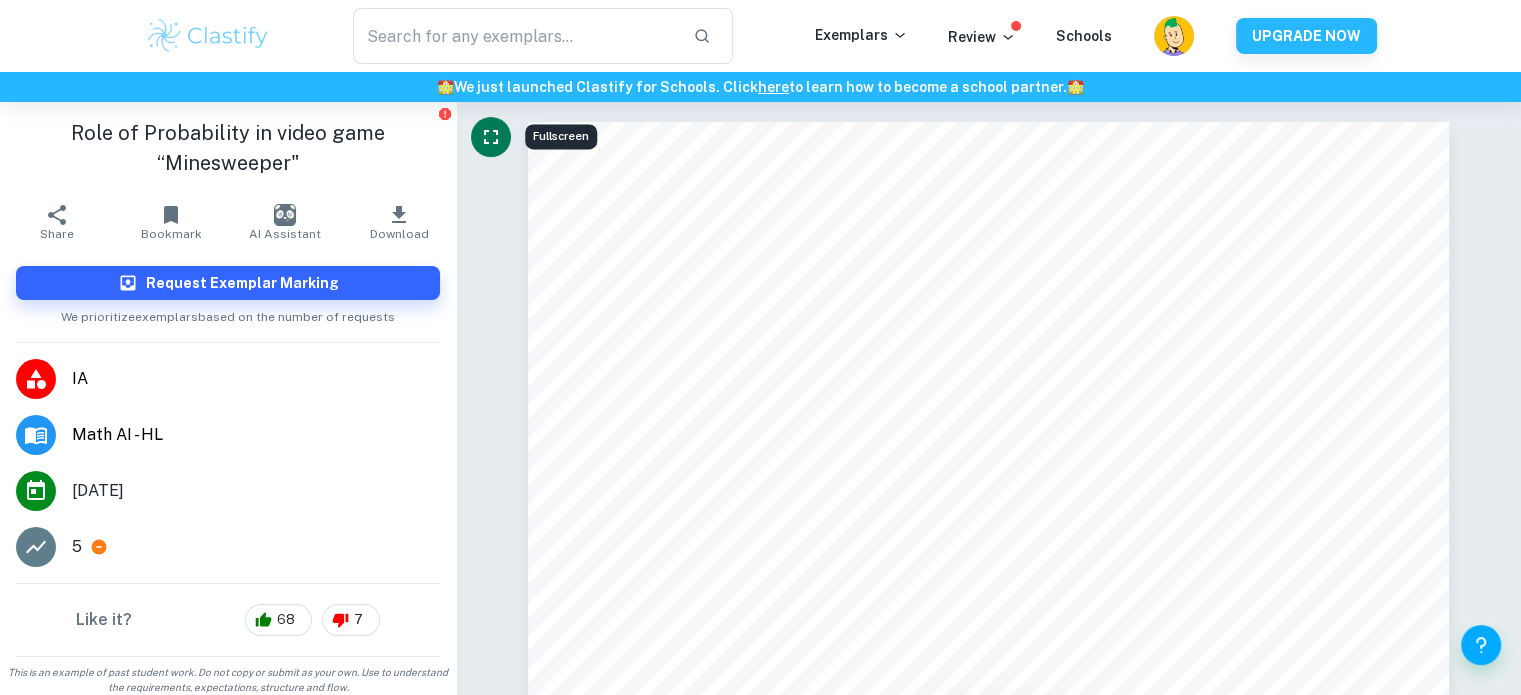 click at bounding box center [208, 36] 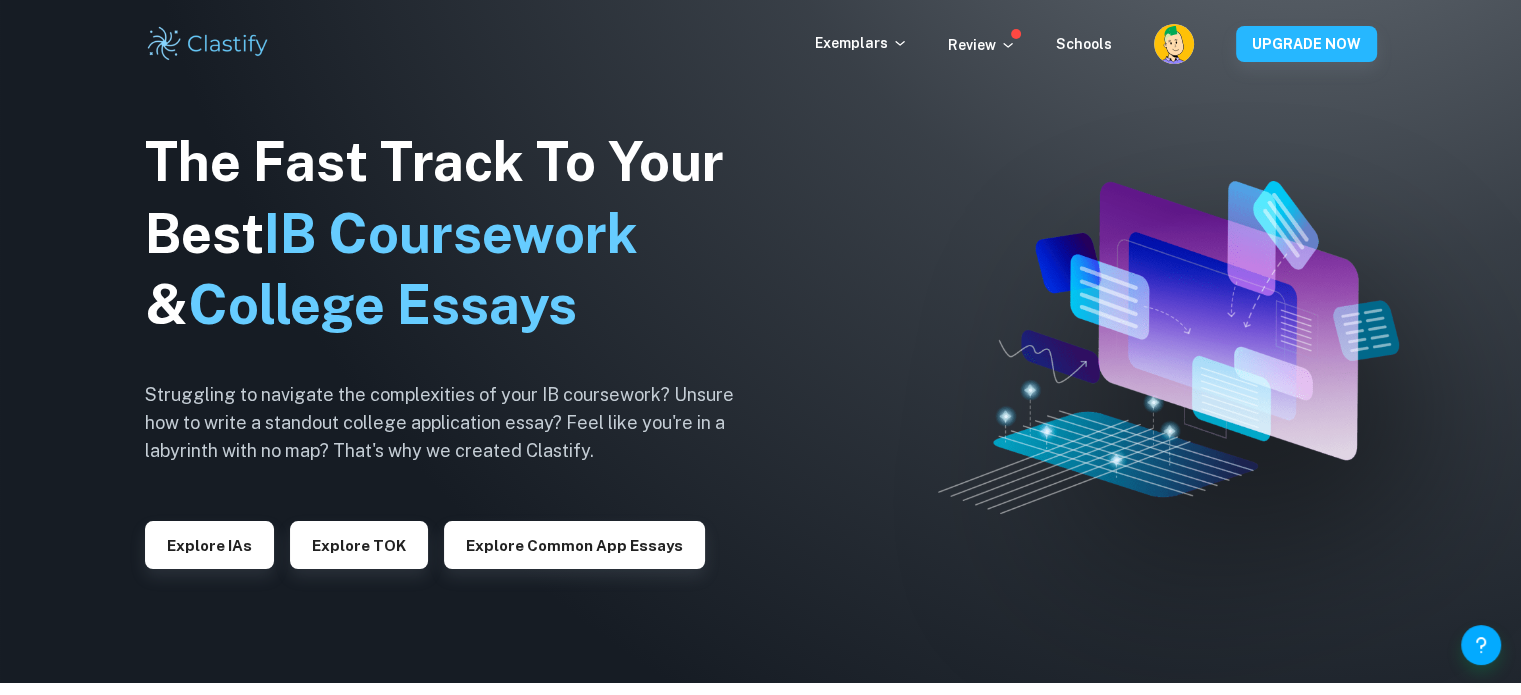 scroll, scrollTop: 0, scrollLeft: 0, axis: both 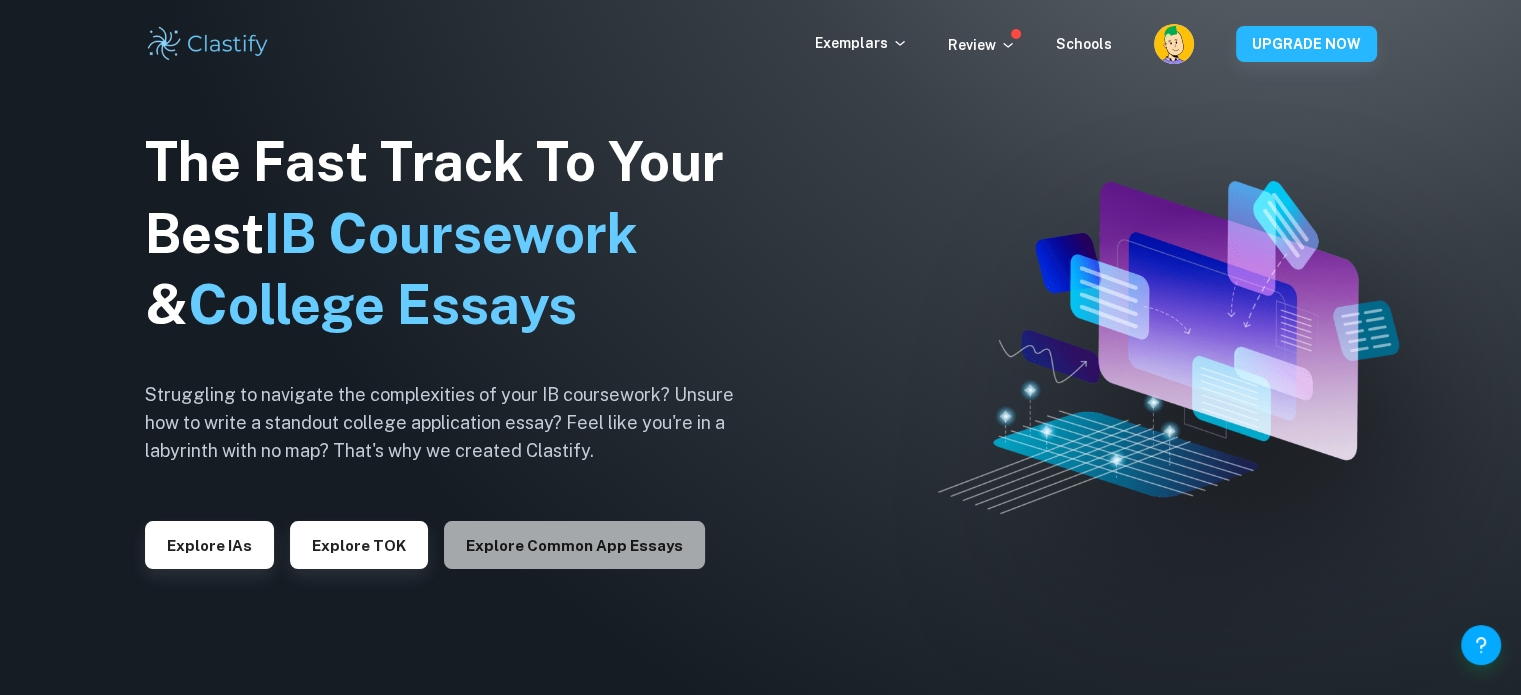 click on "Explore Common App essays" at bounding box center (574, 545) 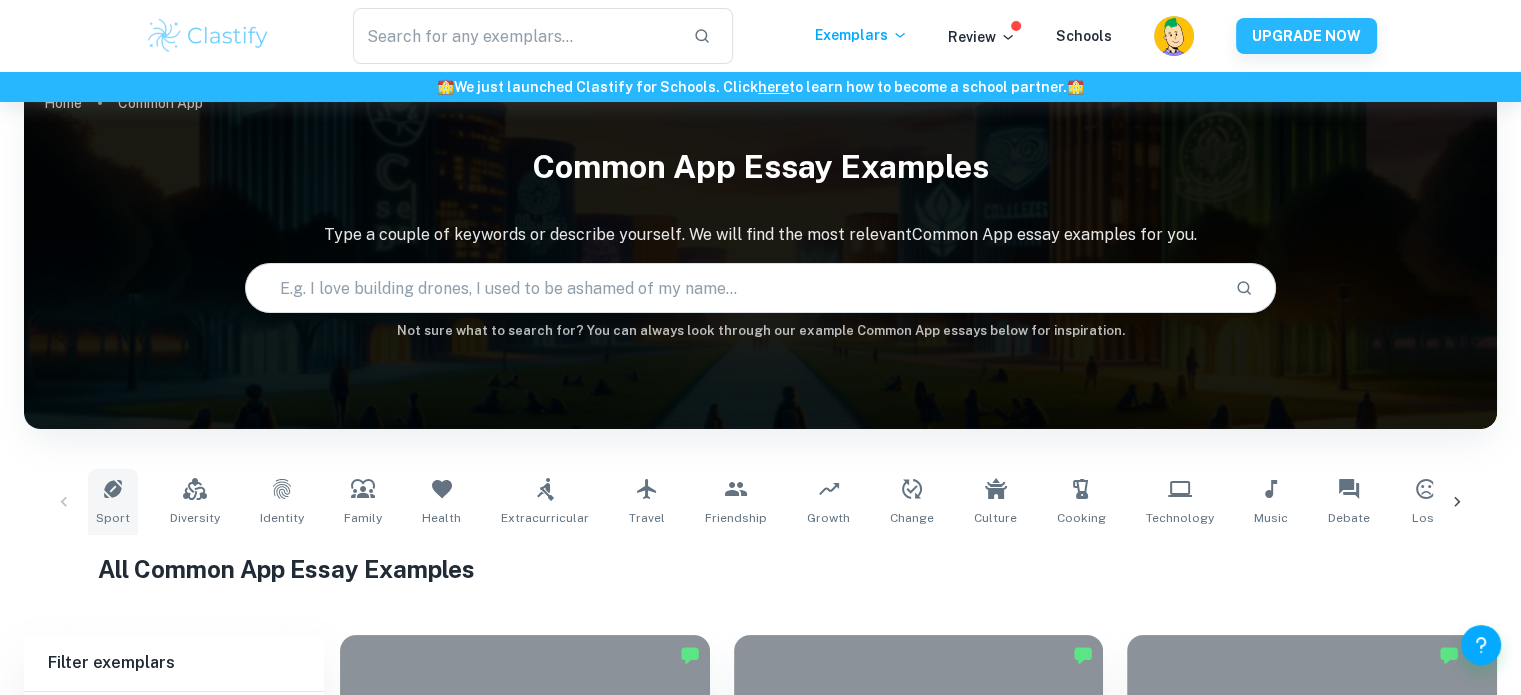 scroll, scrollTop: 40, scrollLeft: 0, axis: vertical 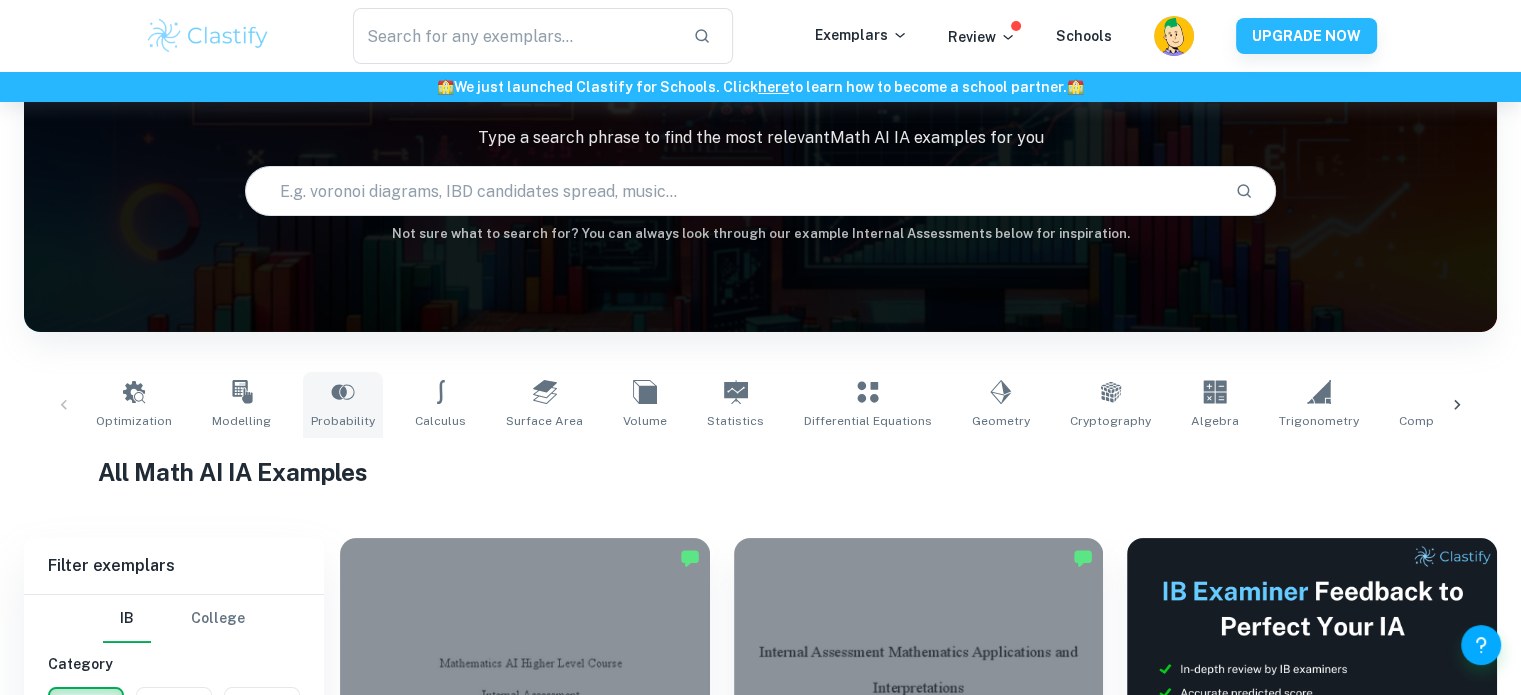 click on "Probability" at bounding box center [343, 421] 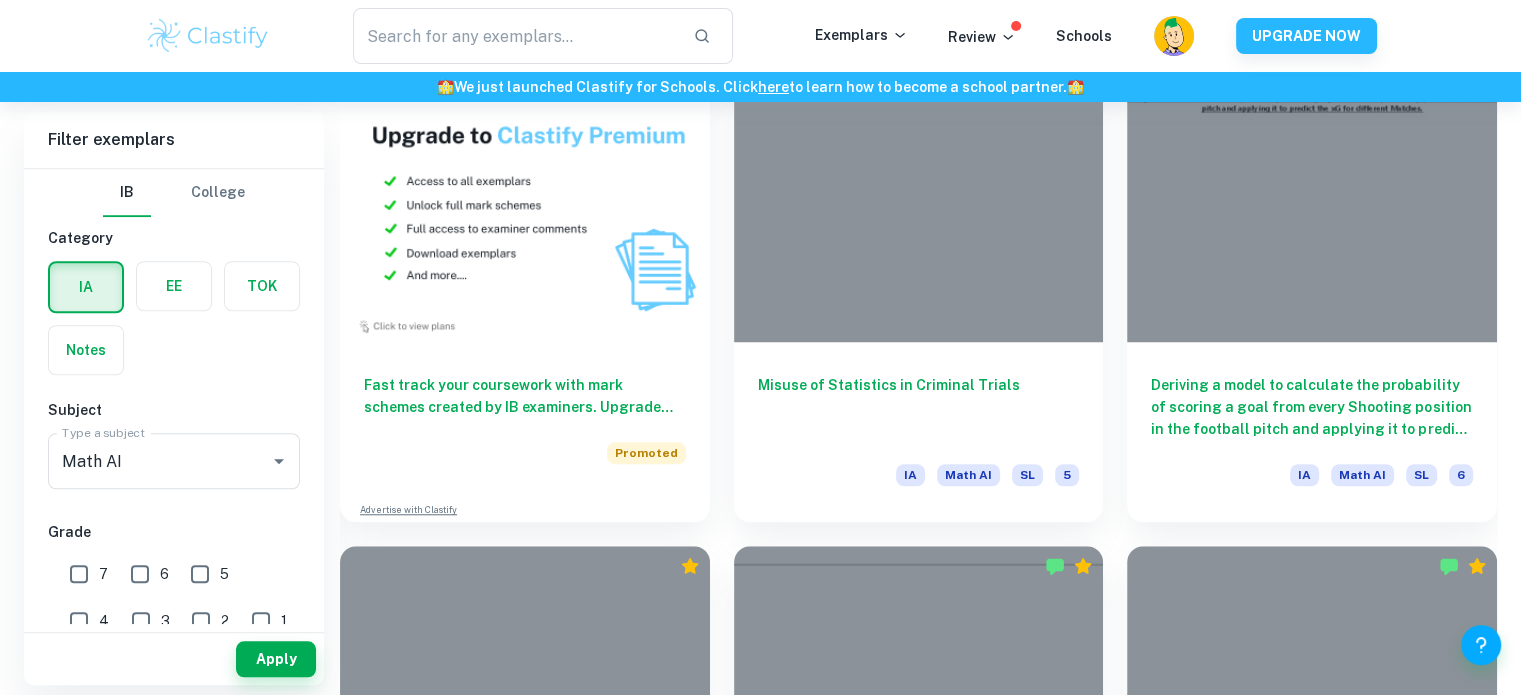 scroll, scrollTop: 1571, scrollLeft: 0, axis: vertical 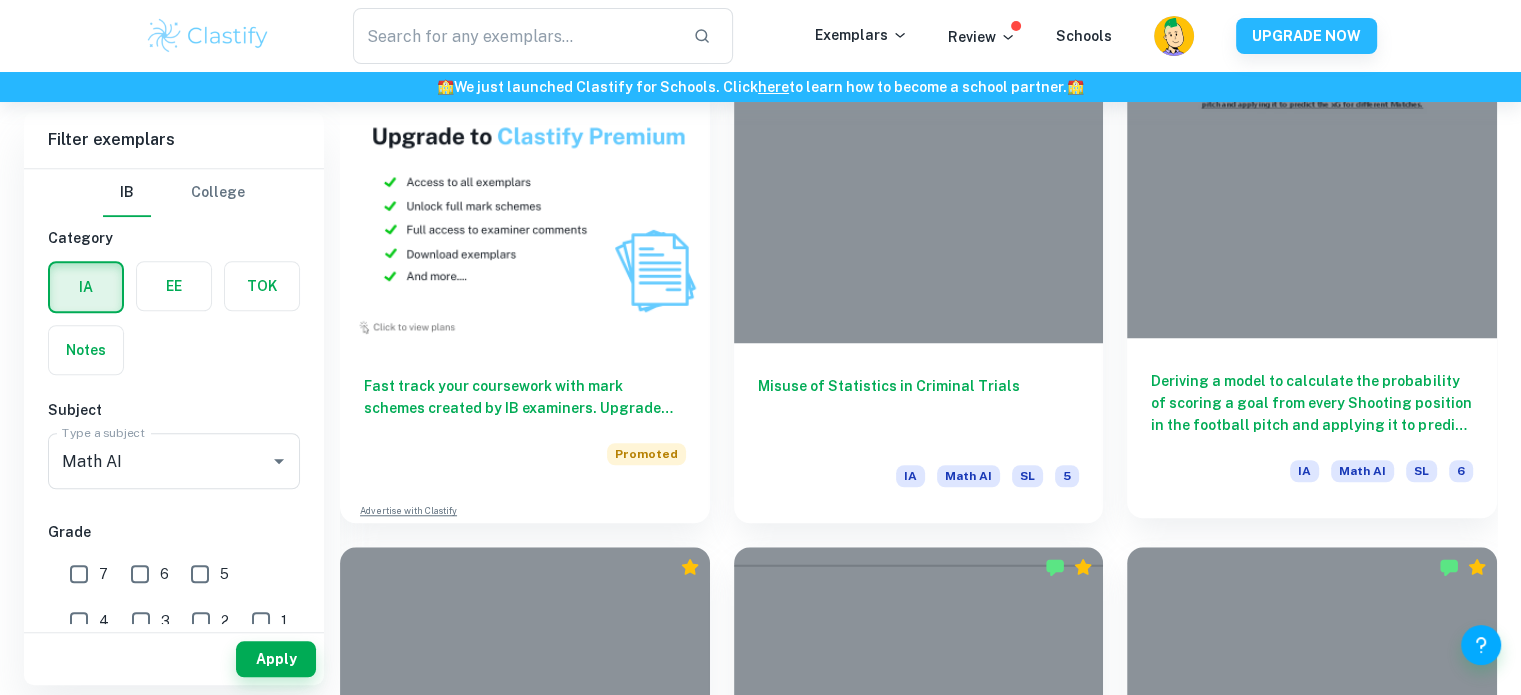 click at bounding box center [1312, 198] 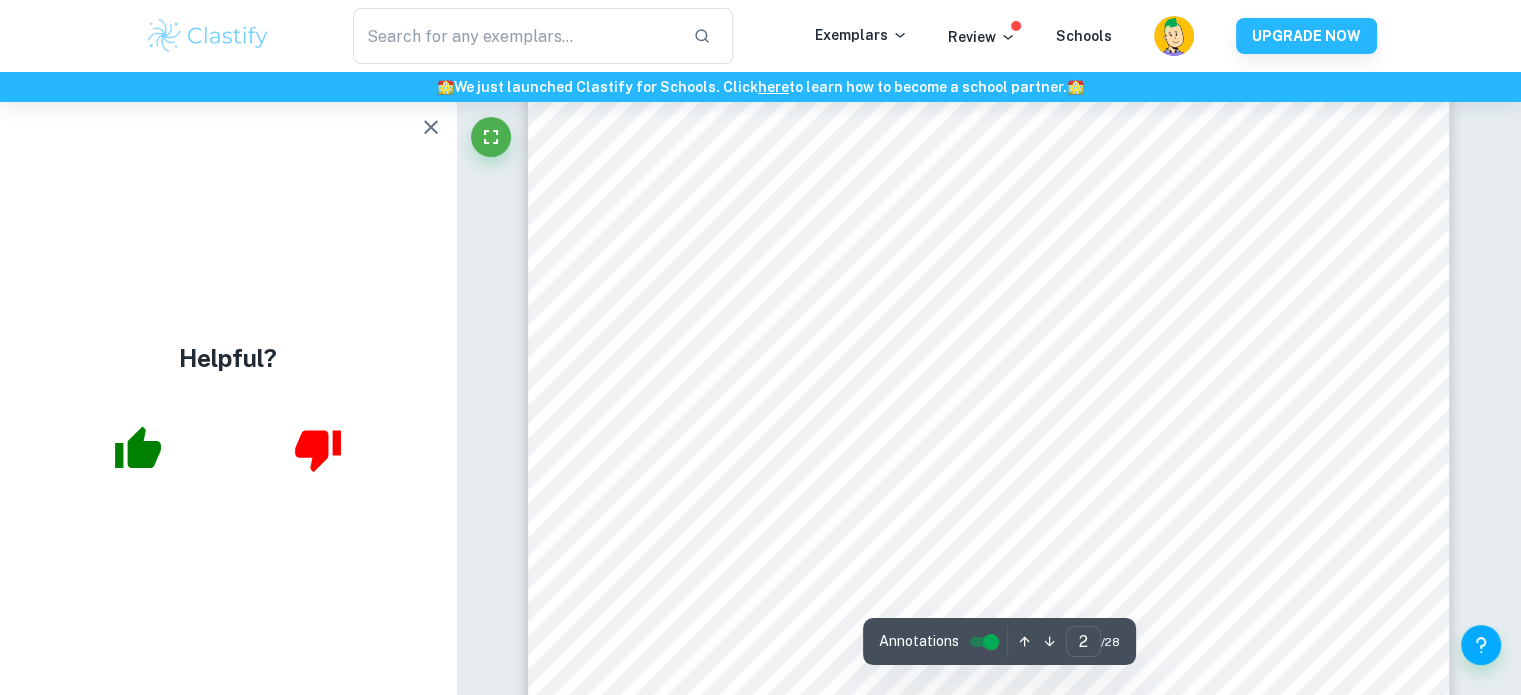scroll, scrollTop: 1839, scrollLeft: 0, axis: vertical 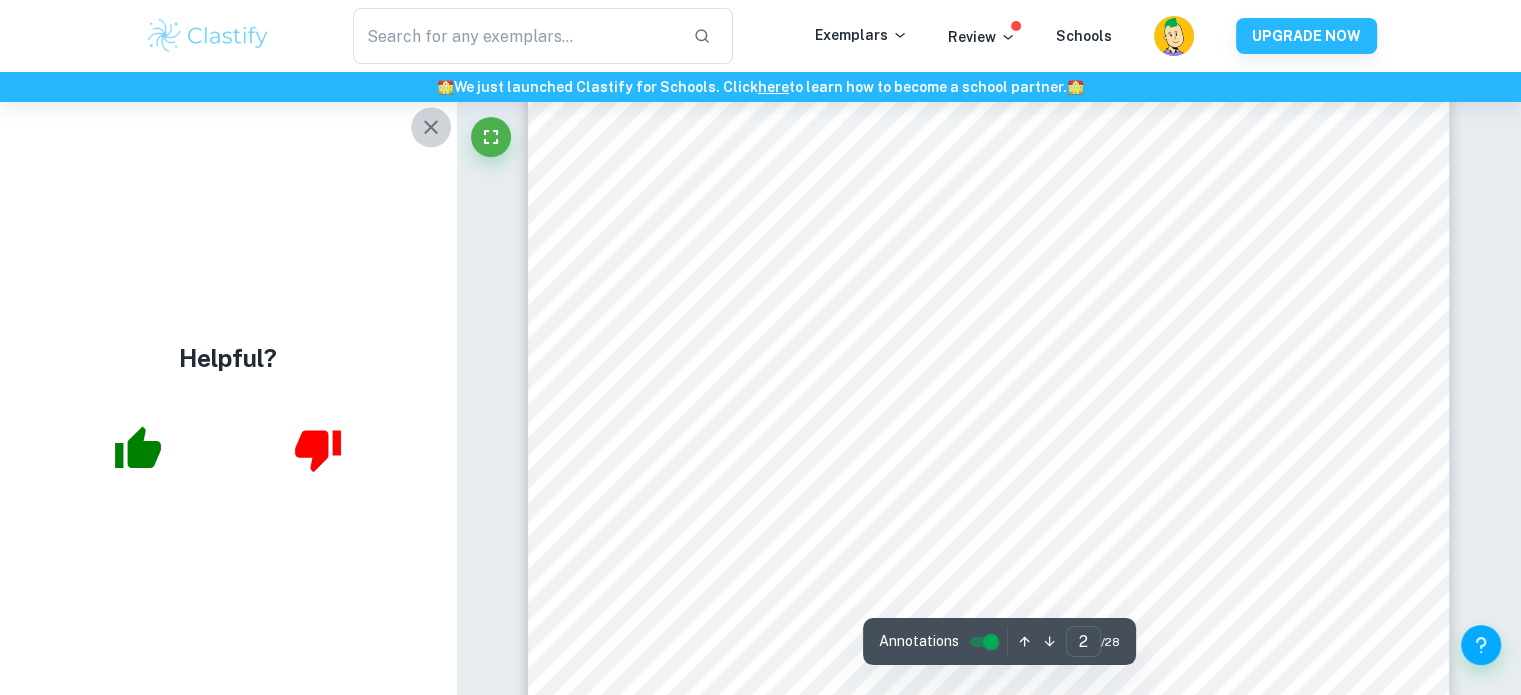click 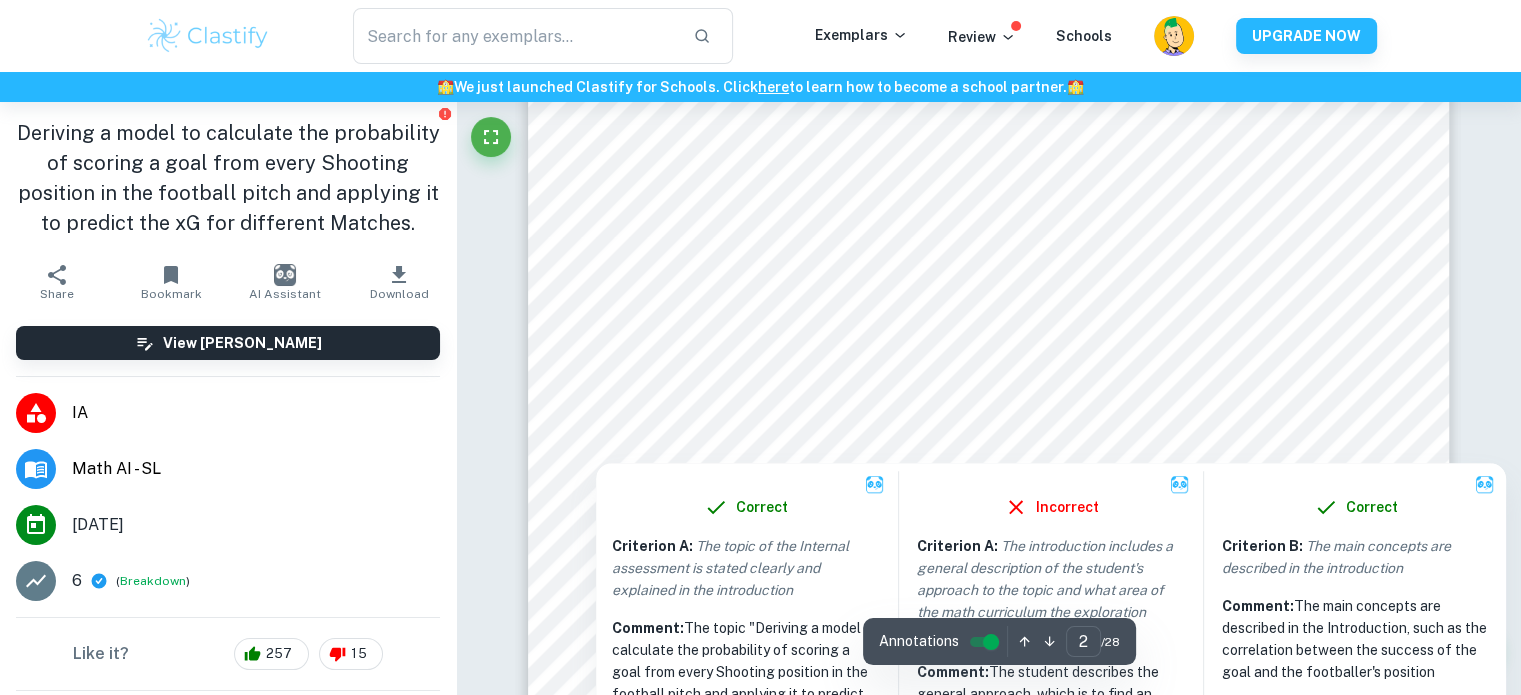 type on "1" 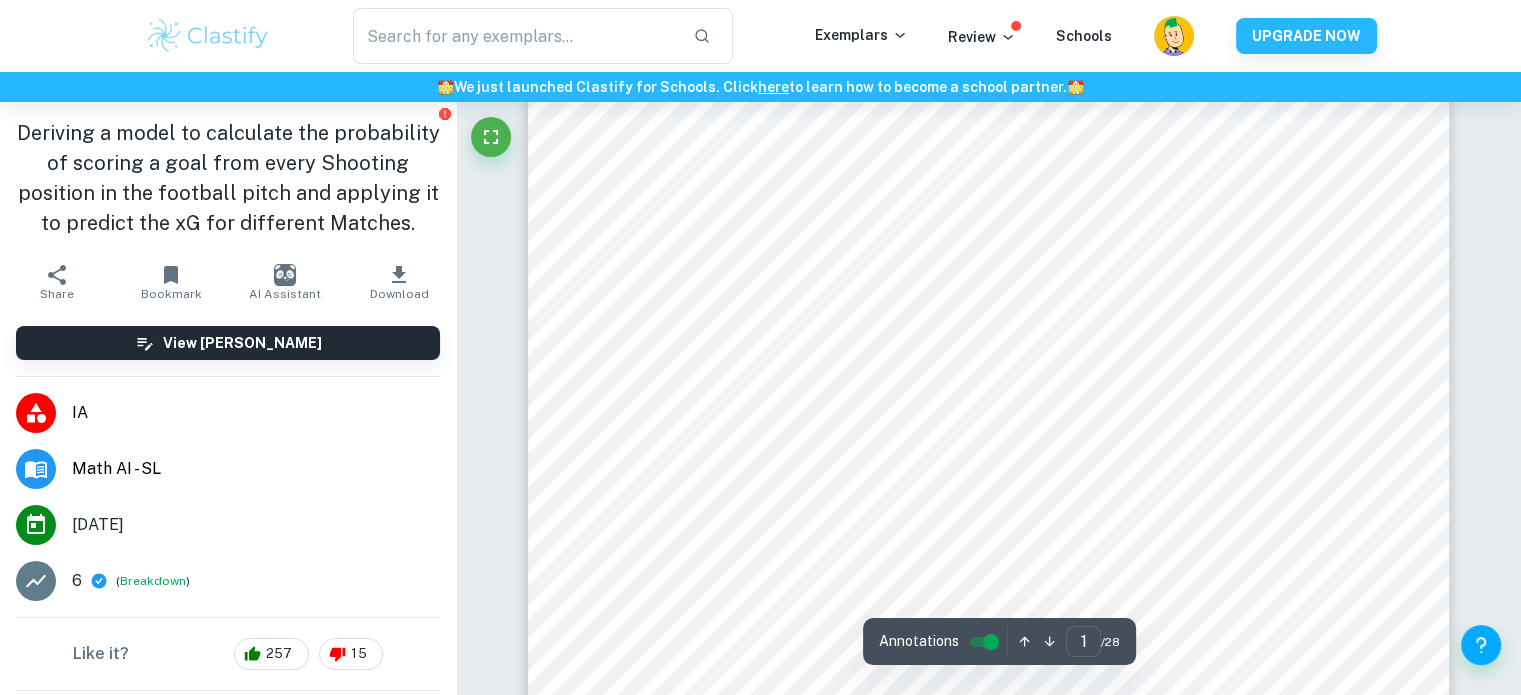 scroll, scrollTop: 0, scrollLeft: 0, axis: both 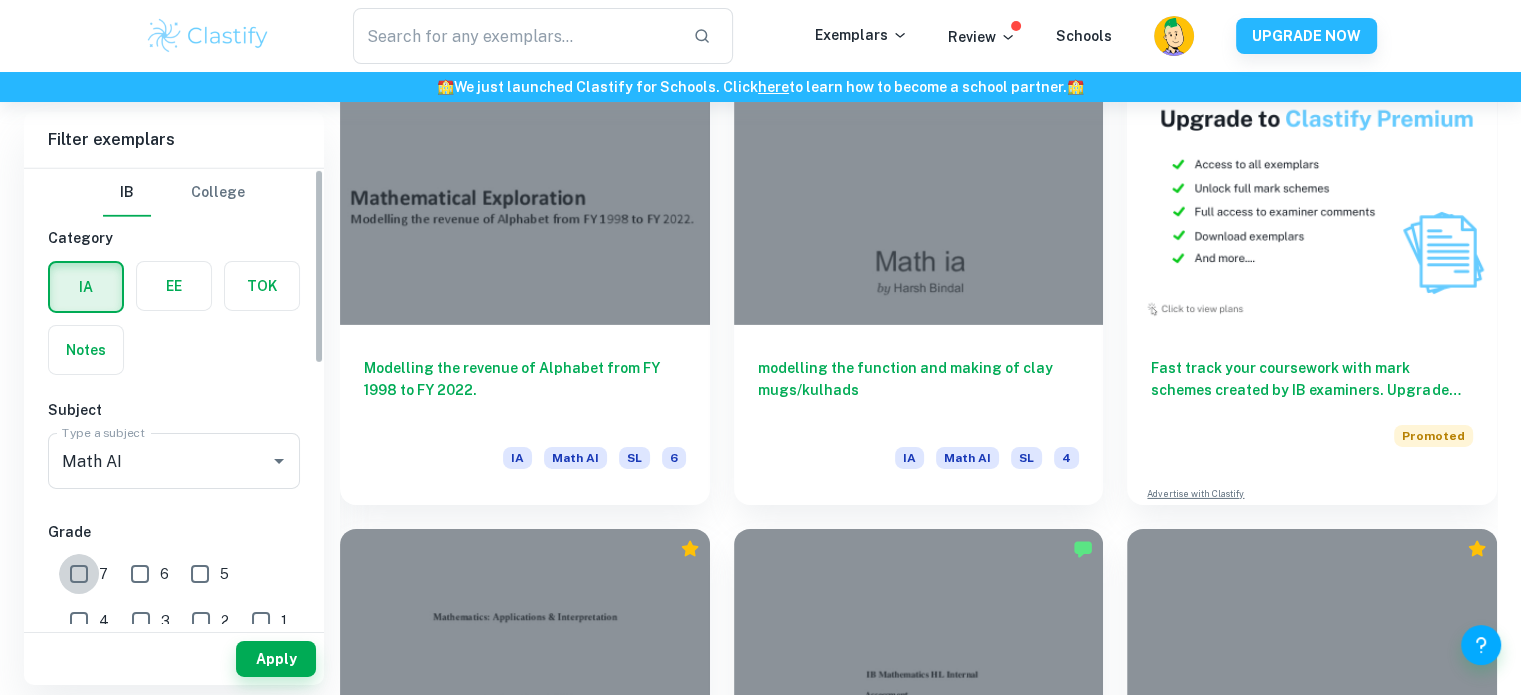 click on "7" at bounding box center [79, 574] 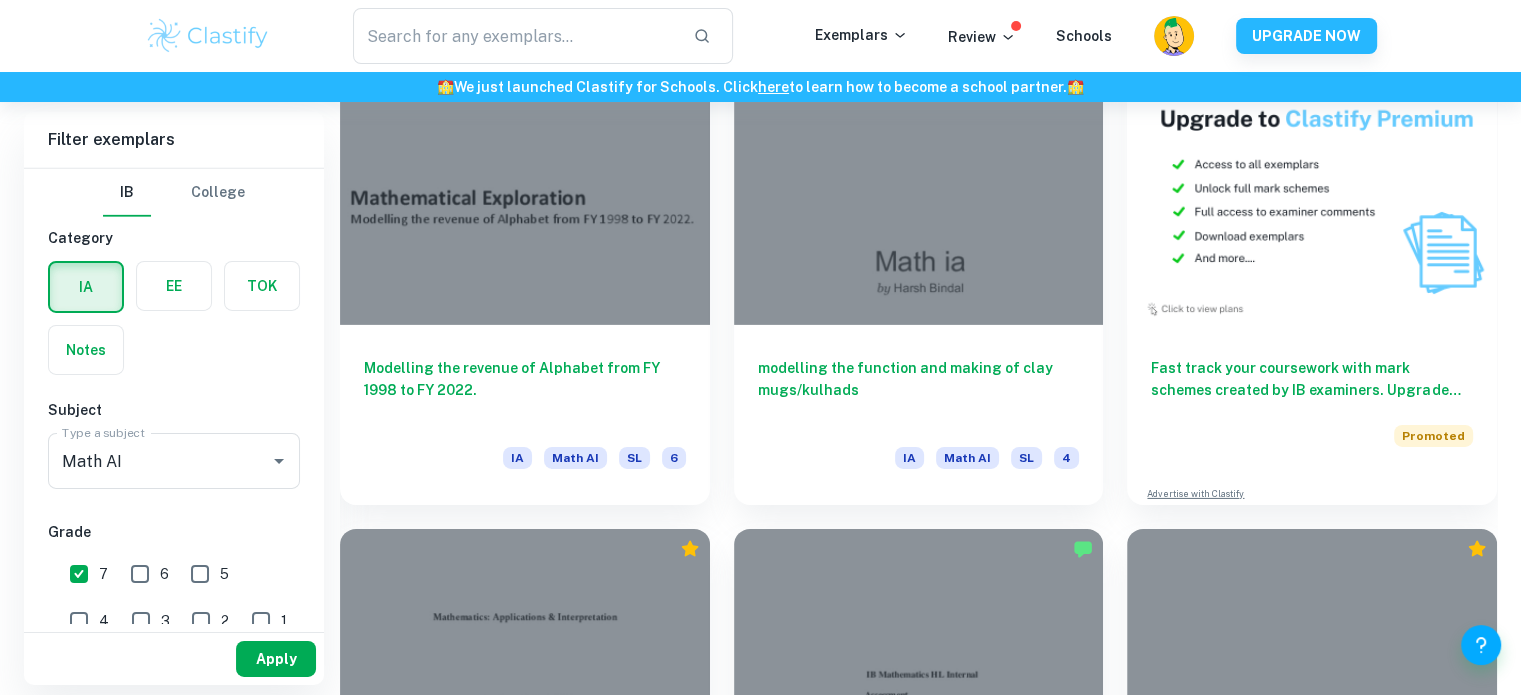 click on "Apply" at bounding box center [276, 659] 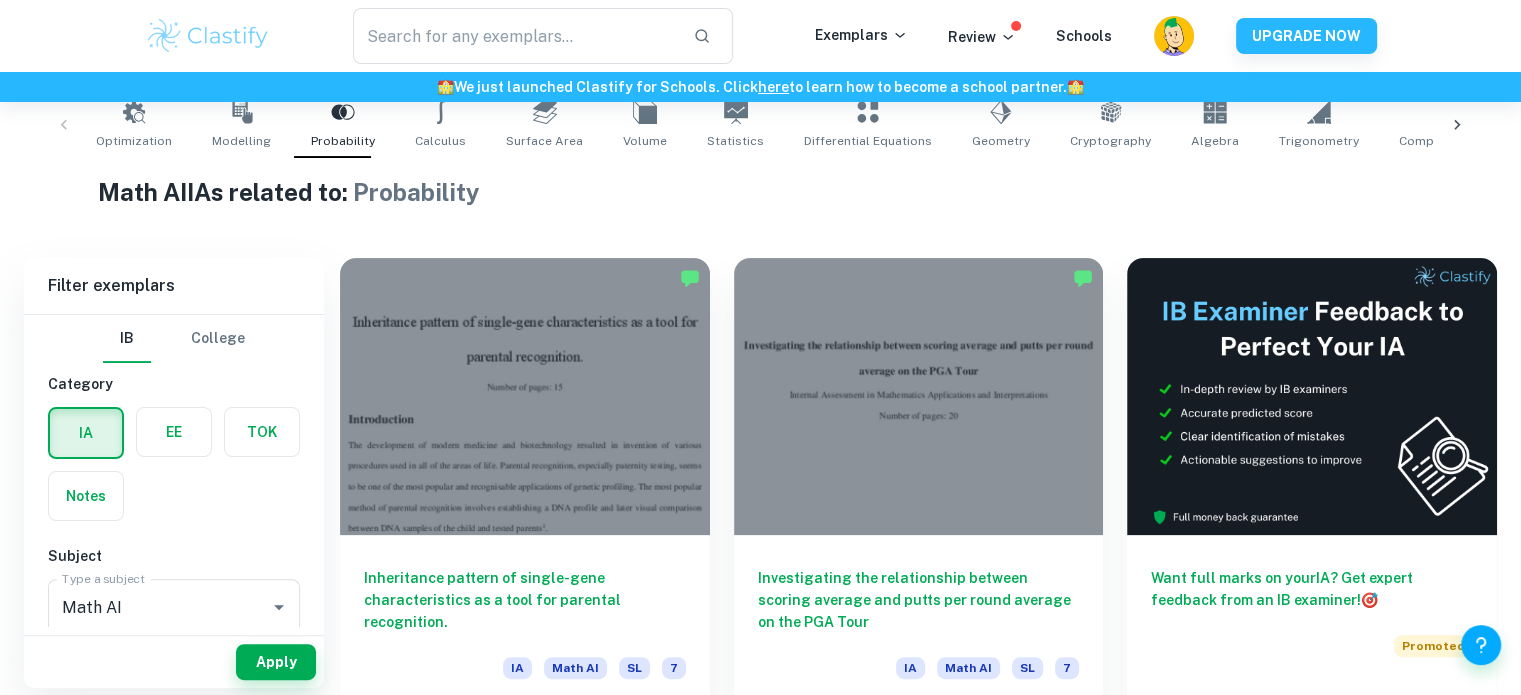 scroll, scrollTop: 419, scrollLeft: 0, axis: vertical 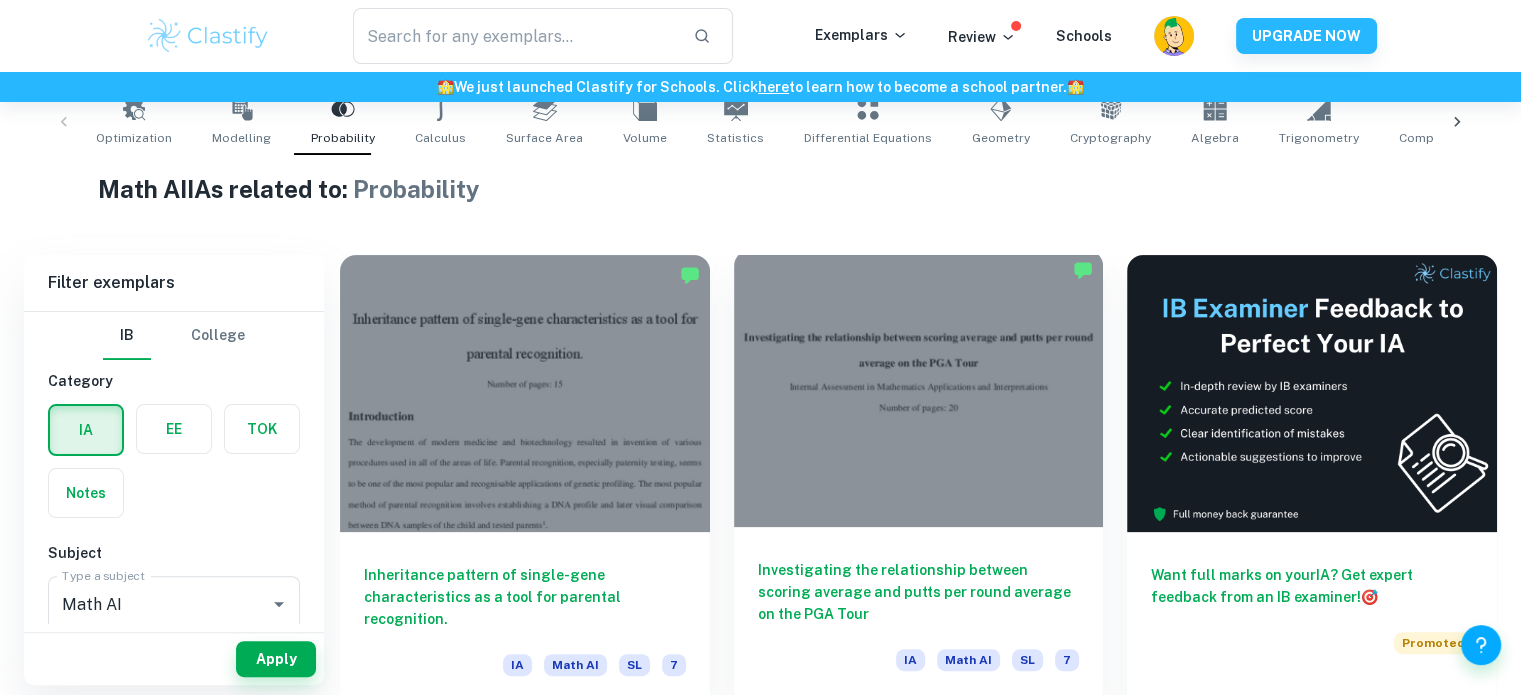 click at bounding box center [919, 388] 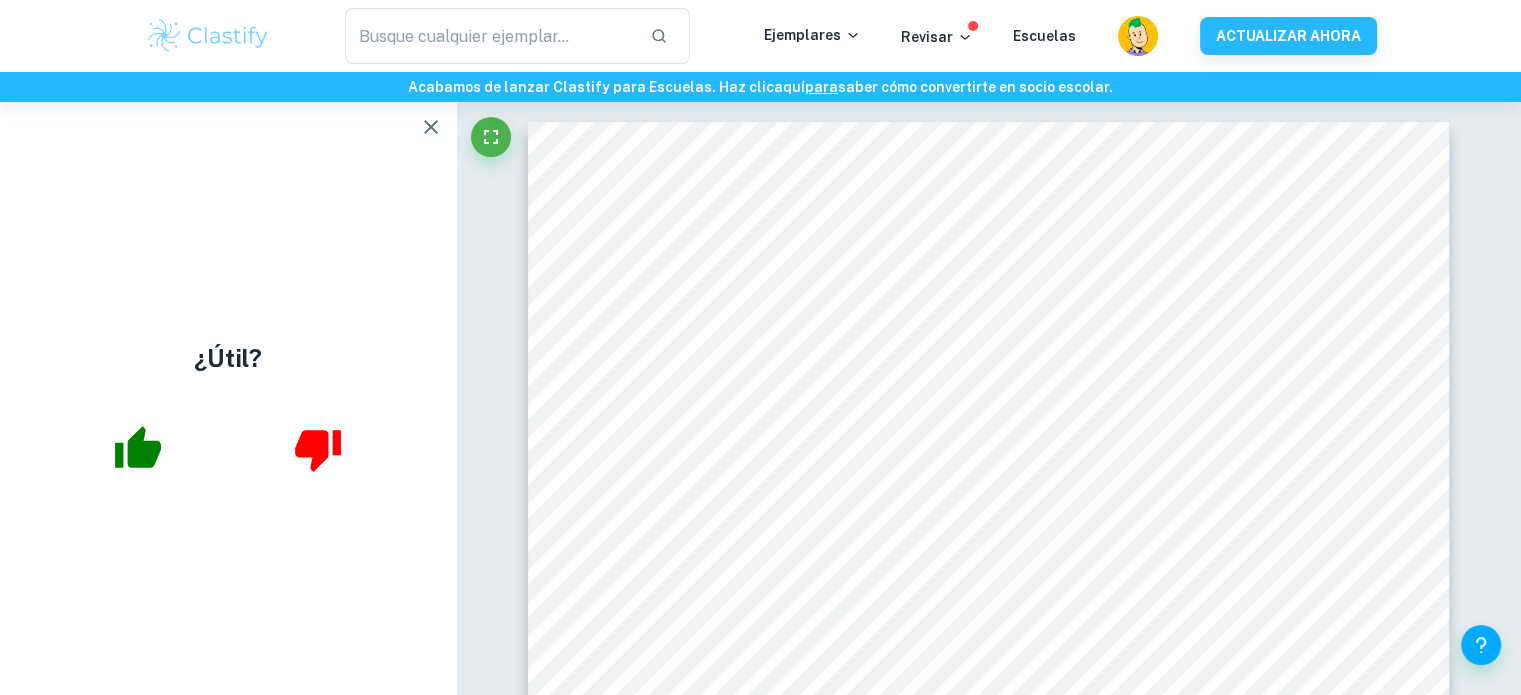 click 